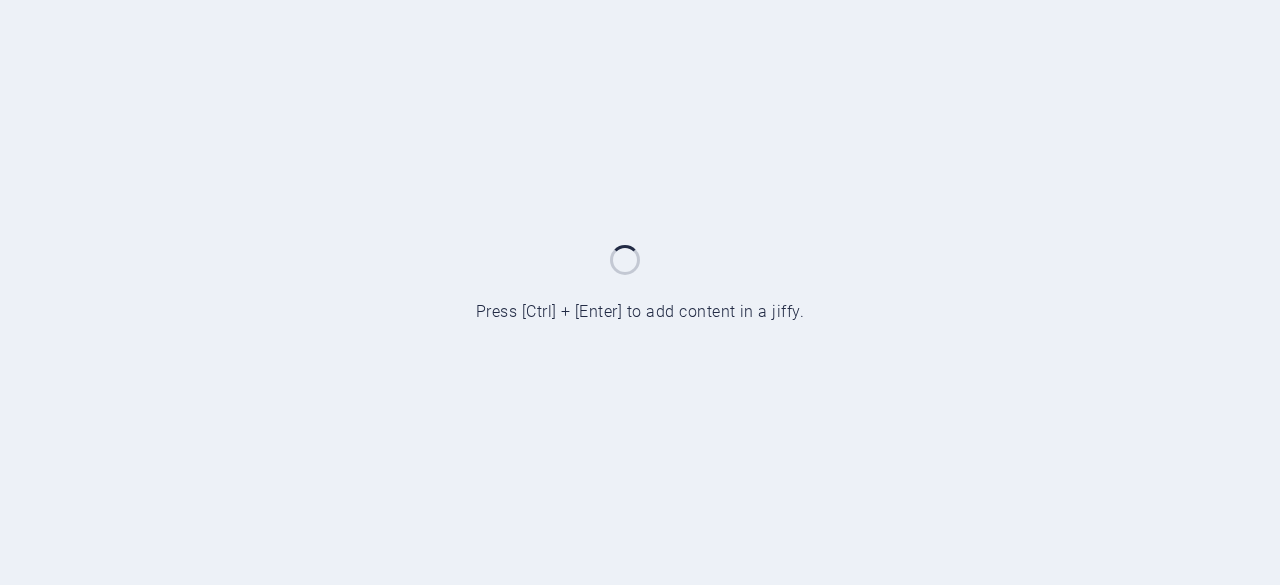 scroll, scrollTop: 0, scrollLeft: 0, axis: both 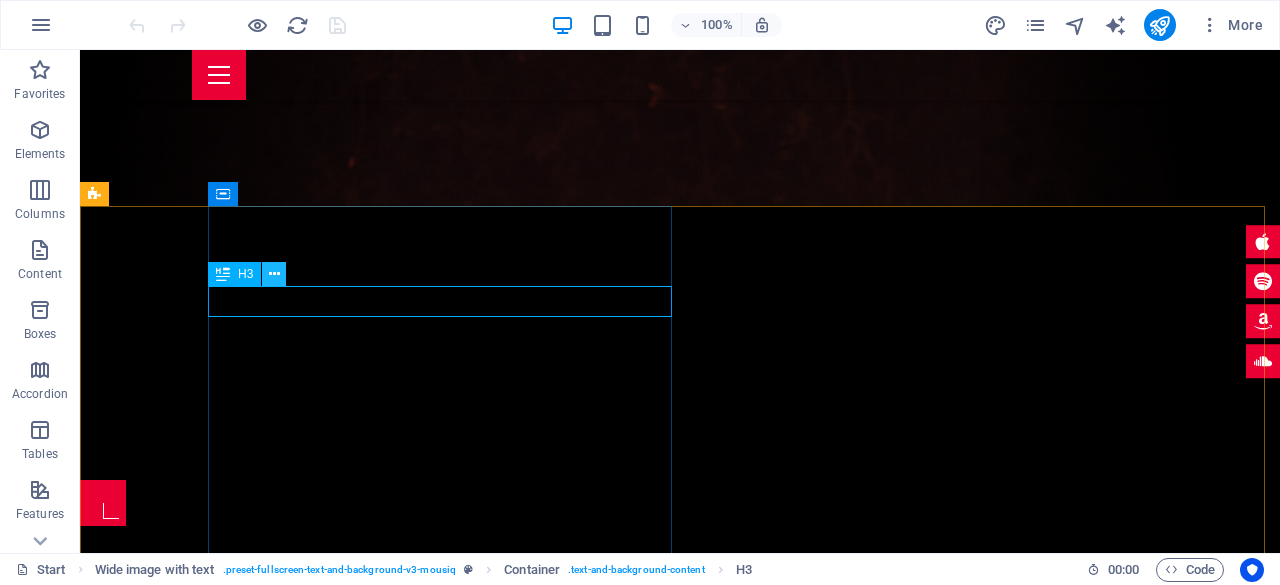 click at bounding box center (274, 274) 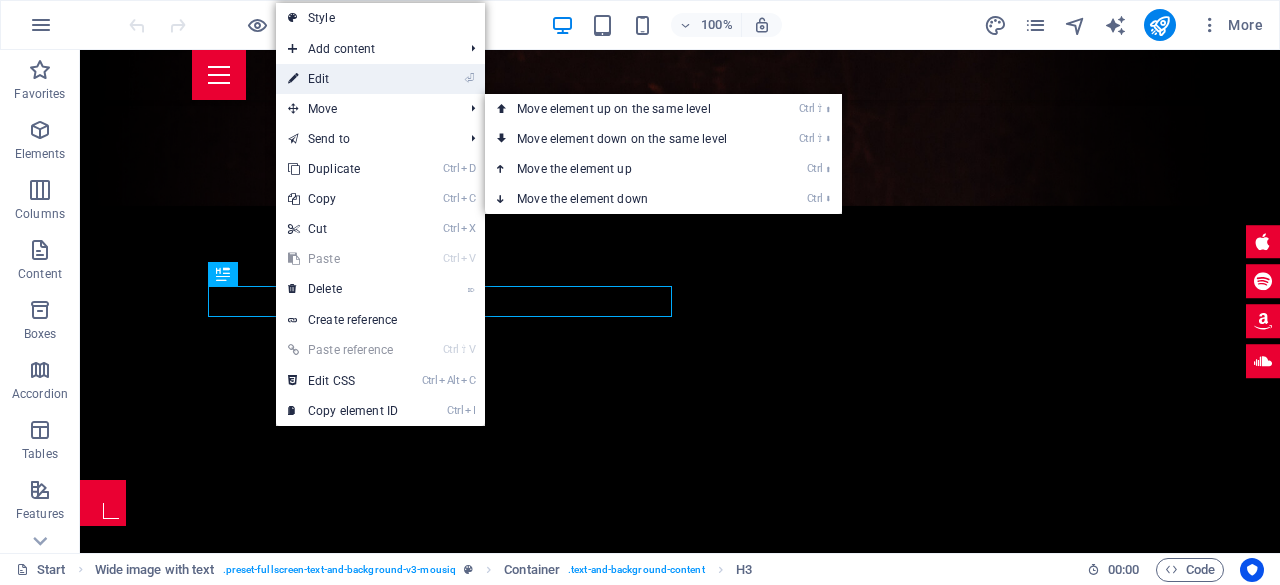 click on "⏎  Edit" at bounding box center [343, 79] 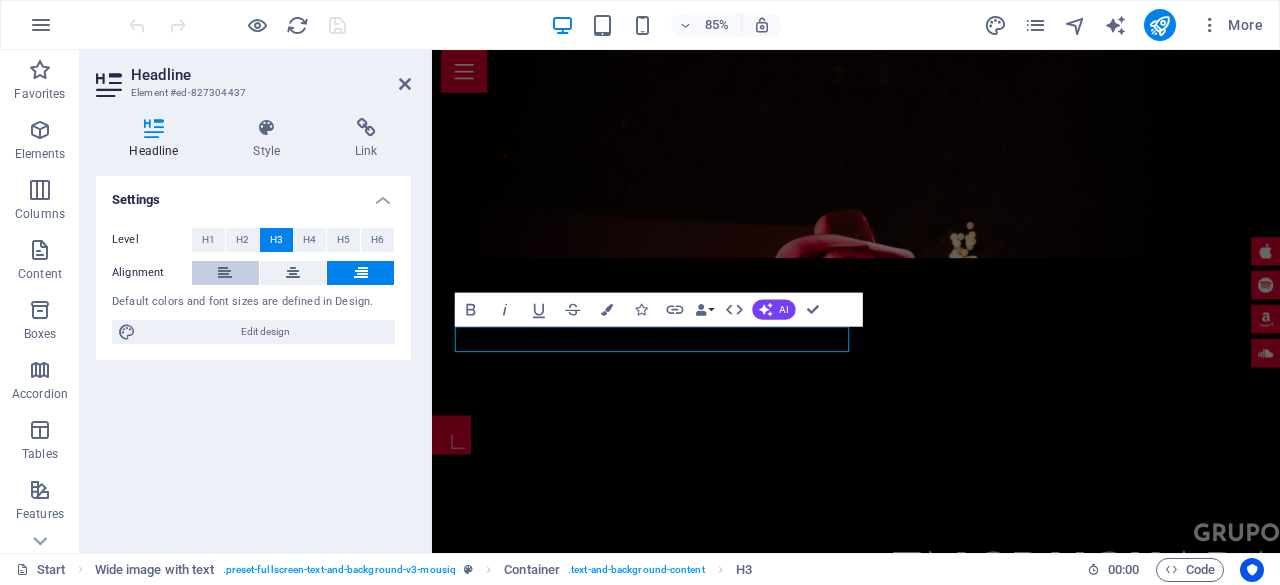 click at bounding box center (225, 273) 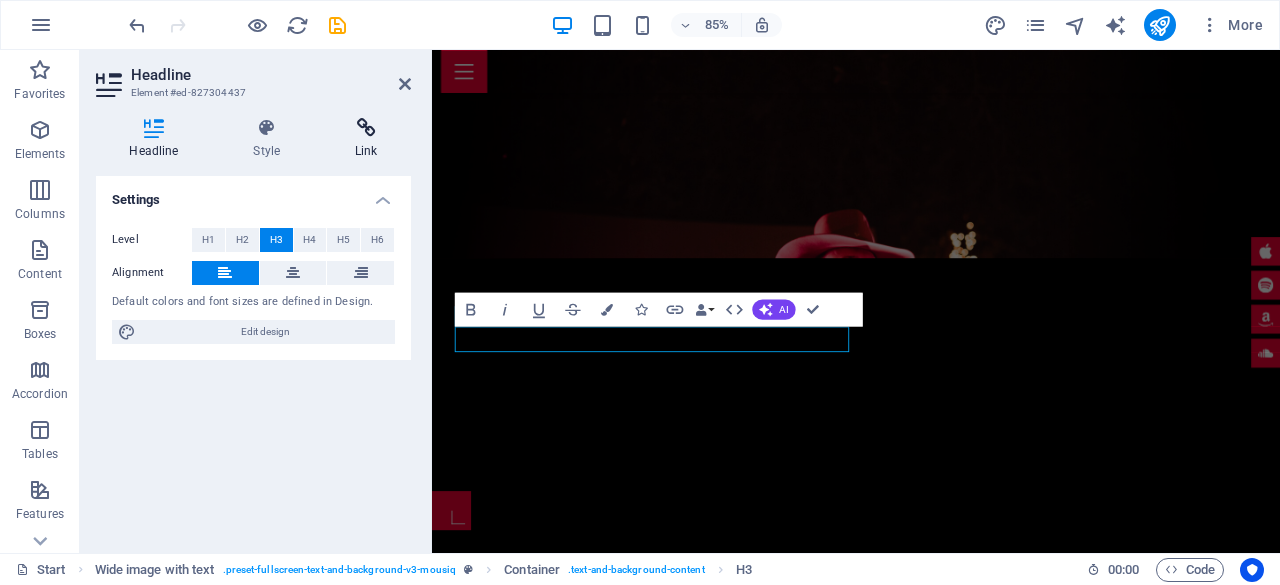click on "Link" at bounding box center [366, 139] 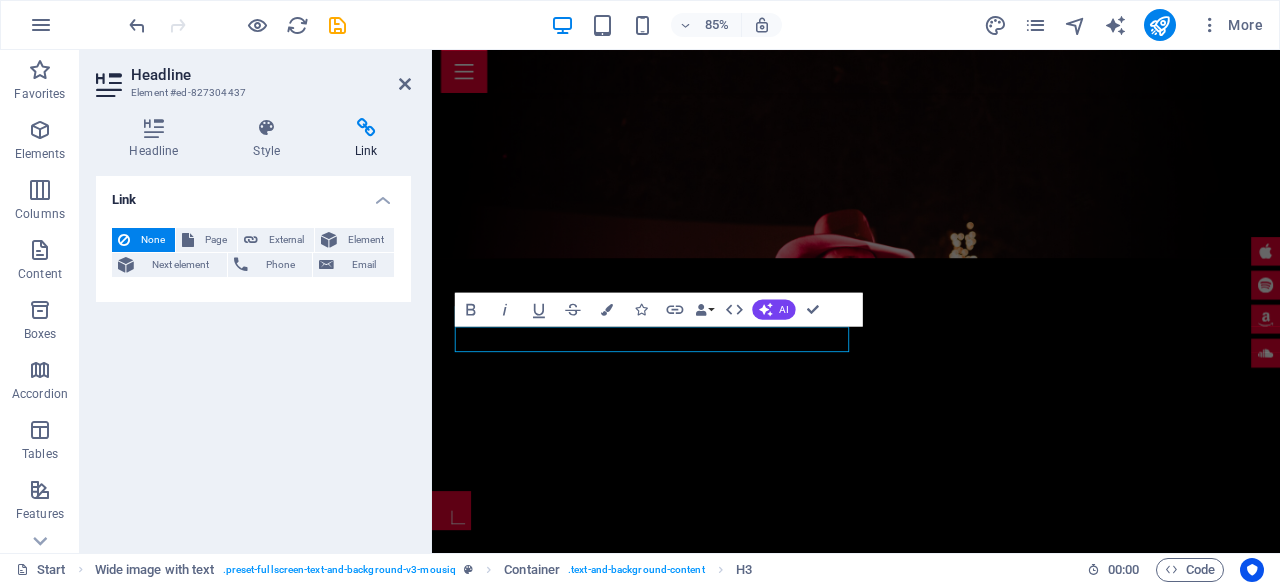 click at bounding box center [931, 1413] 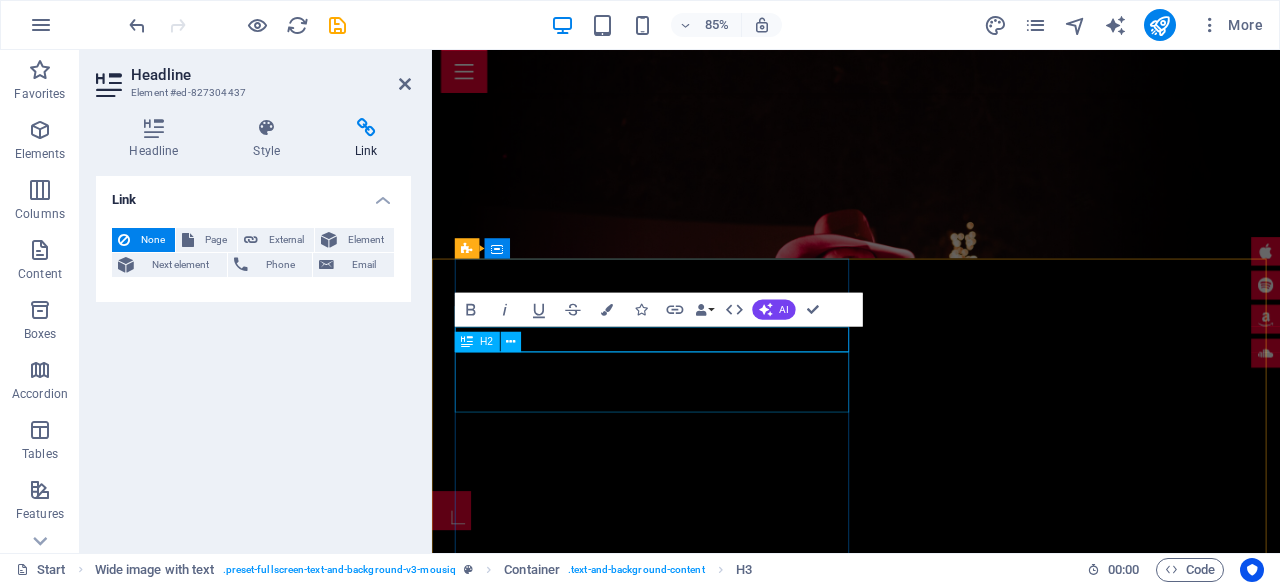 click on "encrucijada" at bounding box center (944, 761) 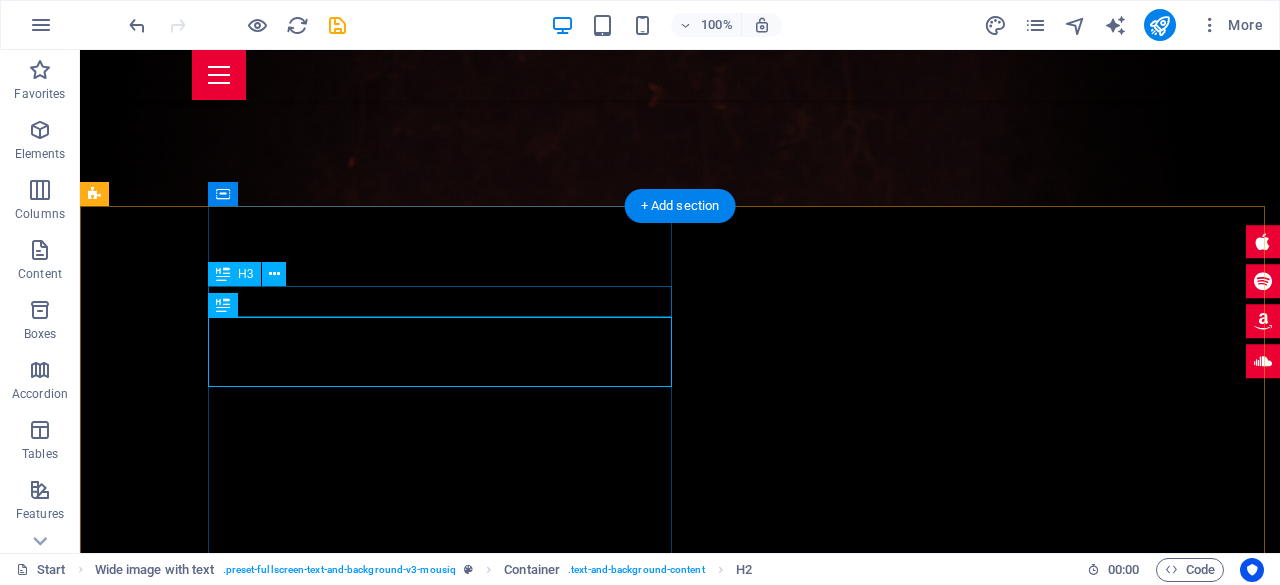 click on "grupo" at bounding box center (744, 710) 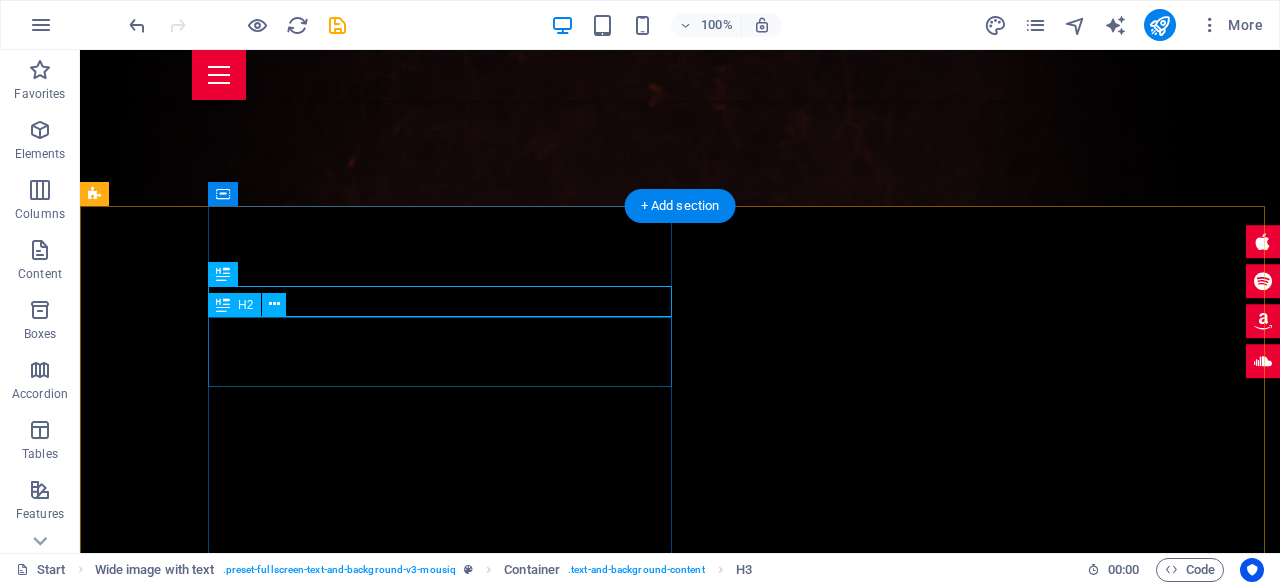 click on "encrucijada" at bounding box center (744, 761) 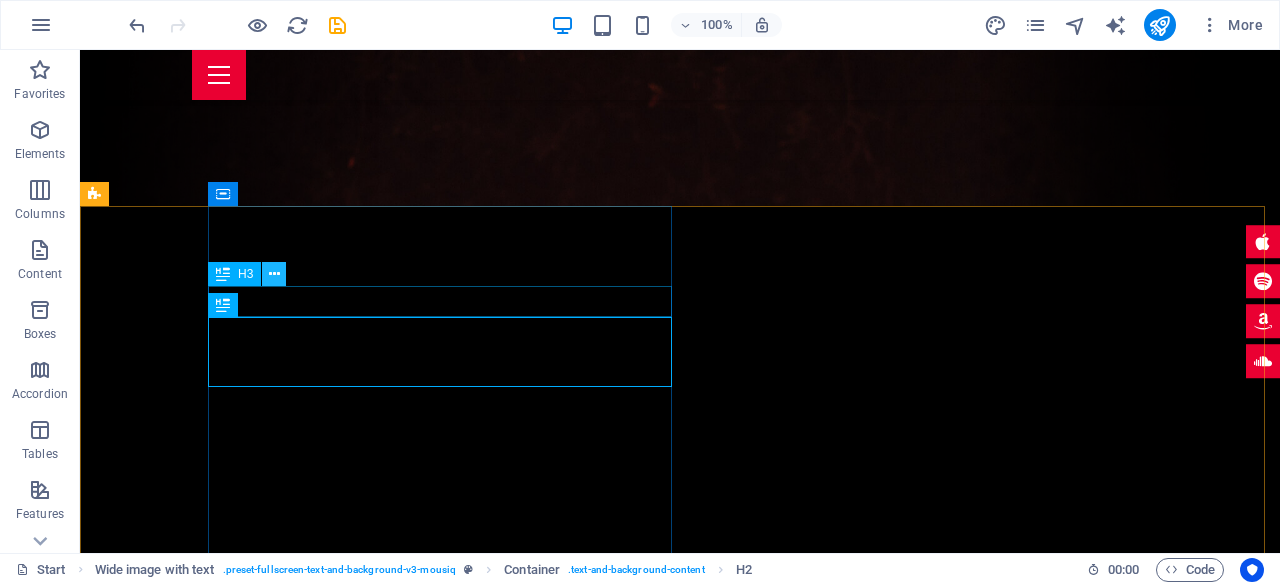 click at bounding box center (274, 274) 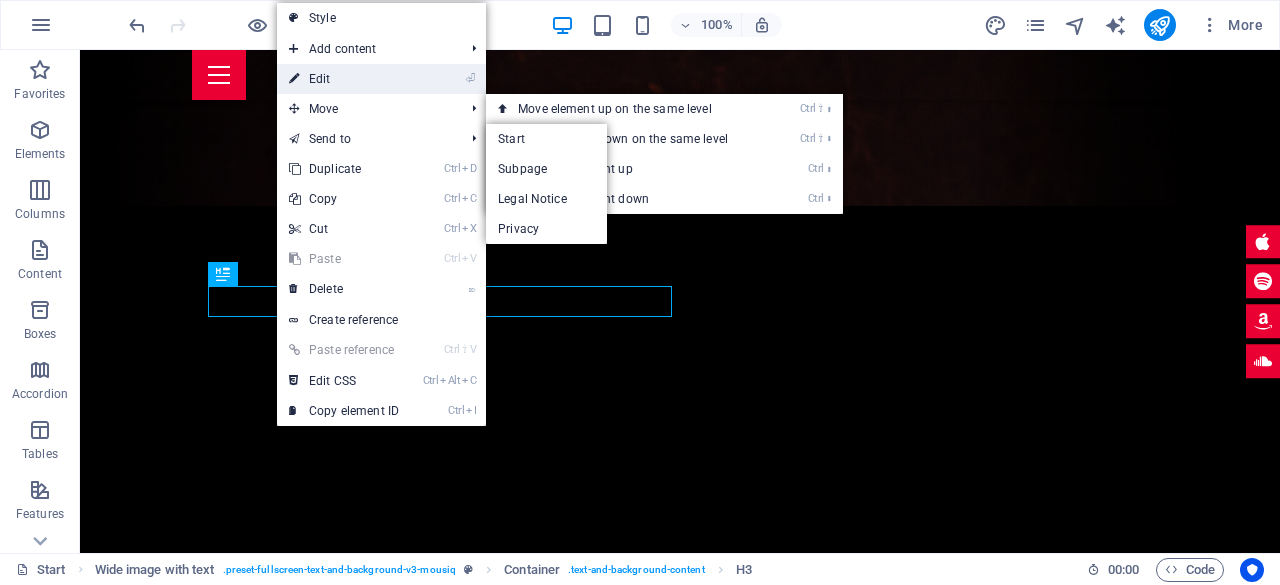 drag, startPoint x: 331, startPoint y: 113, endPoint x: 339, endPoint y: 89, distance: 25.298222 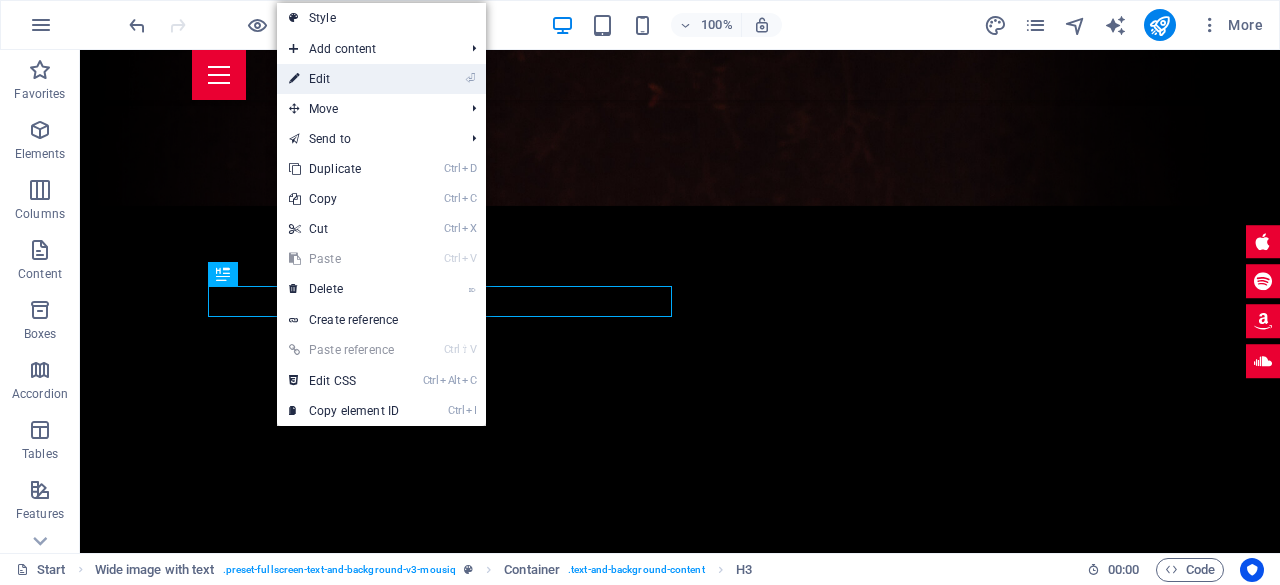 click on "⏎  Edit" at bounding box center [344, 79] 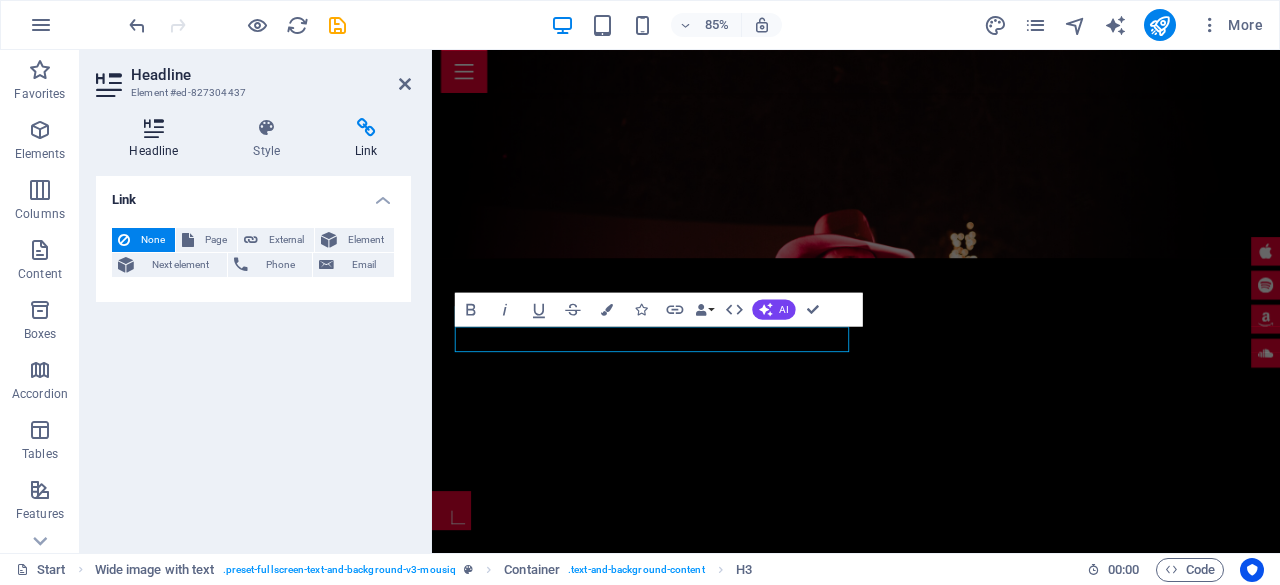 click at bounding box center (154, 128) 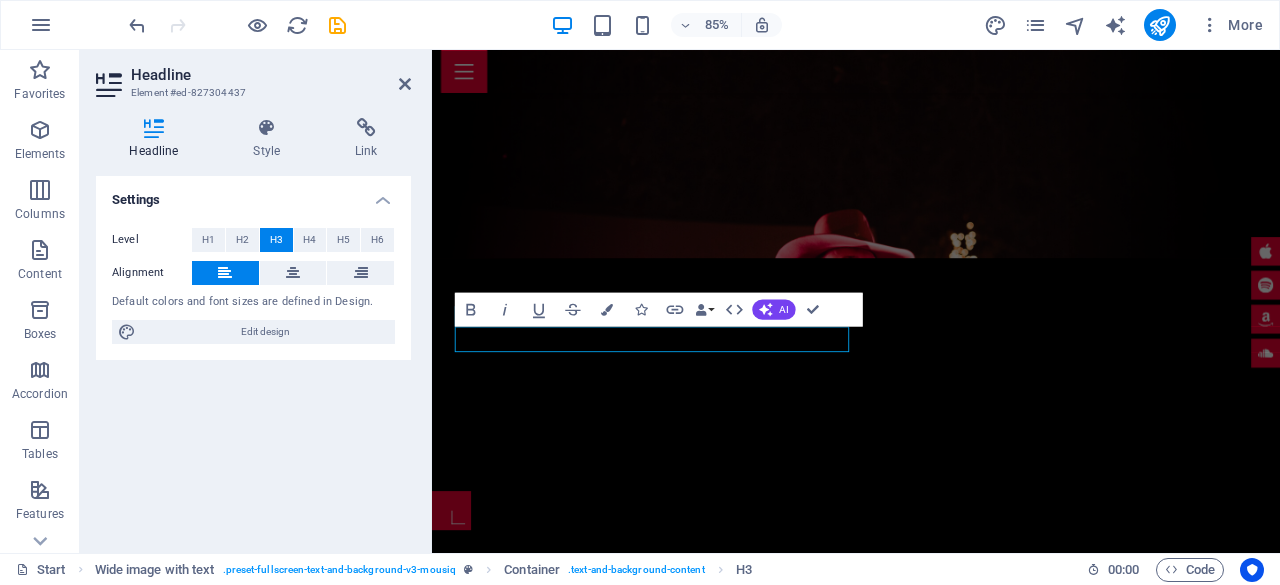 click at bounding box center [225, 273] 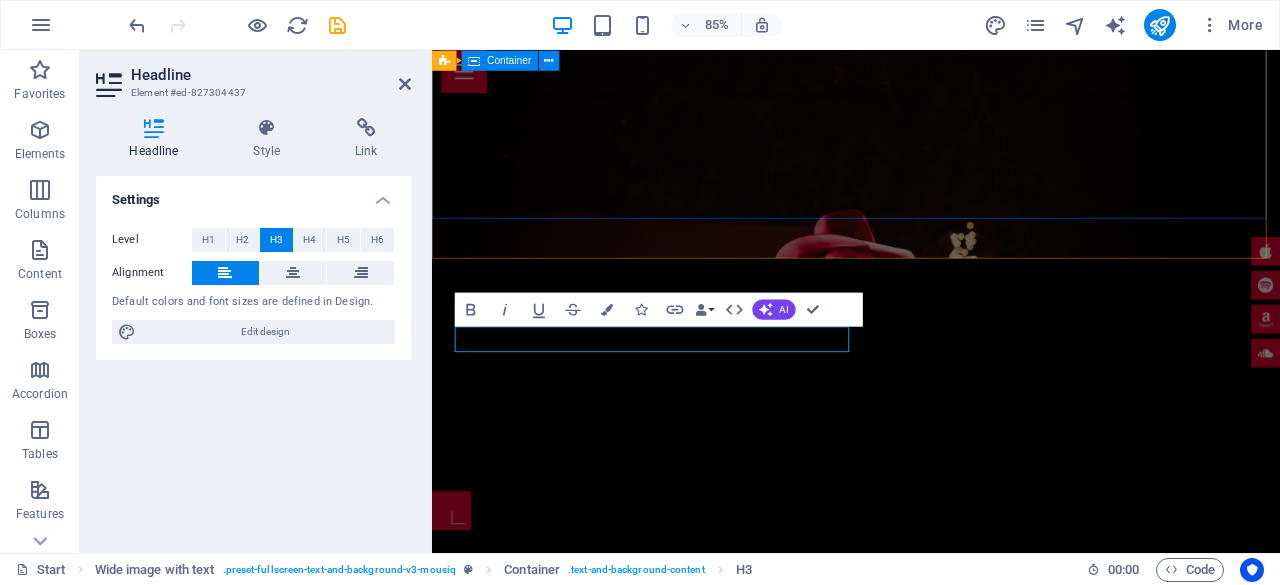 click at bounding box center [931, 432] 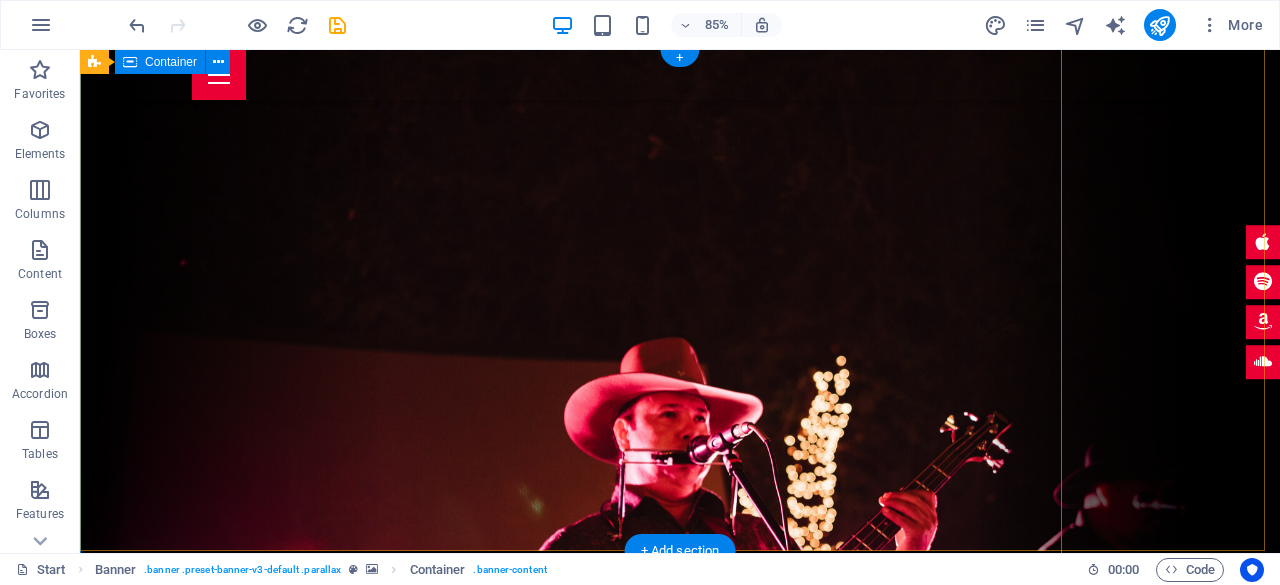 click at bounding box center (680, 688) 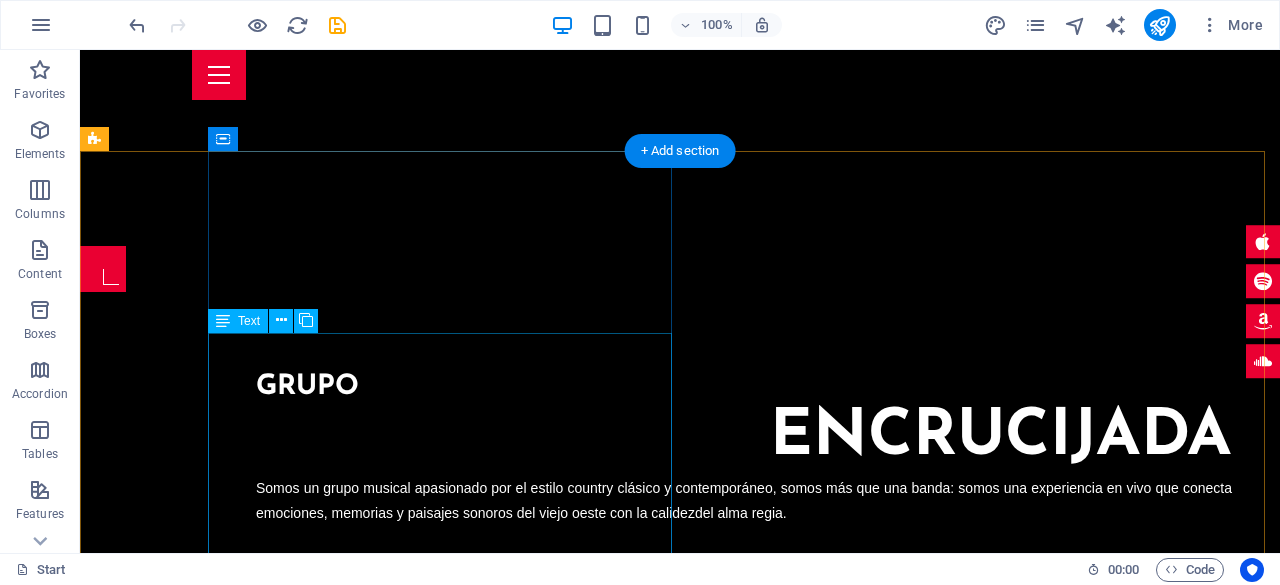 scroll, scrollTop: 702, scrollLeft: 0, axis: vertical 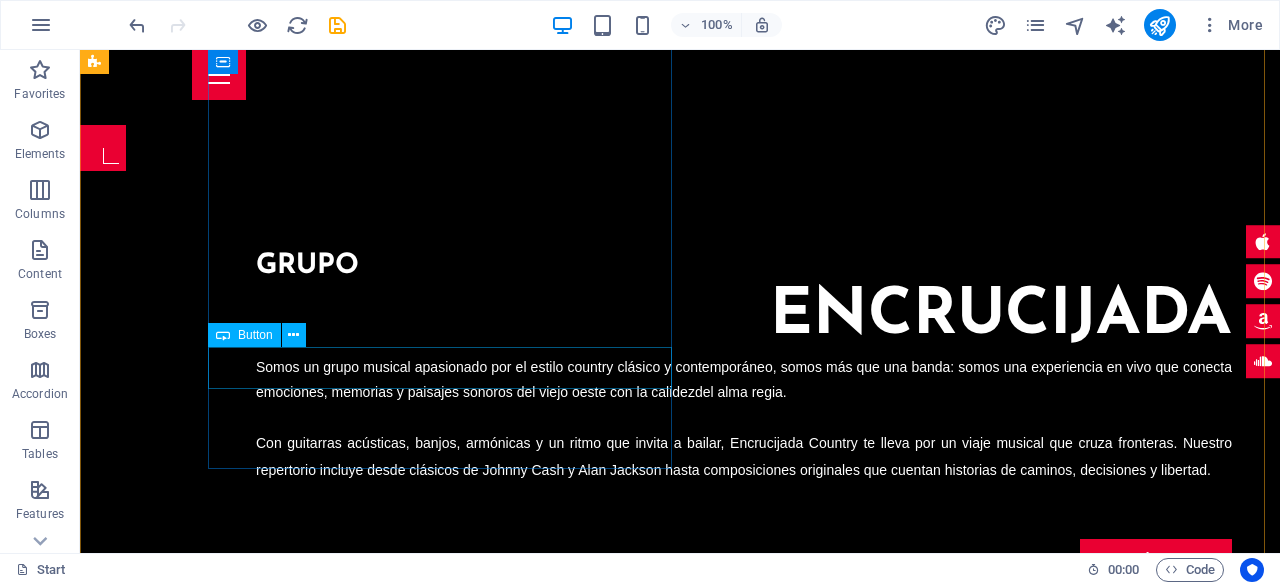 click on "contáctanos" at bounding box center (744, 560) 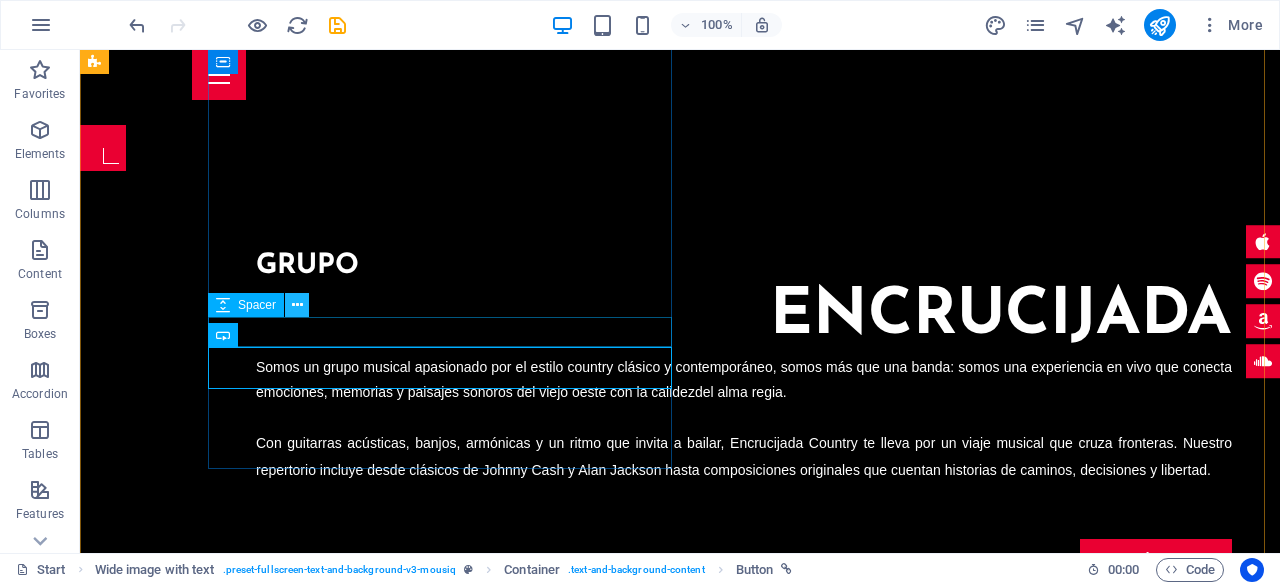 click at bounding box center (297, 305) 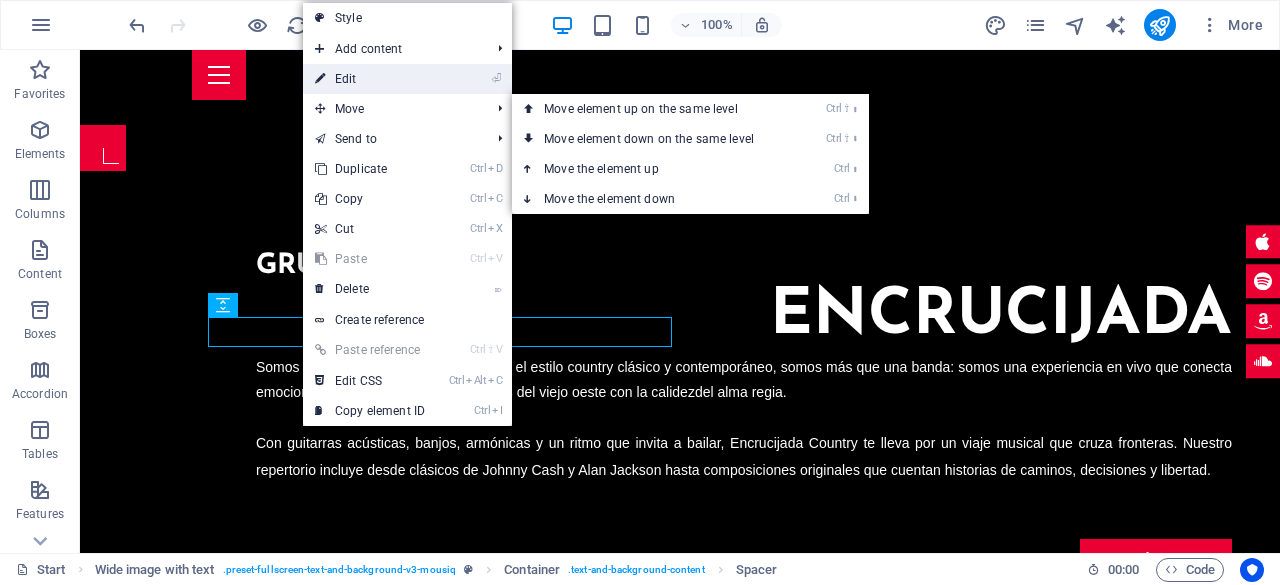 click on "⏎  Edit" at bounding box center [370, 79] 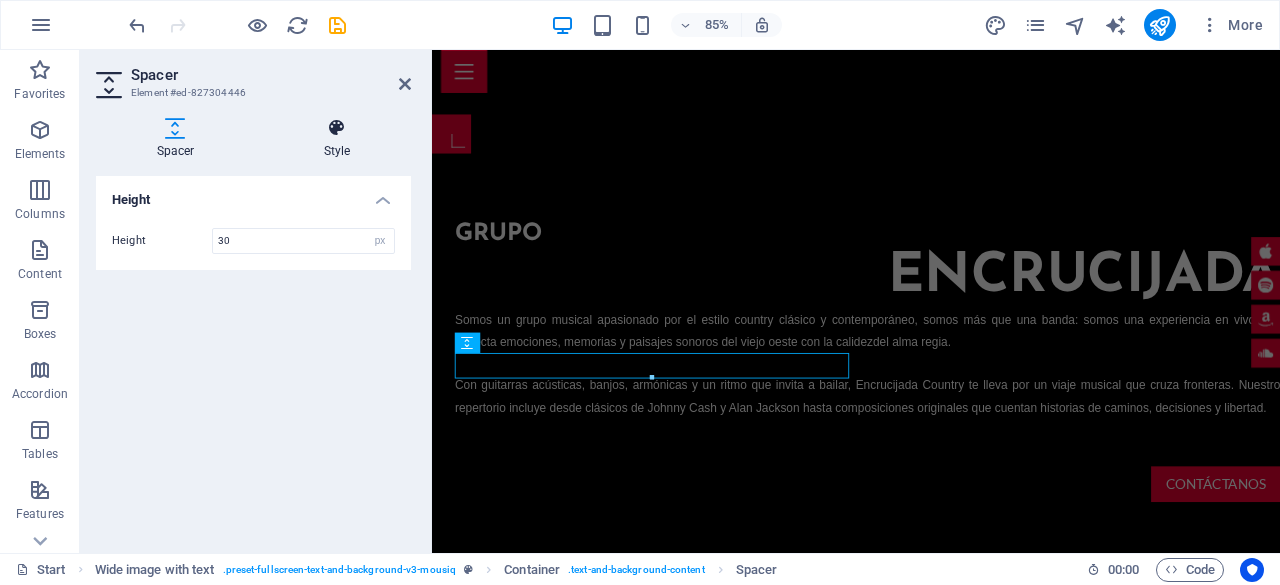 click at bounding box center (337, 128) 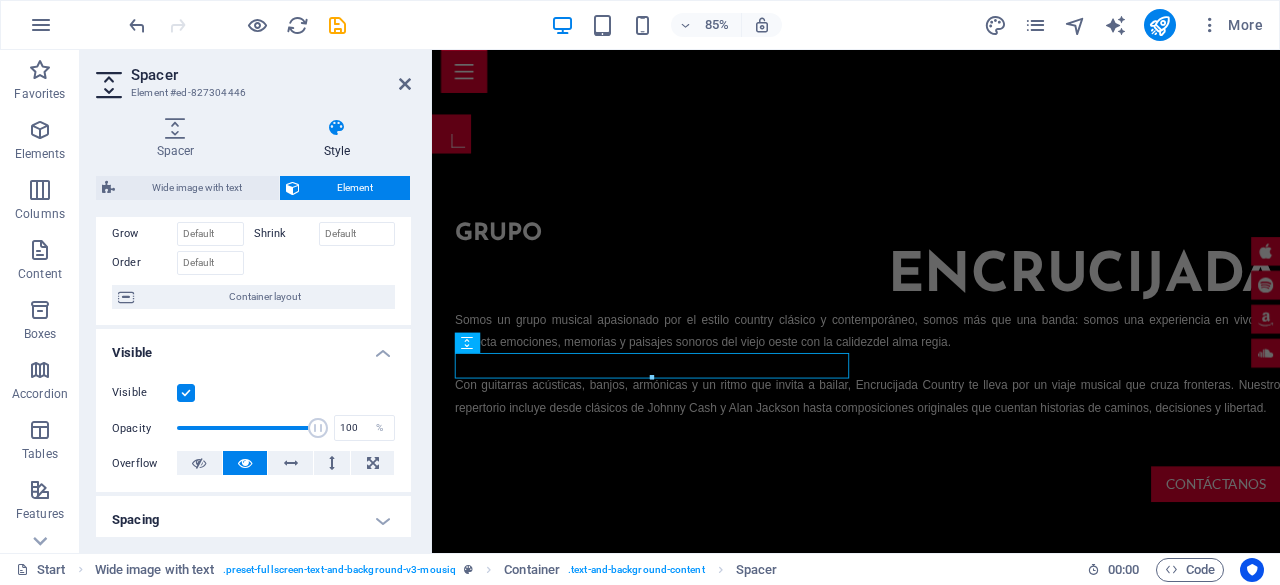 scroll, scrollTop: 0, scrollLeft: 0, axis: both 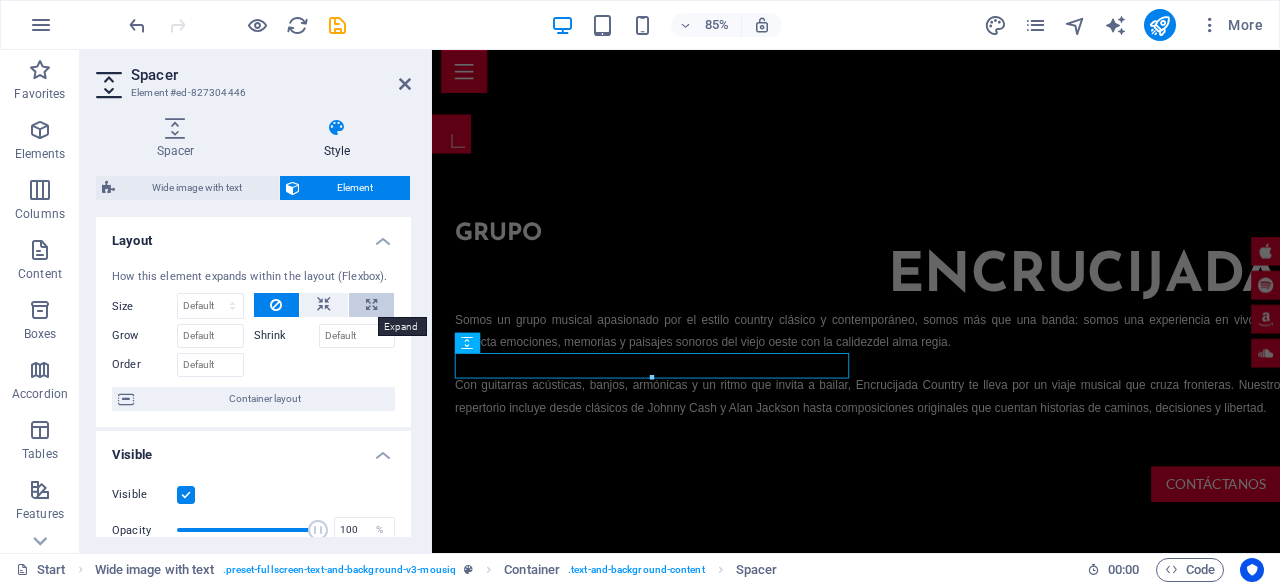 click at bounding box center [371, 305] 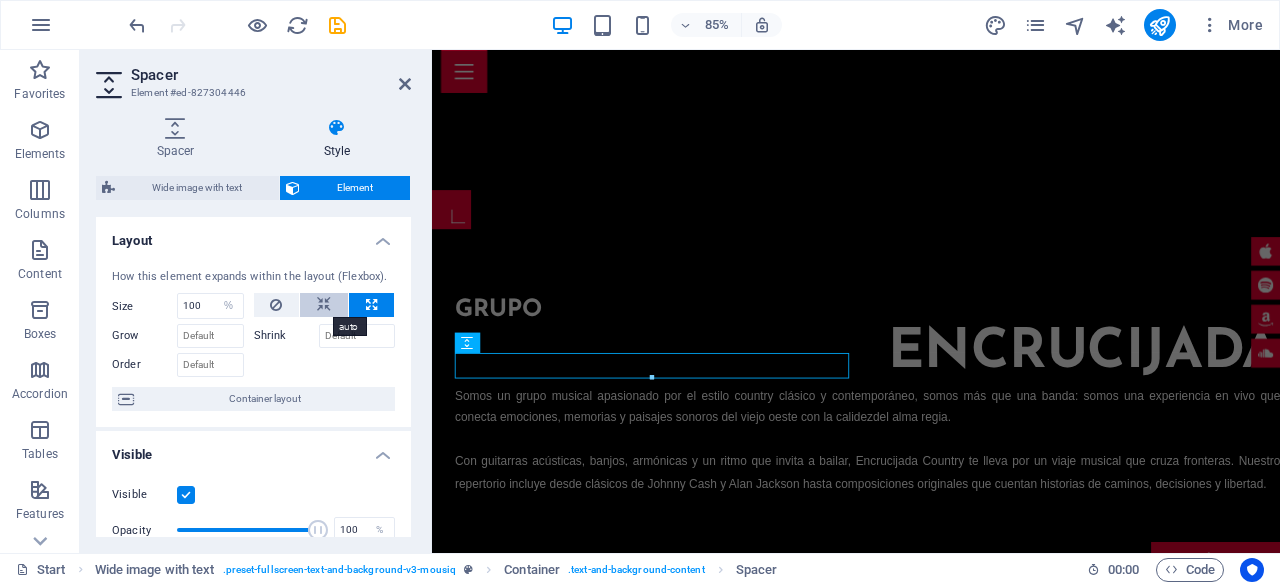 click at bounding box center (324, 305) 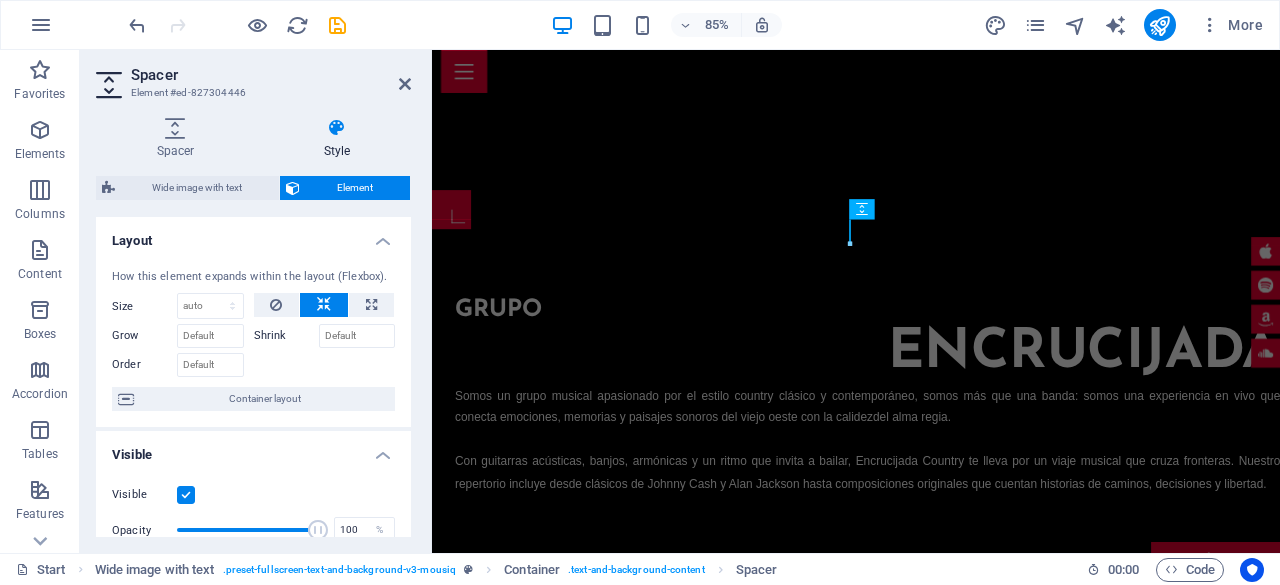 click at bounding box center [324, 305] 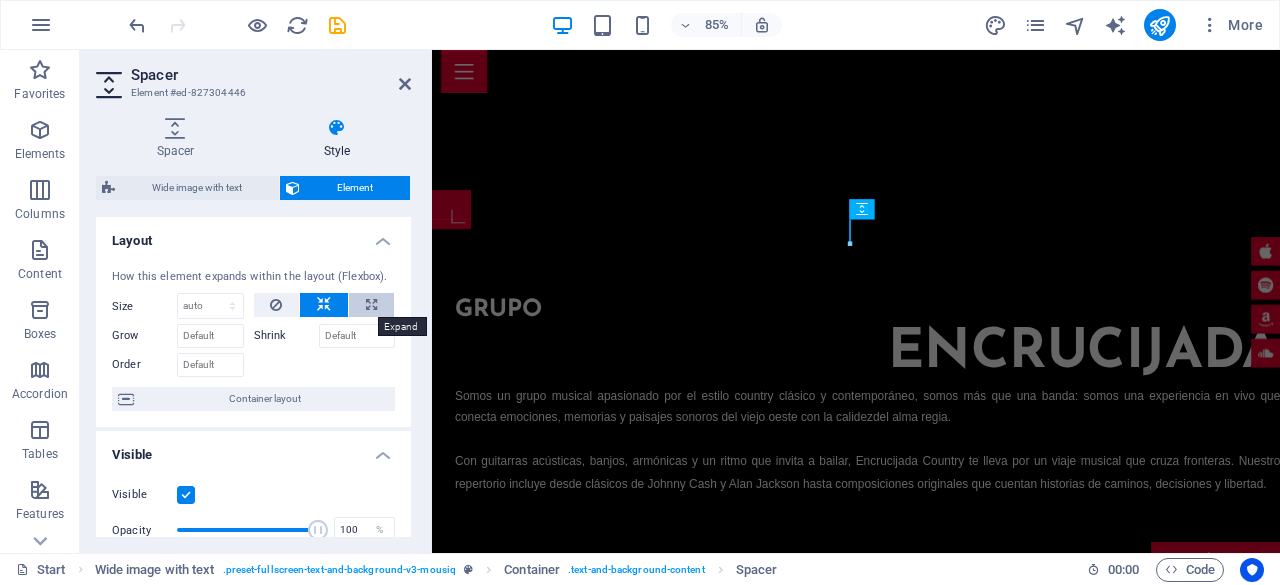 click at bounding box center (371, 305) 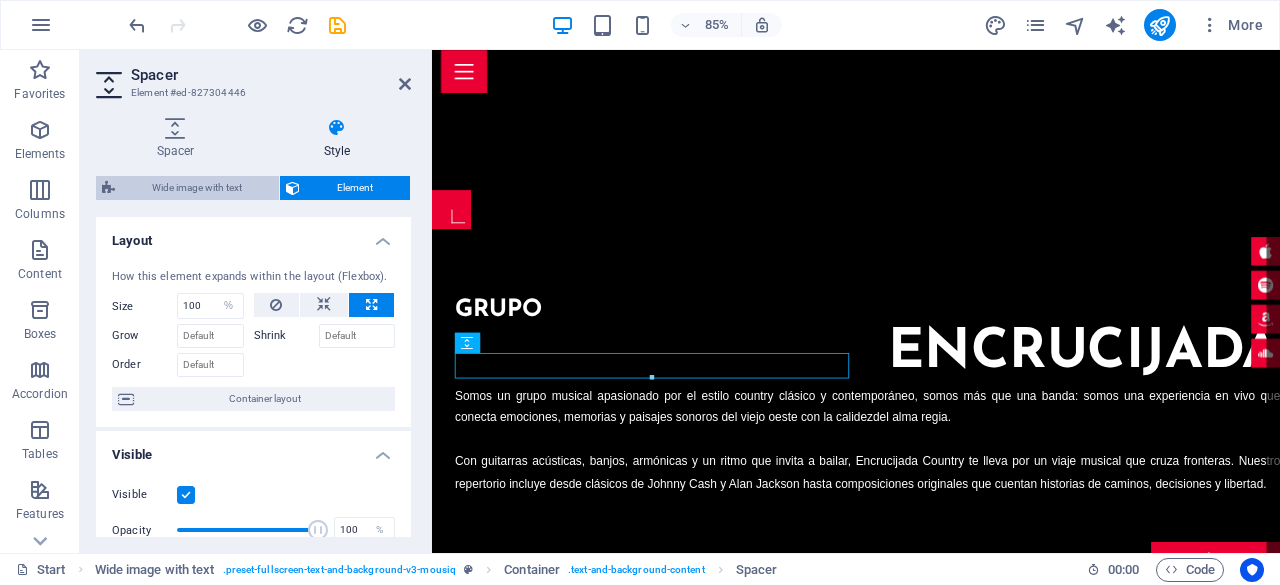 click on "Wide image with text" at bounding box center (197, 188) 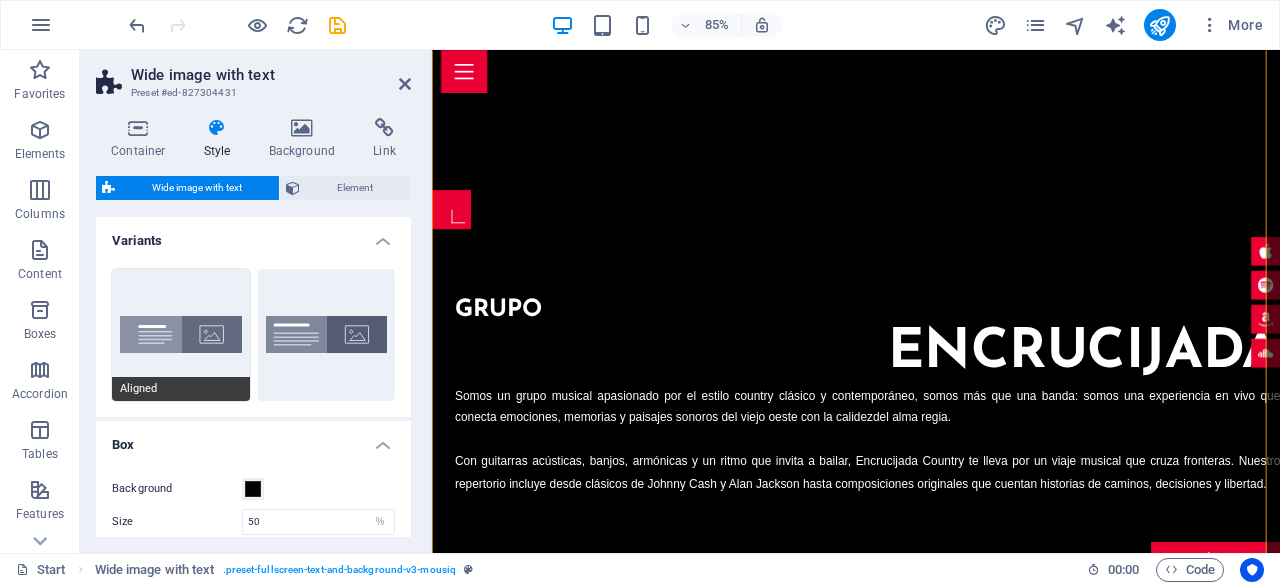 click on "Aligned" at bounding box center [181, 335] 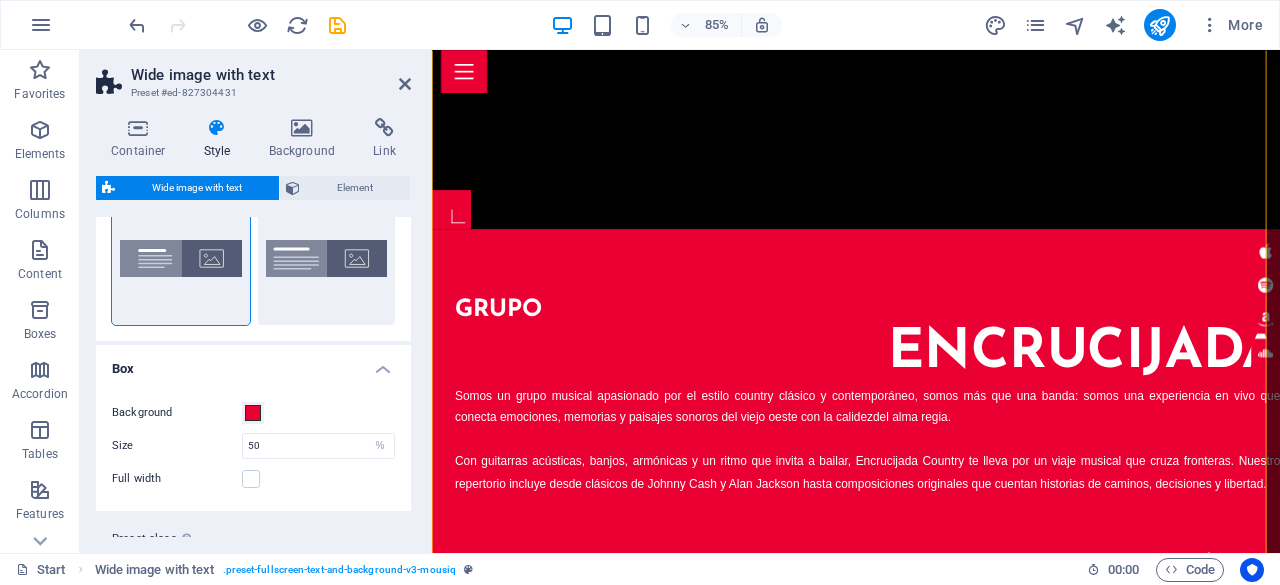 scroll, scrollTop: 100, scrollLeft: 0, axis: vertical 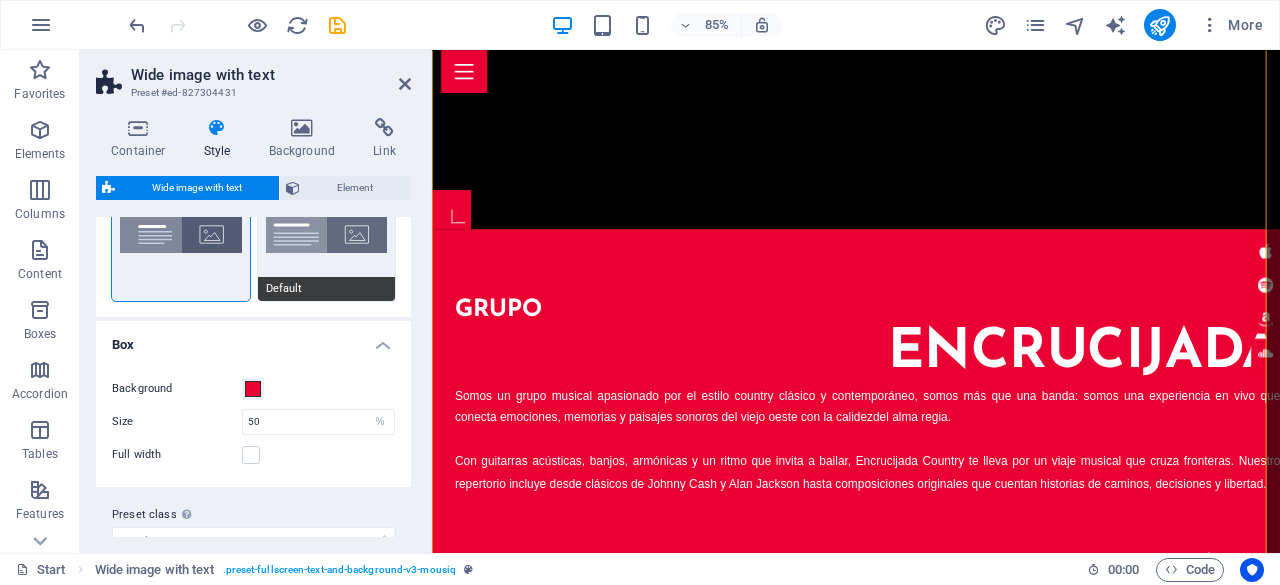 click on "Default" at bounding box center (327, 235) 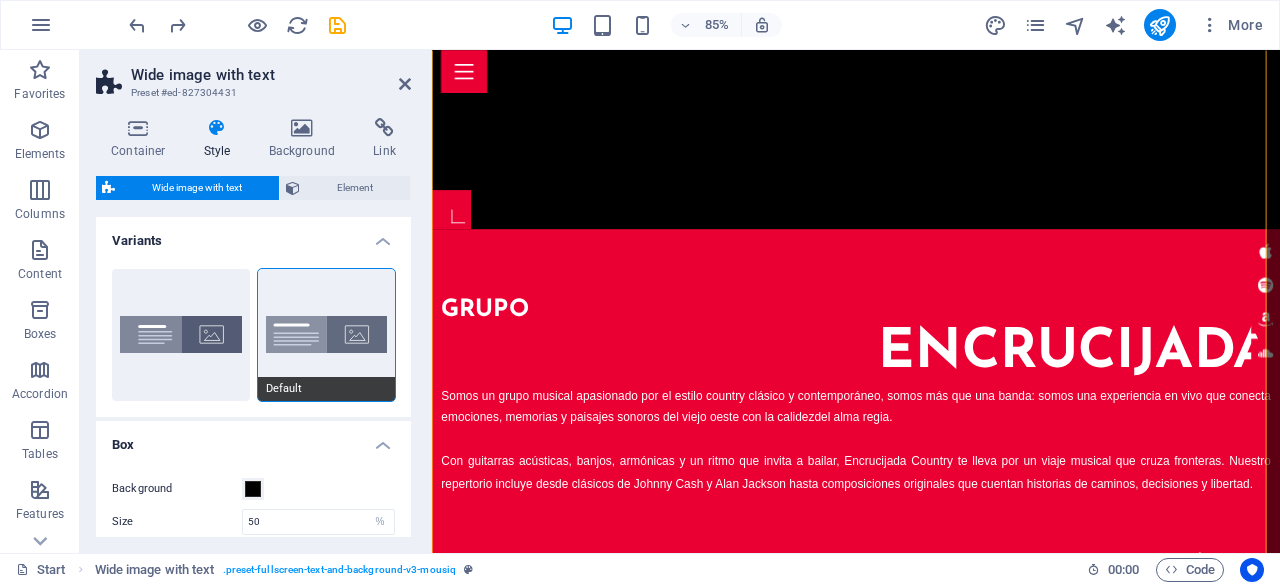 scroll, scrollTop: 128, scrollLeft: 0, axis: vertical 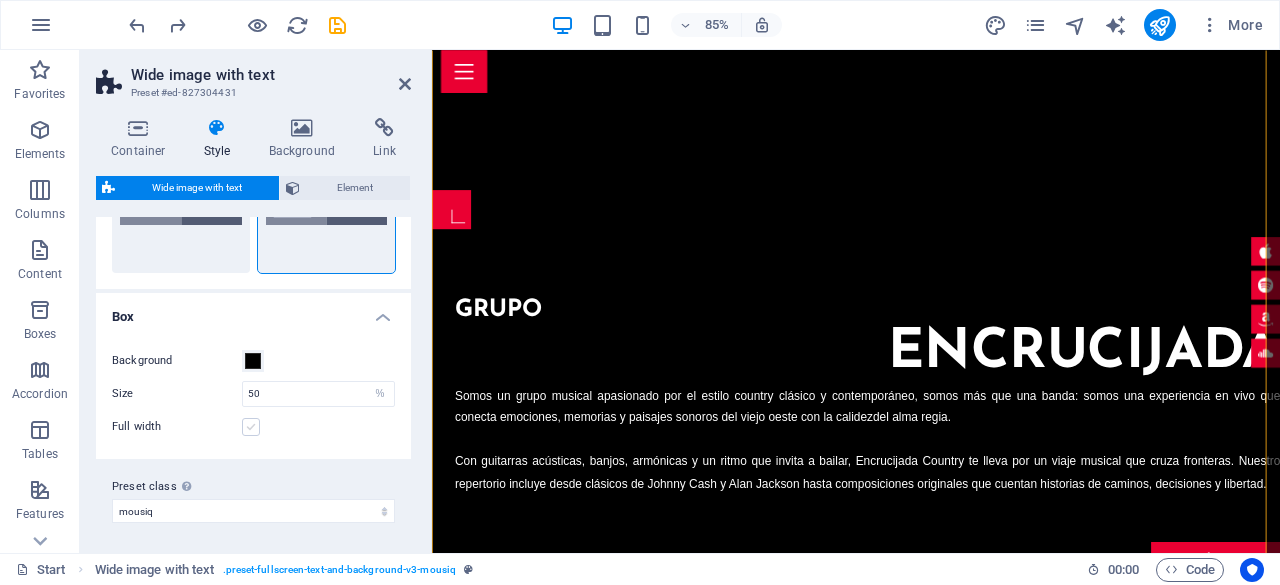 click at bounding box center [251, 427] 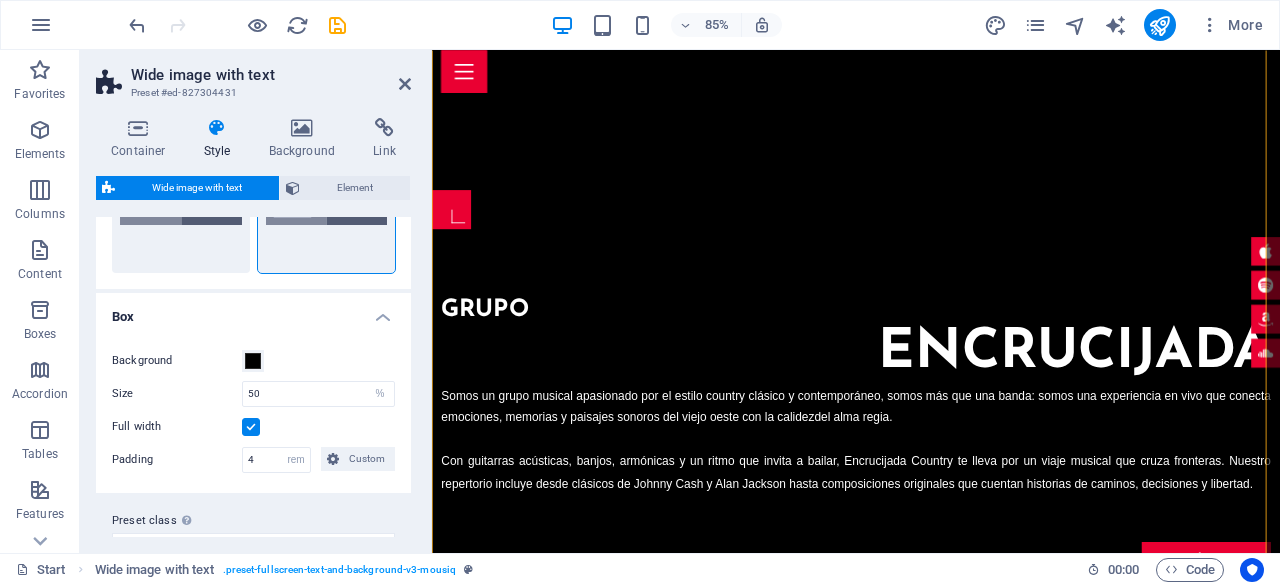 click at bounding box center (251, 427) 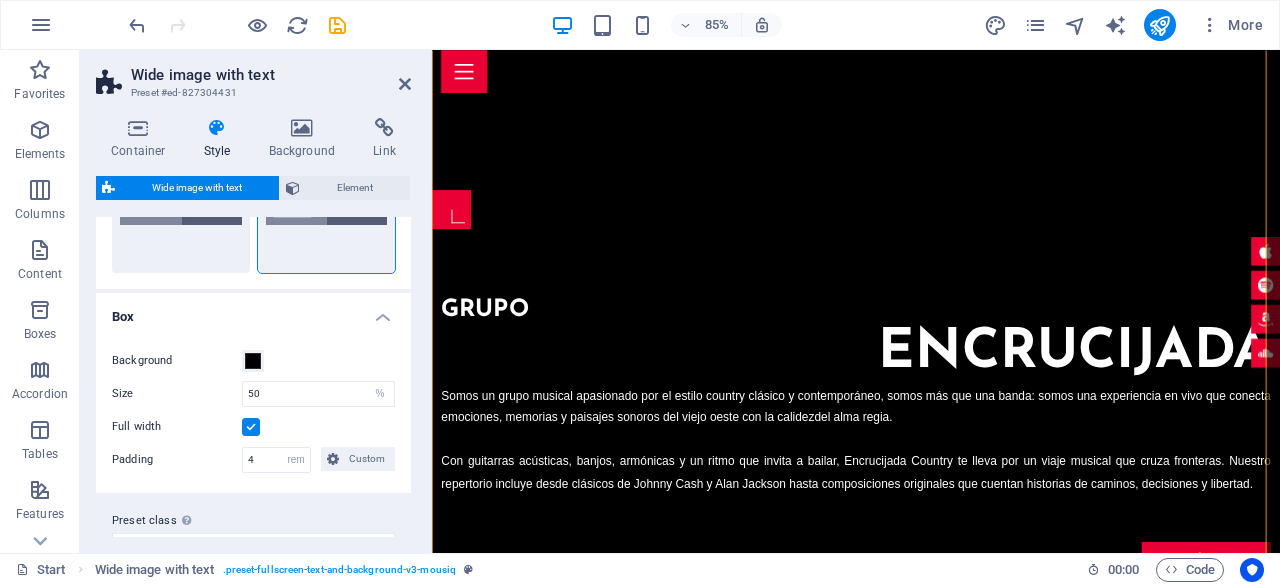 click on "Full width" at bounding box center (0, 0) 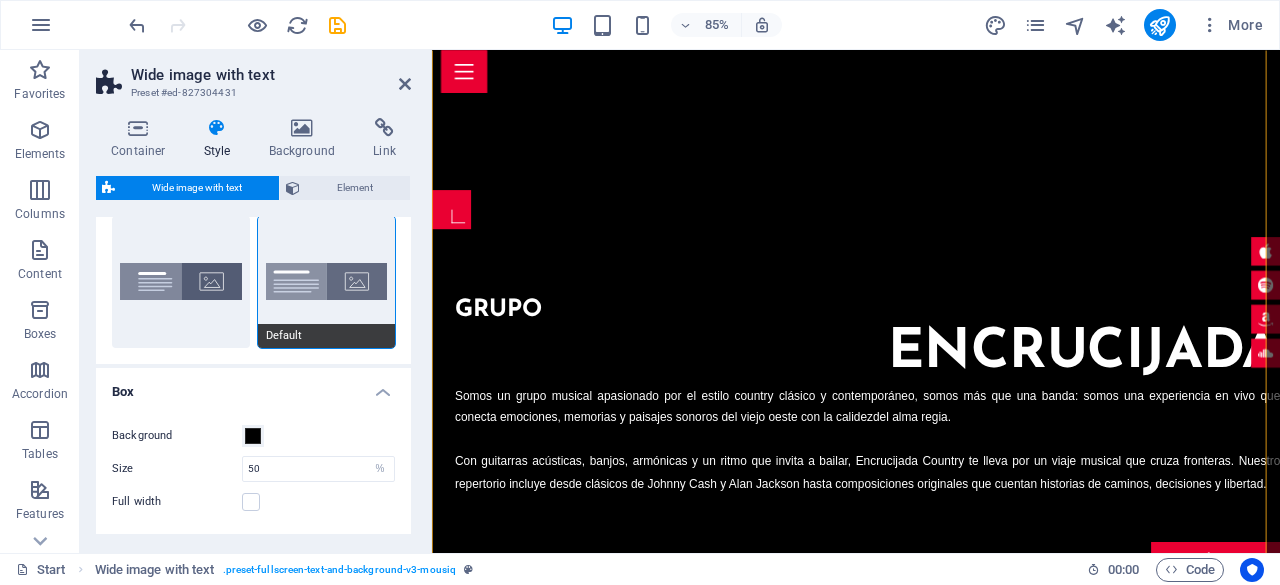 scroll, scrollTop: 28, scrollLeft: 0, axis: vertical 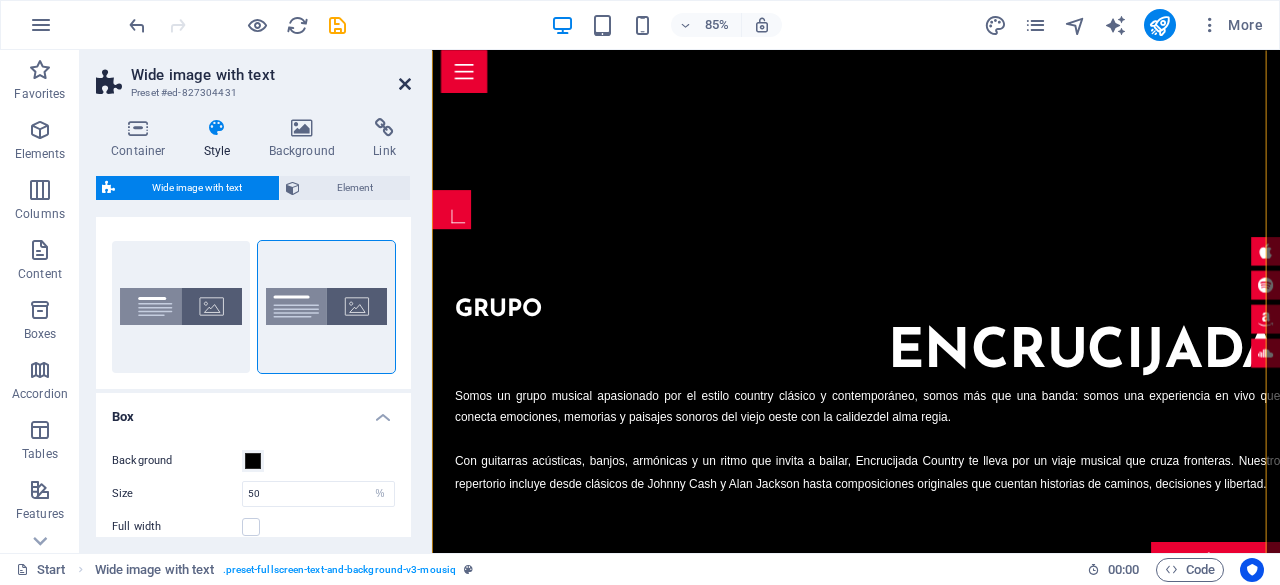 click at bounding box center [405, 84] 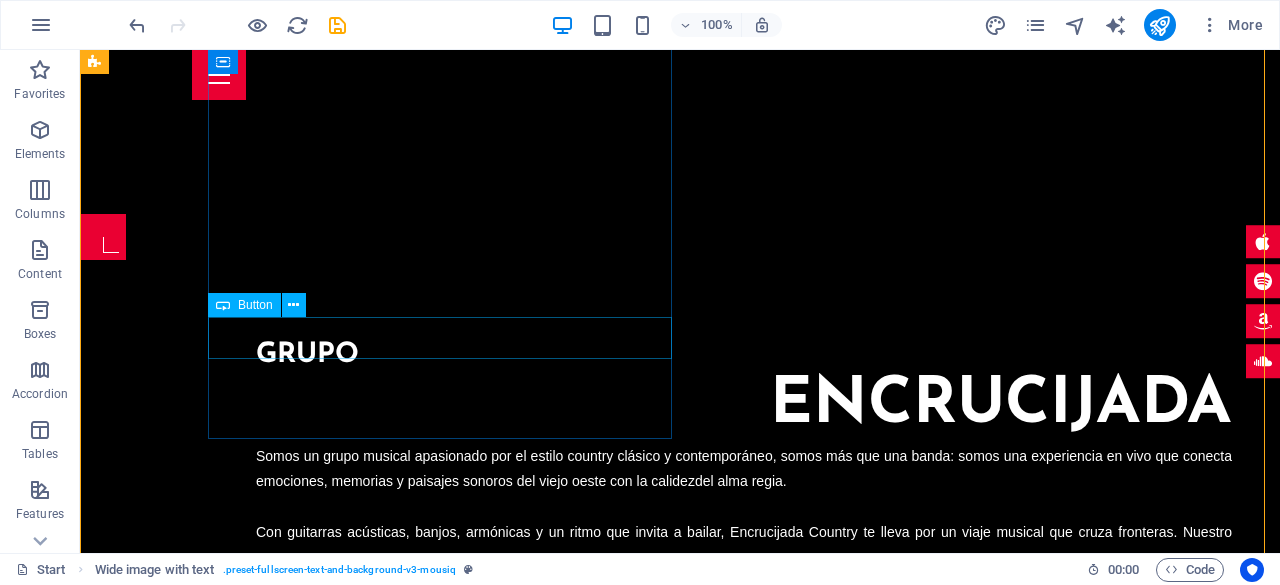 click on "contáctanos" at bounding box center [744, 649] 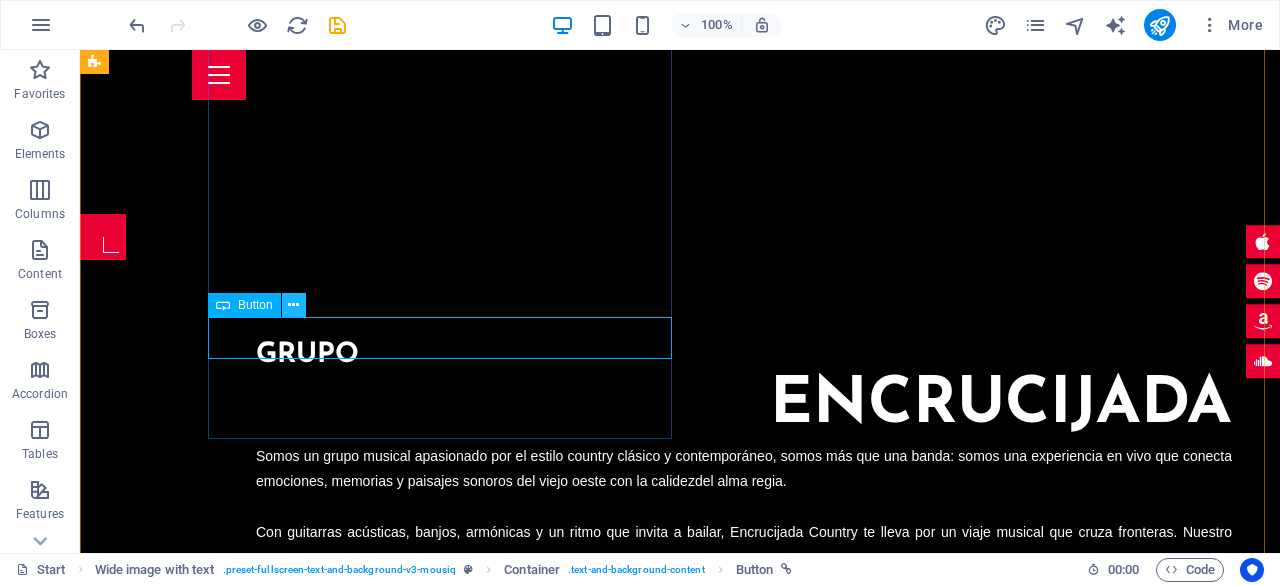 click at bounding box center [293, 305] 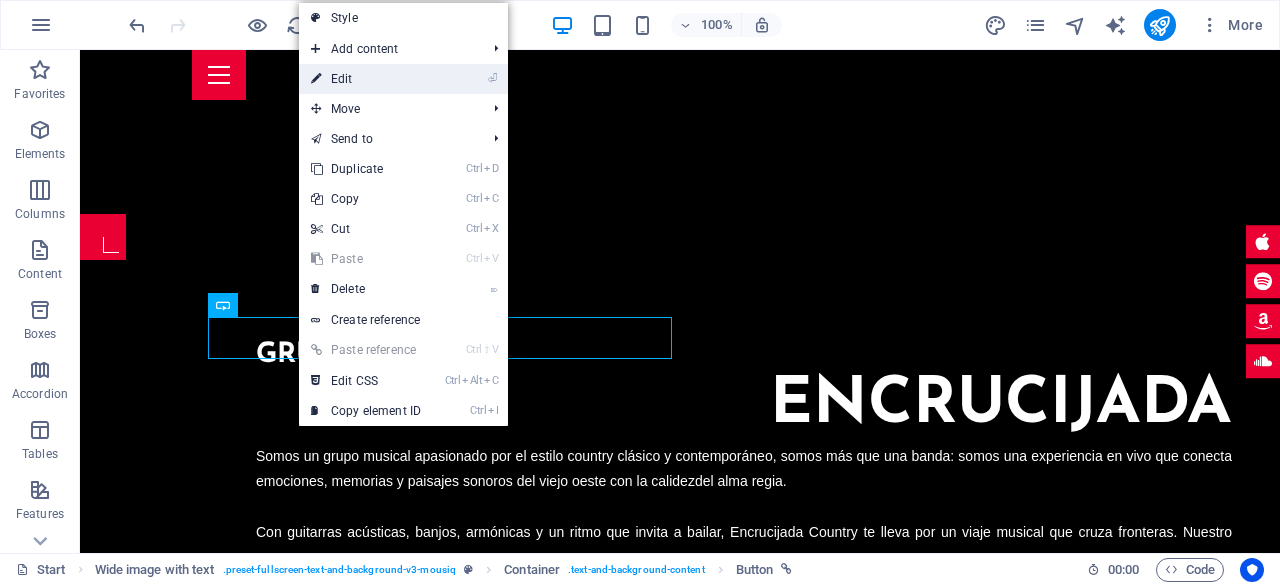 click on "⏎  Edit" at bounding box center (366, 79) 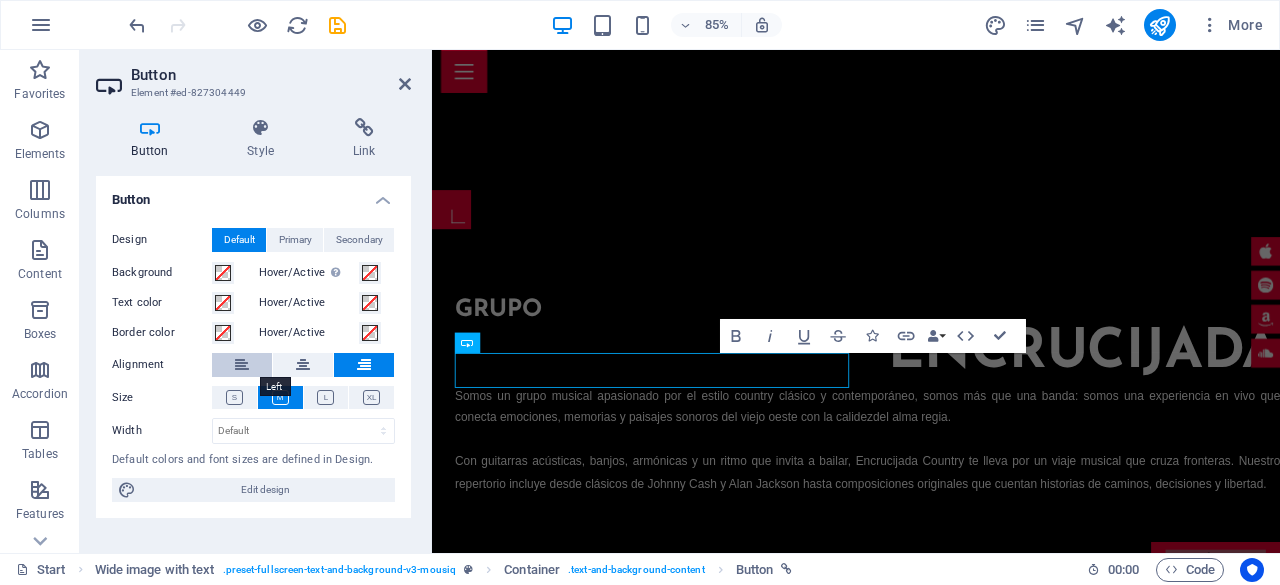 click at bounding box center (242, 365) 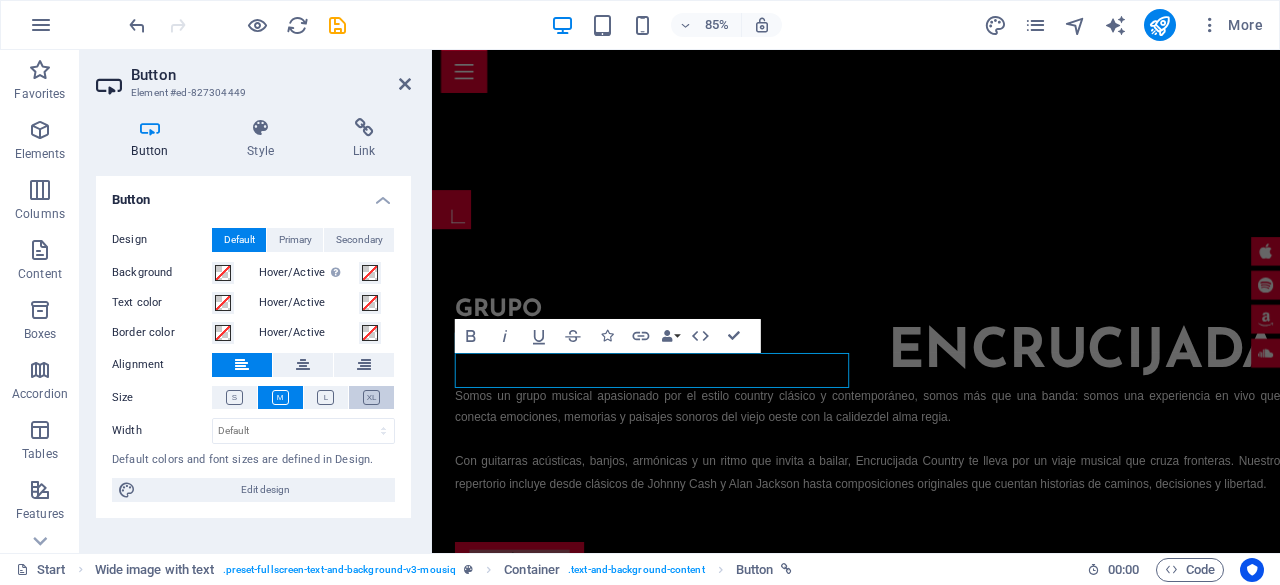 click at bounding box center [371, 397] 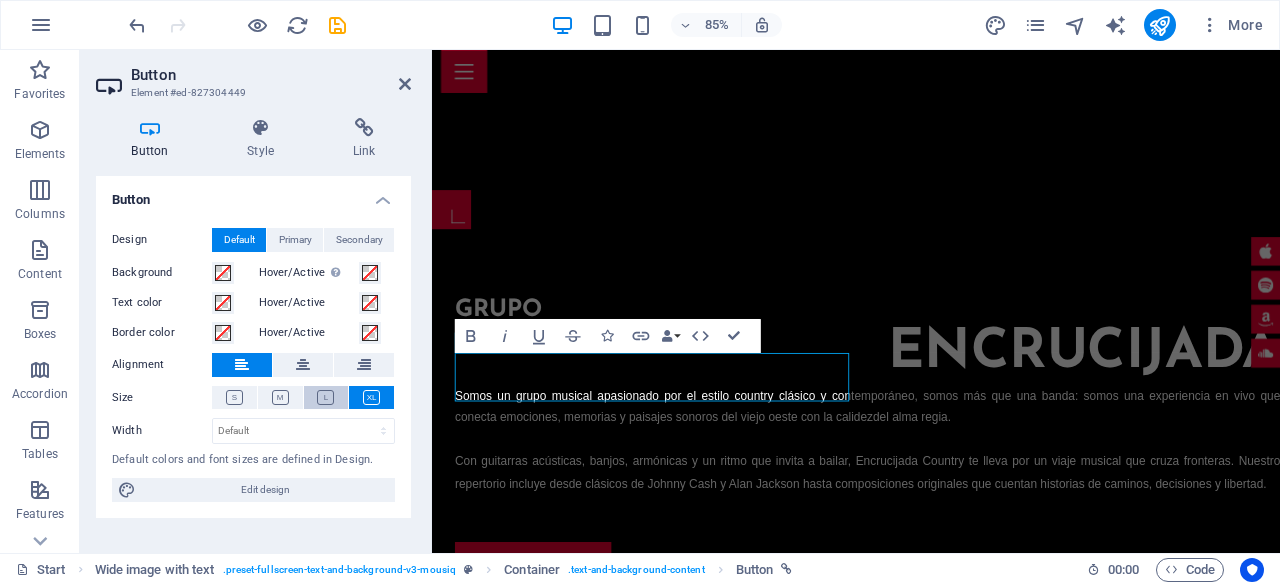 click at bounding box center [325, 397] 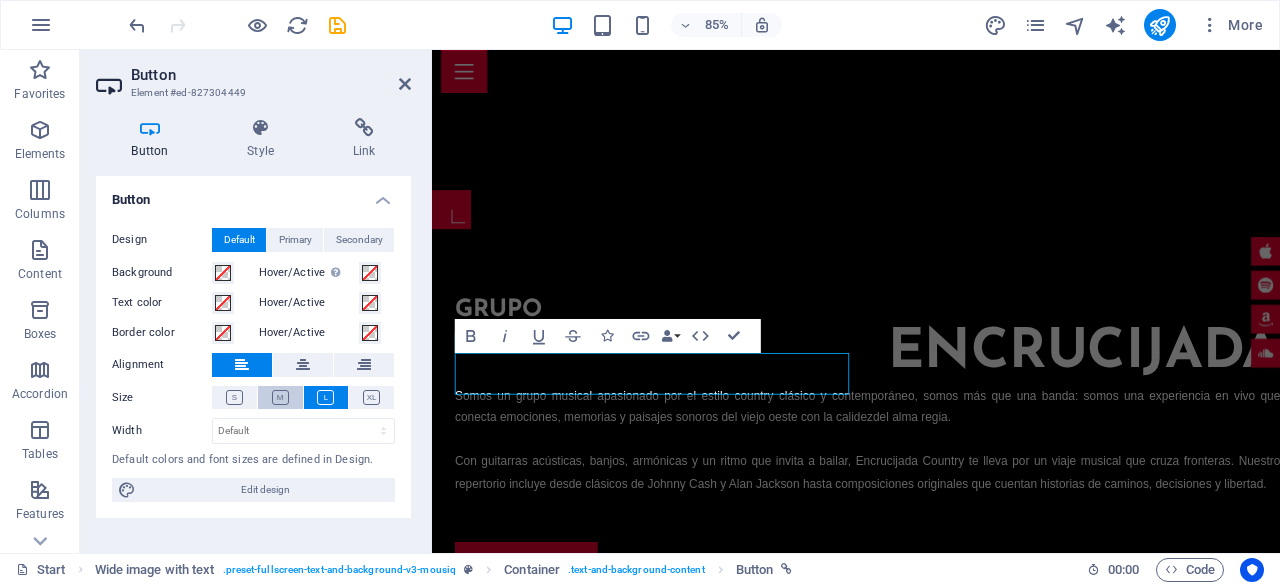 click at bounding box center (280, 397) 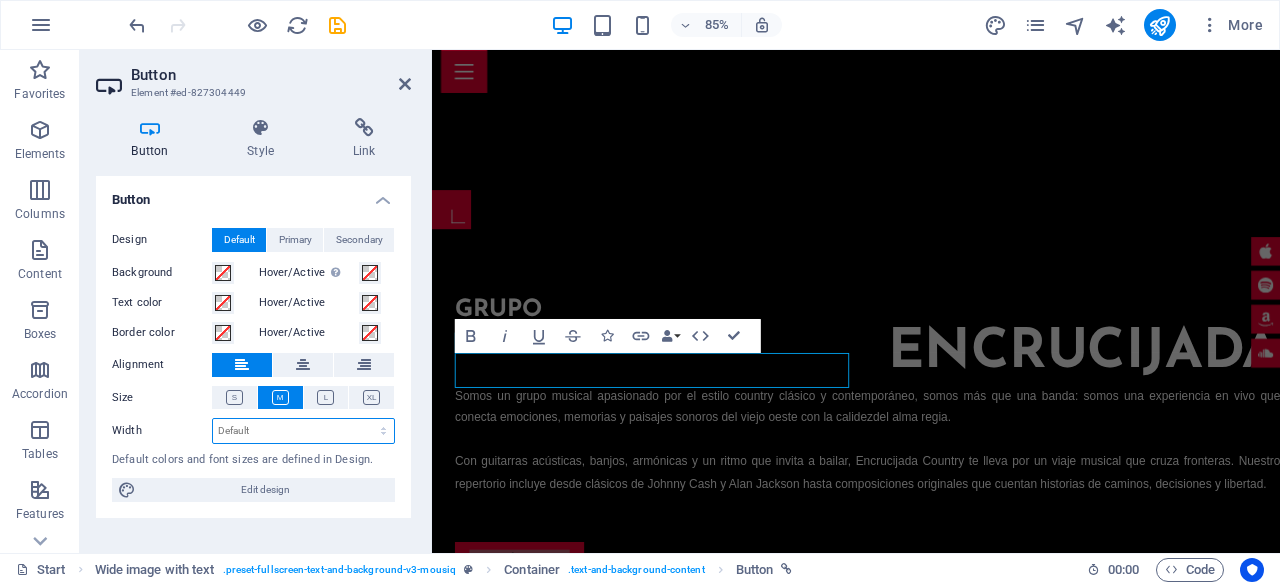click on "Default px rem % em vh vw" at bounding box center [303, 431] 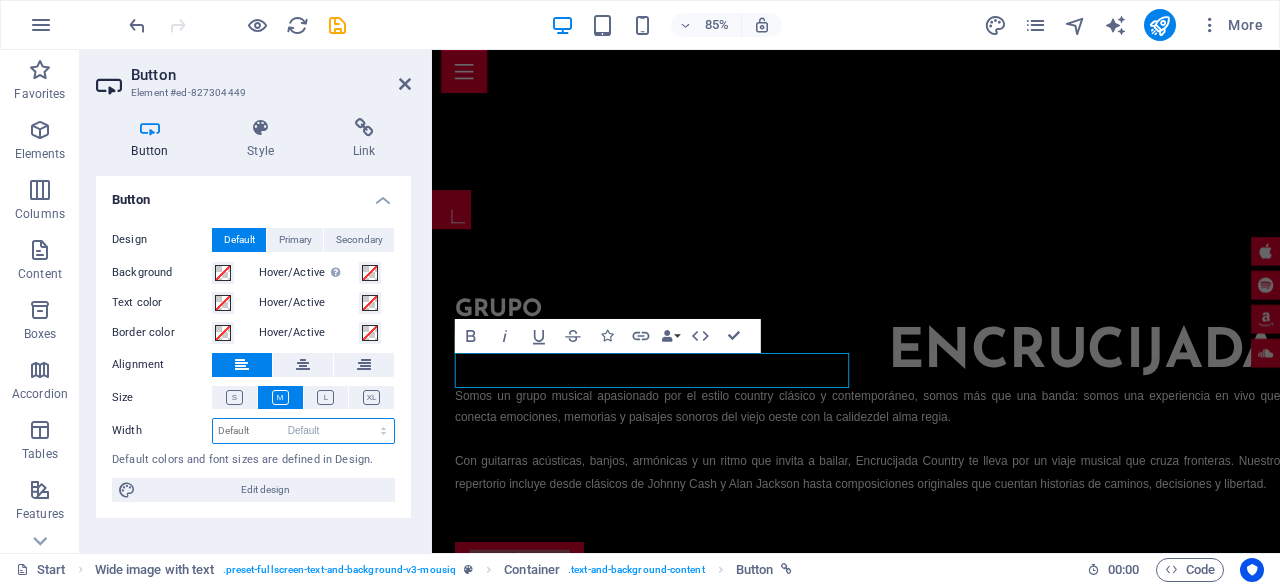 click on "Default px rem % em vh vw" at bounding box center (303, 431) 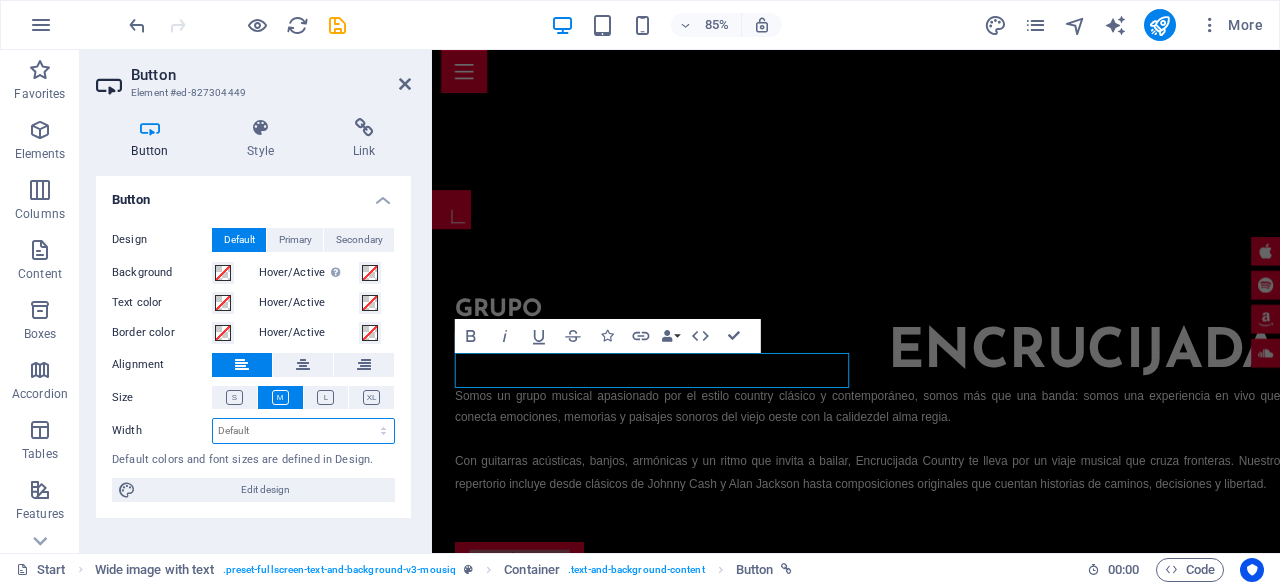click on "Default px rem % em vh vw" at bounding box center (303, 431) 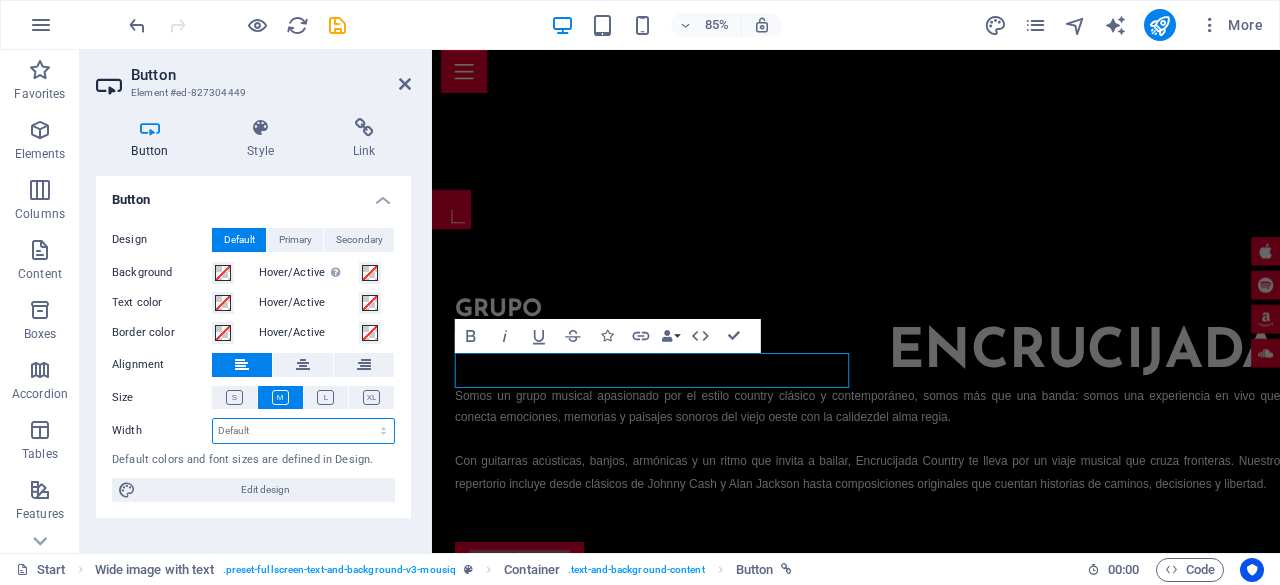 select on "rem" 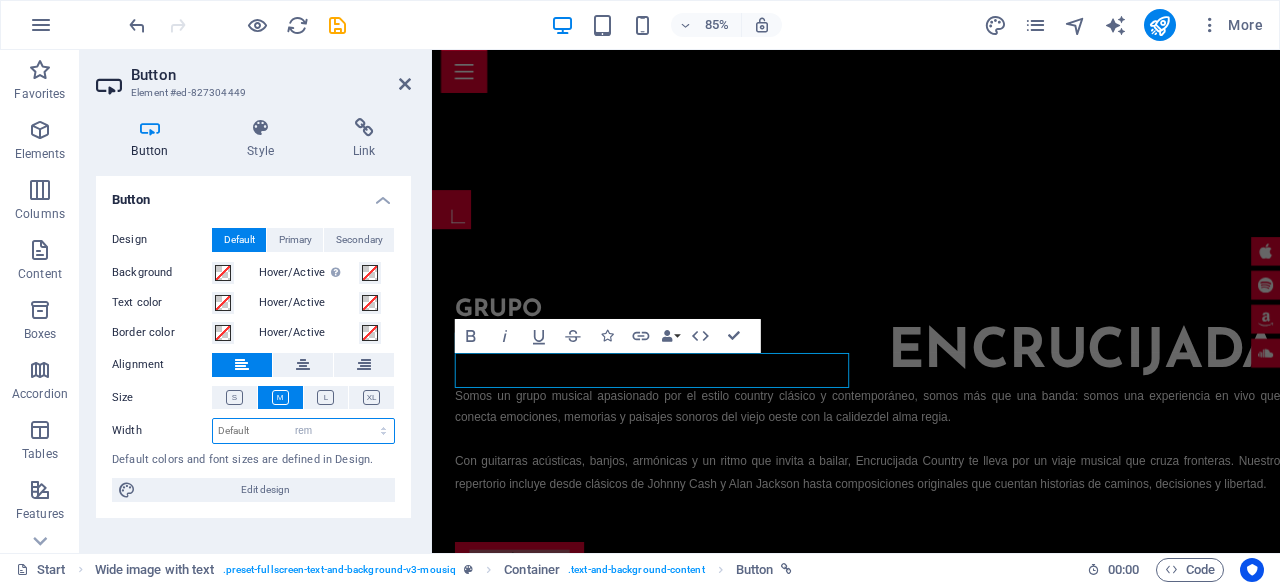 click on "Default px rem % em vh vw" at bounding box center (303, 431) 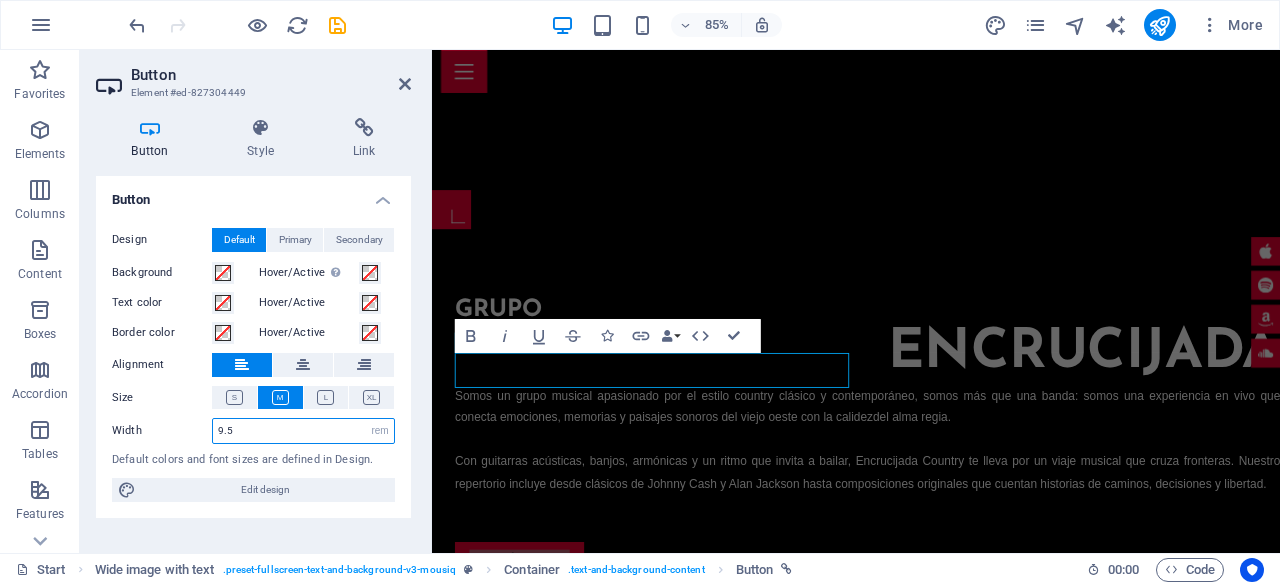 drag, startPoint x: 364, startPoint y: 431, endPoint x: 378, endPoint y: 431, distance: 14 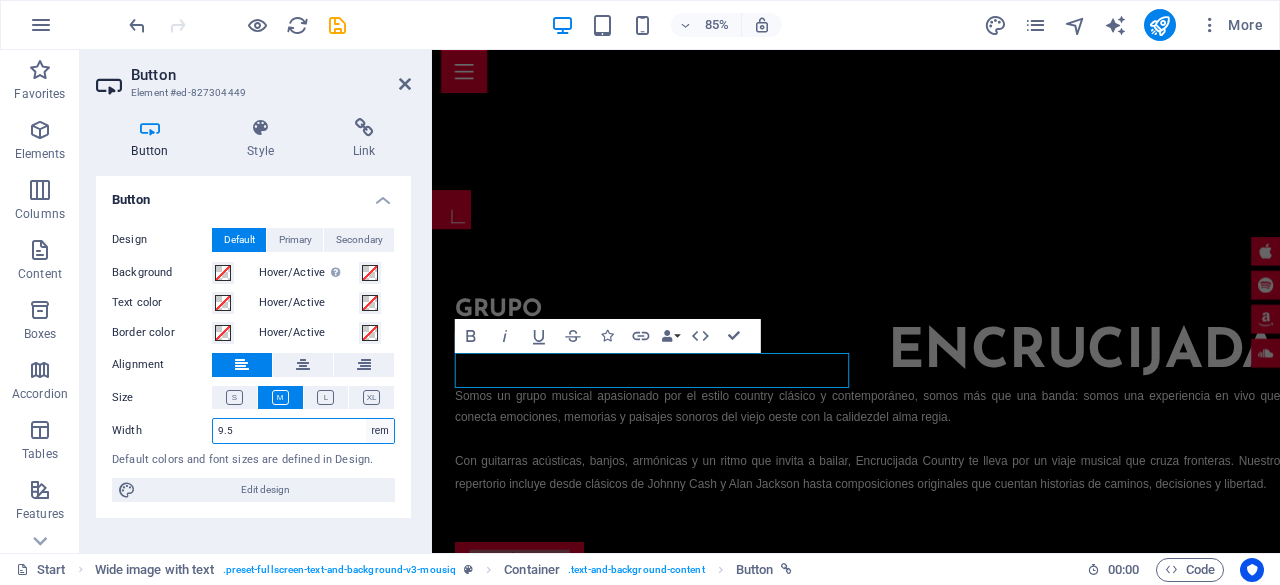 click on "9.5" at bounding box center [303, 431] 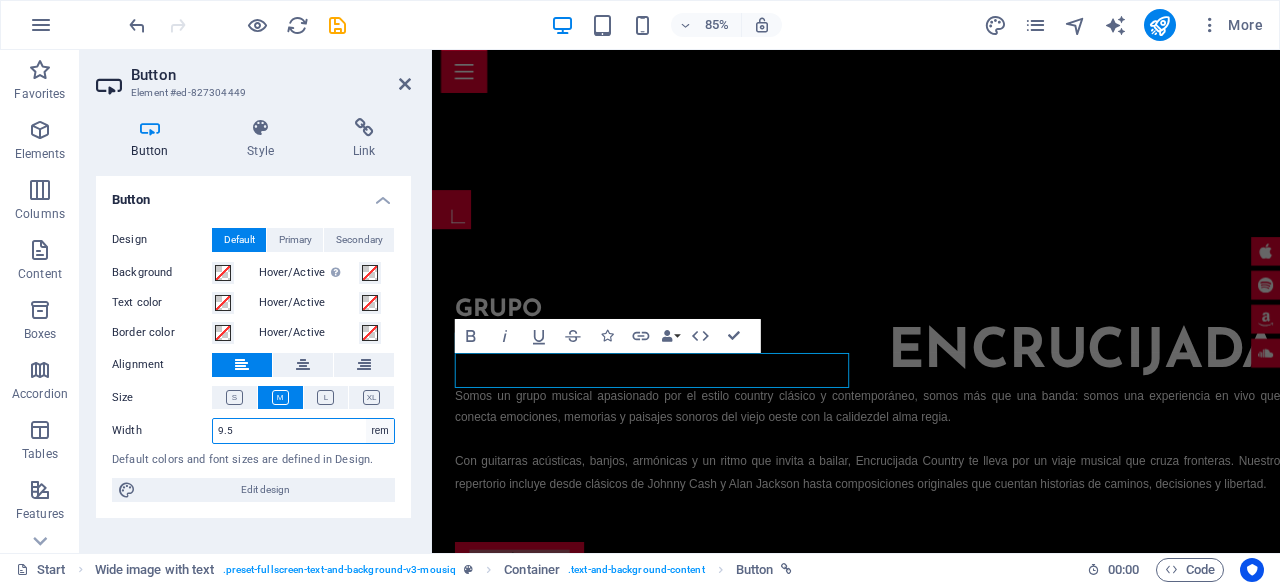 click on "Default px rem % em vh vw" at bounding box center (380, 431) 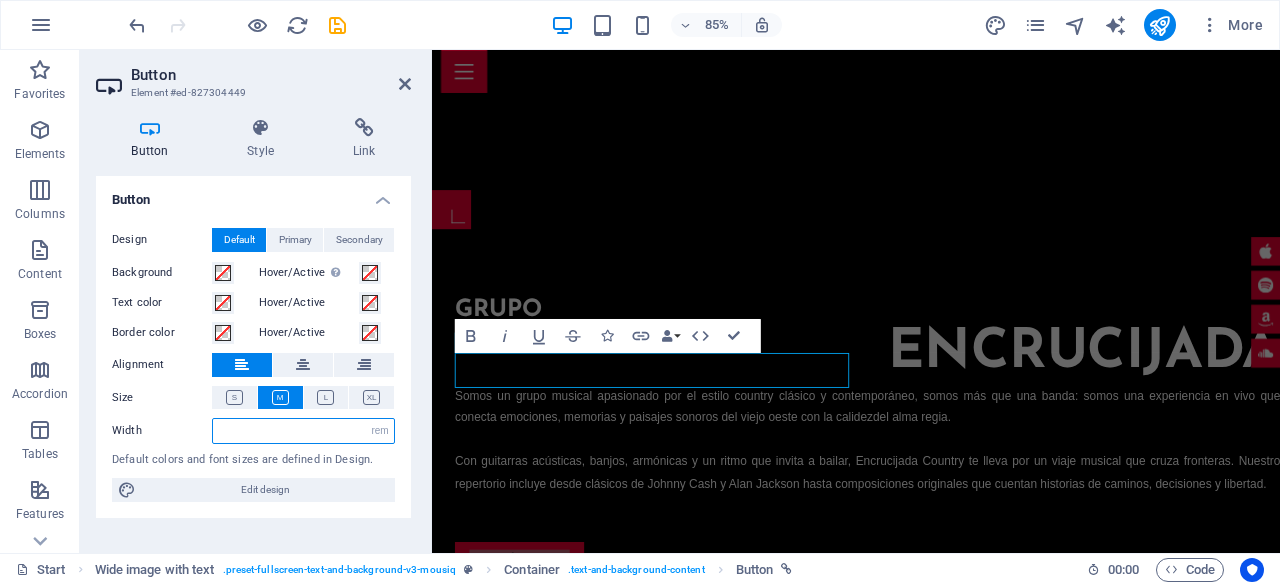 type 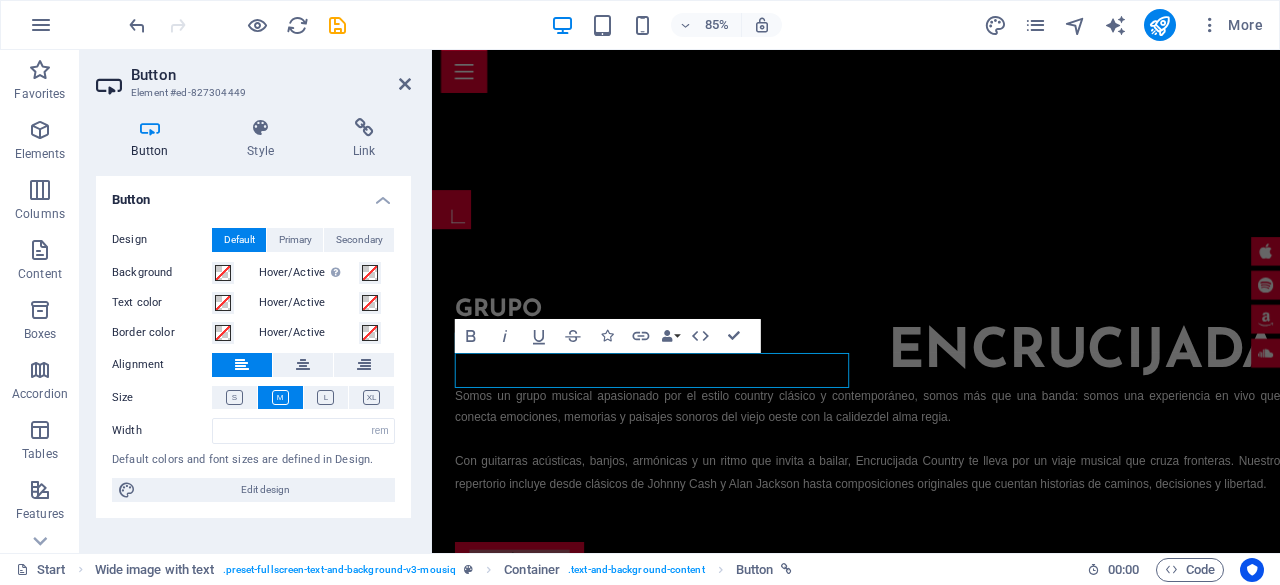 click on "Button" at bounding box center [253, 194] 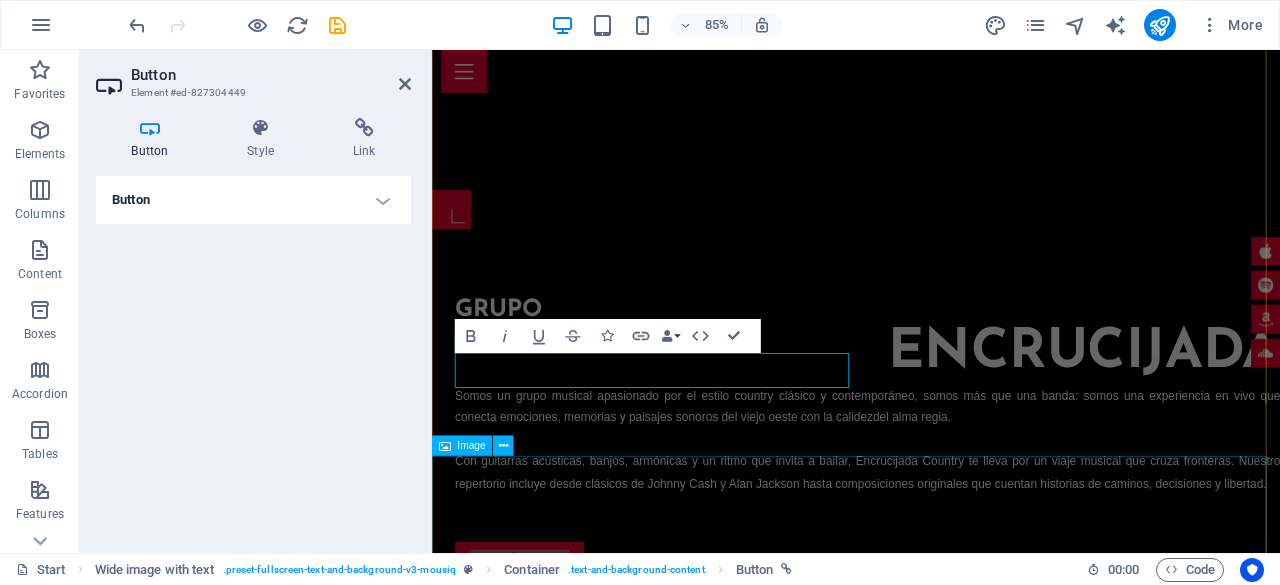 click at bounding box center [931, 1812] 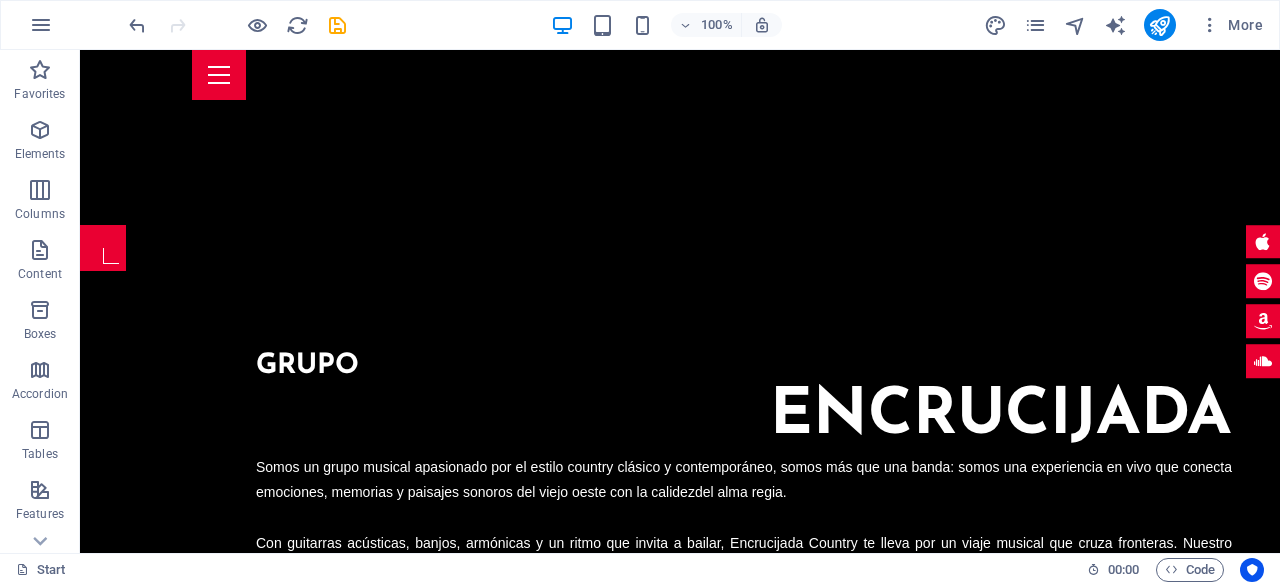 scroll, scrollTop: 402, scrollLeft: 0, axis: vertical 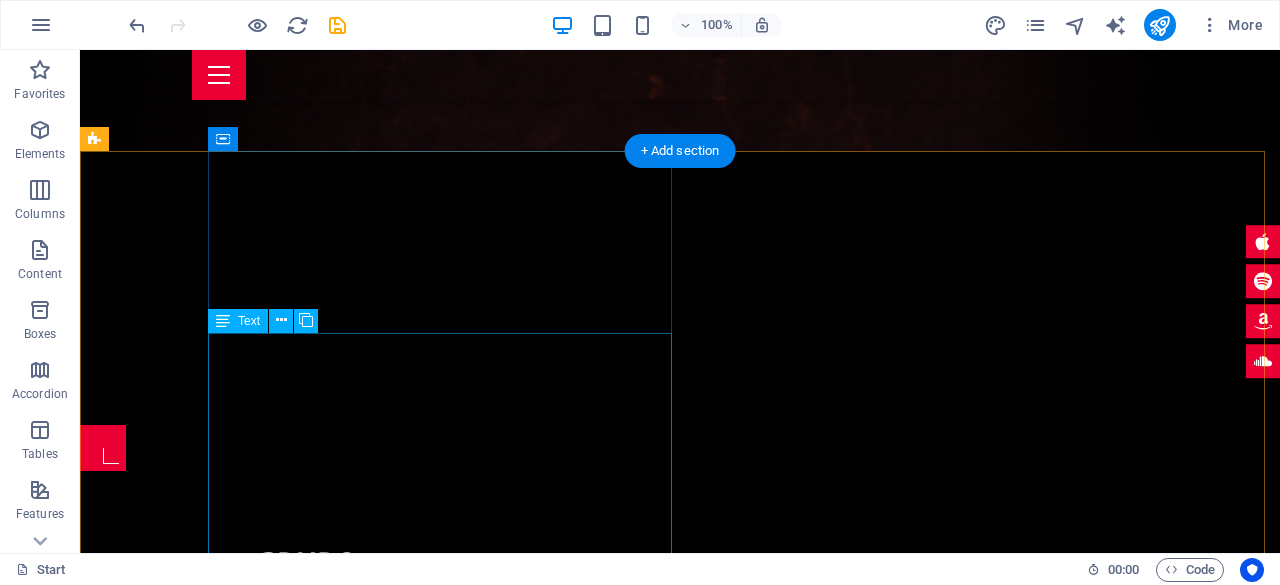 click on "Somos un grupo musical apasionado por el estilo country clásico y contemporáneo, somos más que una banda: somos una experiencia en vivo que conecta emociones, memorias y paisajes sonoros del viejo oeste con la calidez  del alma regia. Con guitarras acústicas, banjos, armónicas y un ritmo que invita a bailar, Encrucijada Country te lleva por un viaje musical que cruza fronteras. Nuestro repertorio incluye desde clásicos de Johnny Cash y Alan Jackson hasta composiciones originales que cuentan historias de caminos, decisiones y libertad." at bounding box center [744, 731] 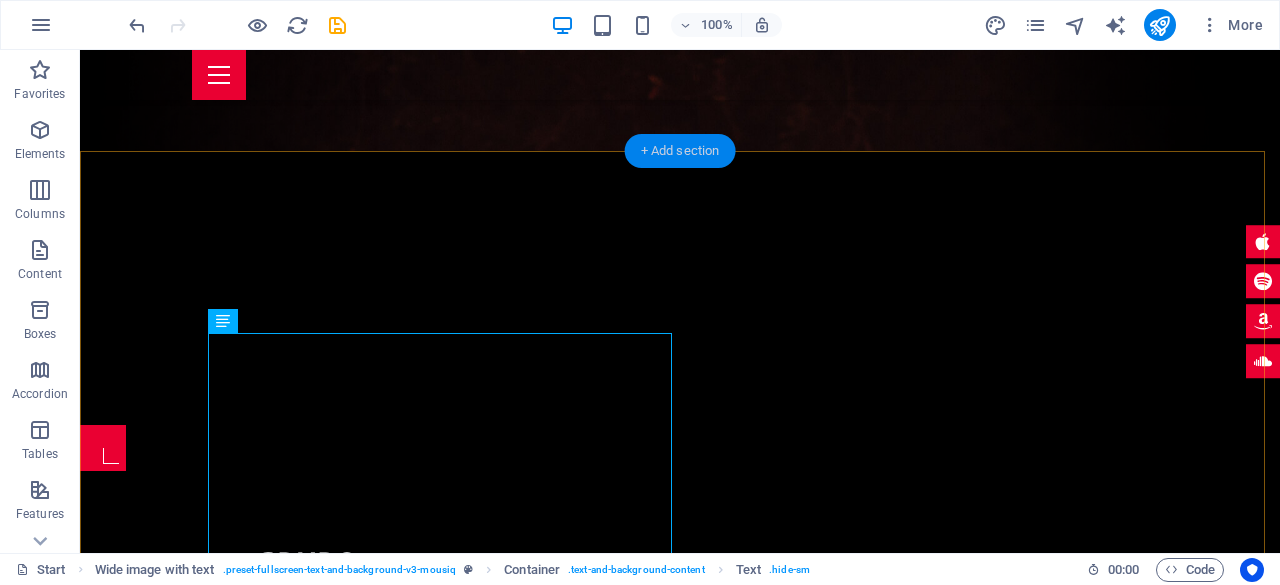 click on "+ Add section" at bounding box center [680, 151] 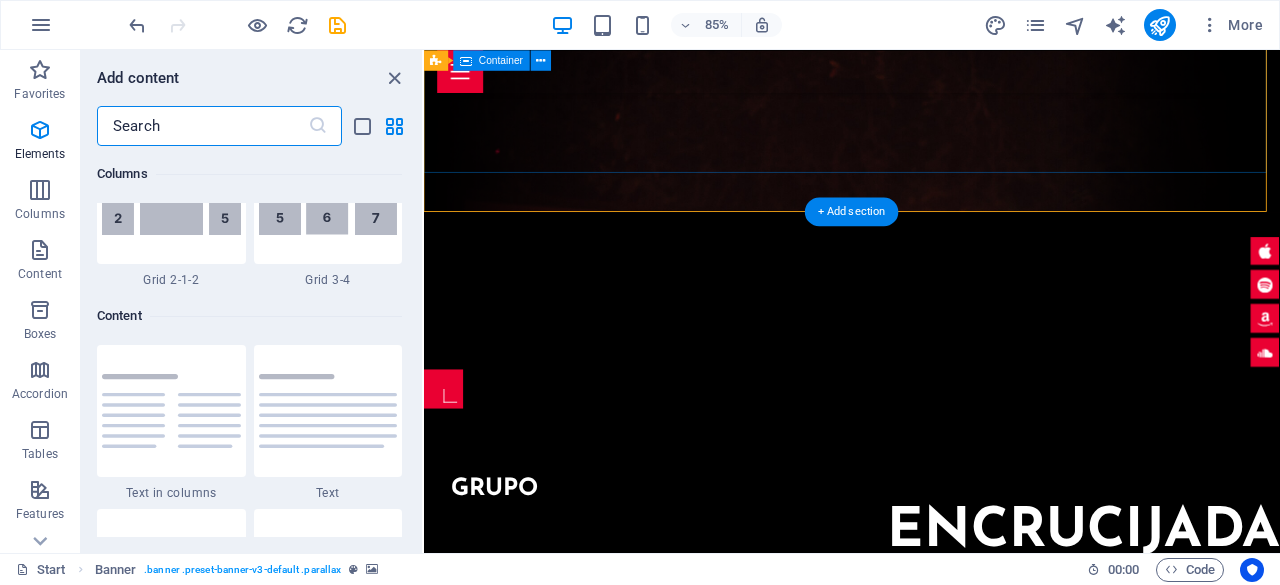 scroll, scrollTop: 3499, scrollLeft: 0, axis: vertical 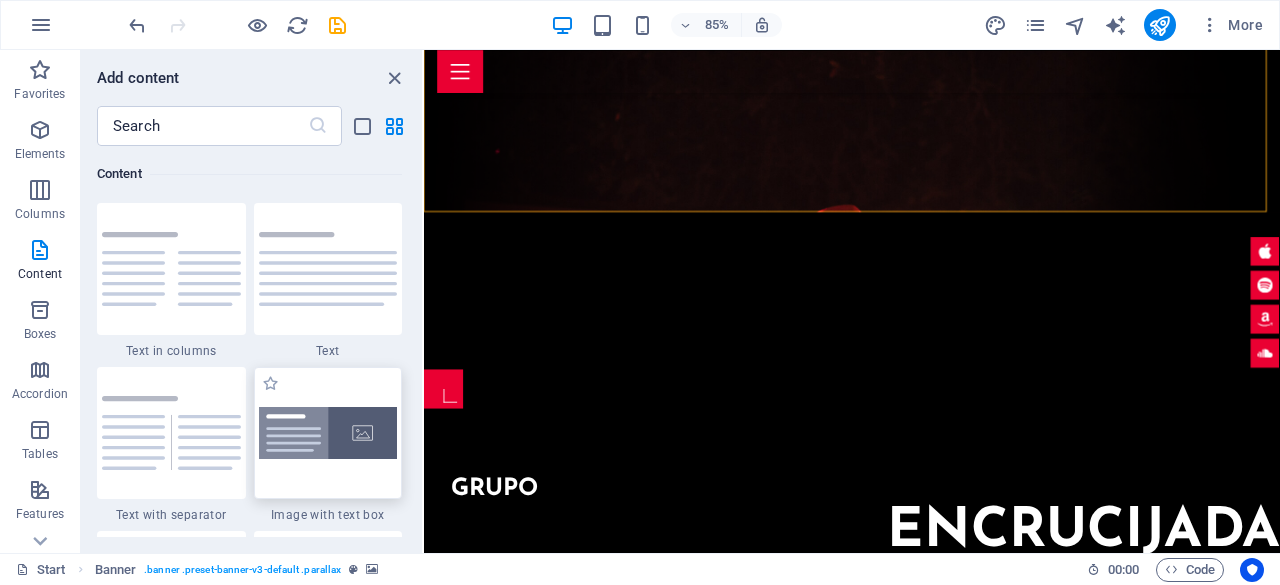 click at bounding box center [328, 433] 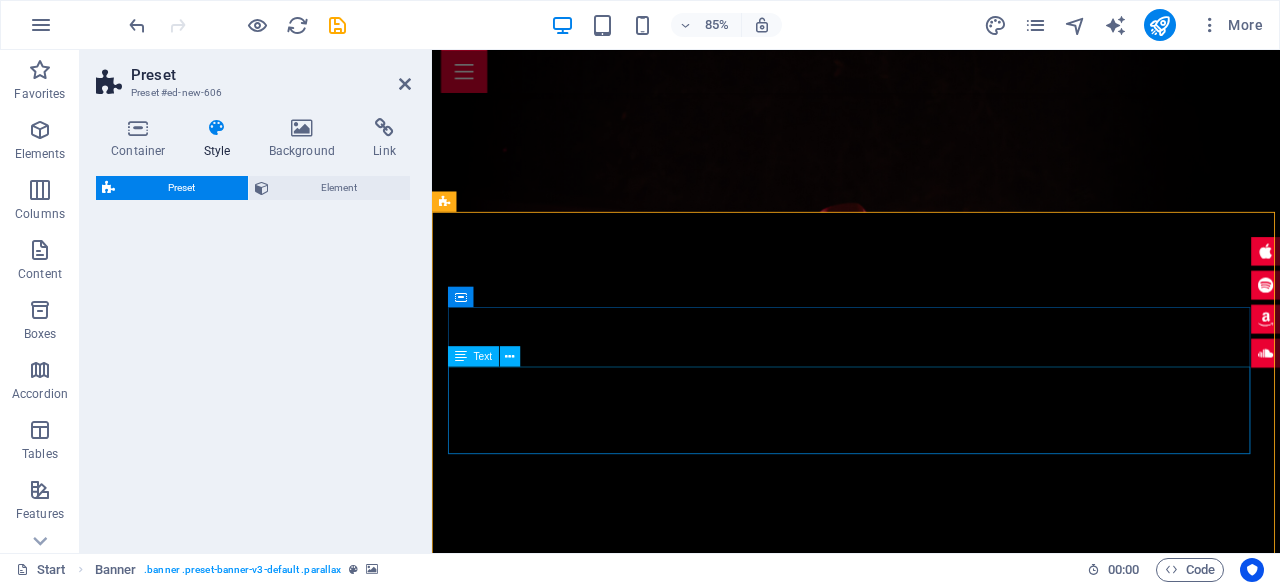 select on "rem" 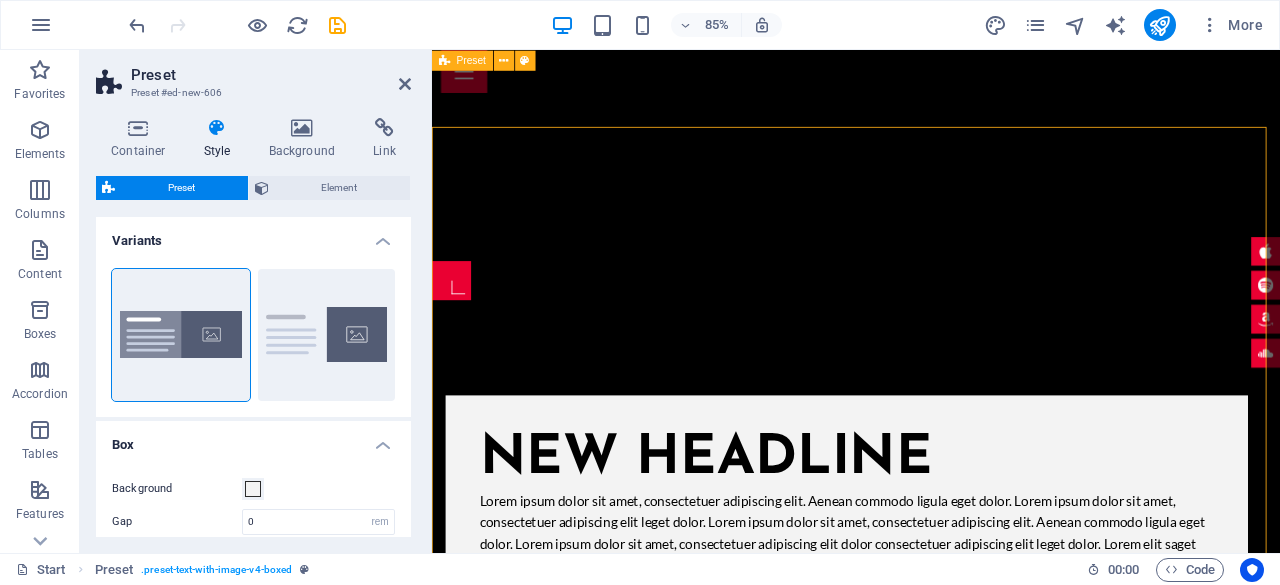 scroll, scrollTop: 502, scrollLeft: 0, axis: vertical 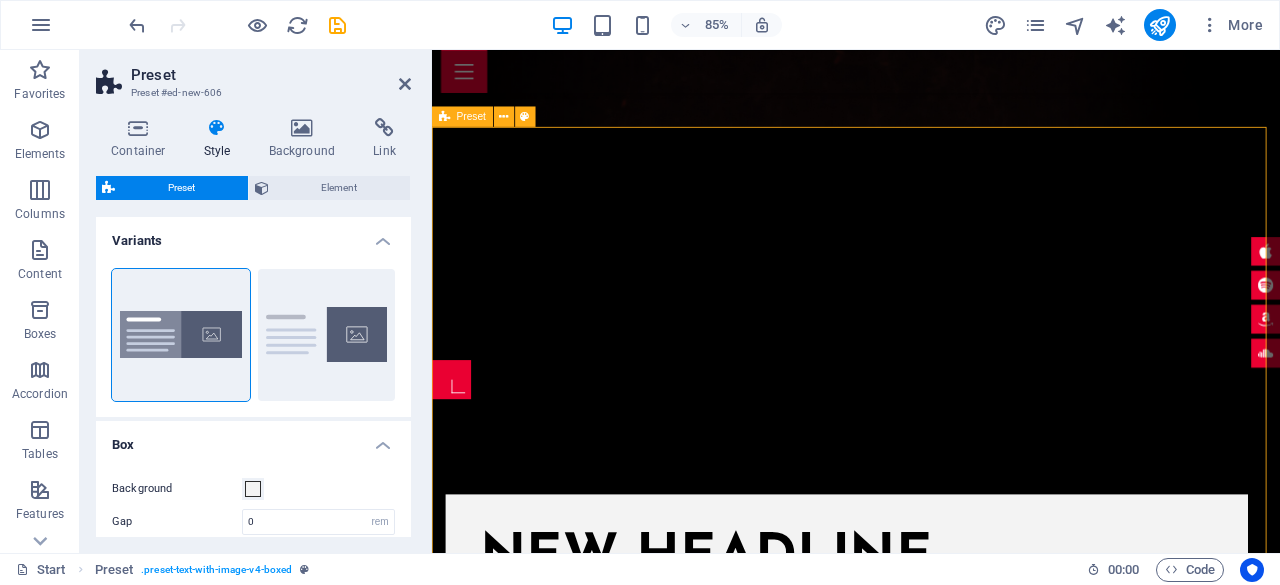 click on "New headline Lorem ipsum dolor sit amet, consectetuer adipiscing elit. Aenean commodo ligula eget dolor. Lorem ipsum dolor sit amet, consectetuer adipiscing elit leget dolor. Lorem ipsum dolor sit amet, consectetuer adipiscing elit. Aenean commodo ligula eget dolor. Lorem ipsum dolor sit amet, consectetuer adipiscing elit dolor consectetuer adipiscing elit leget dolor. Lorem elit saget ipsum dolor sit amet, consectetuer. Drop content here or  Add elements  Paste clipboard" at bounding box center [931, 982] 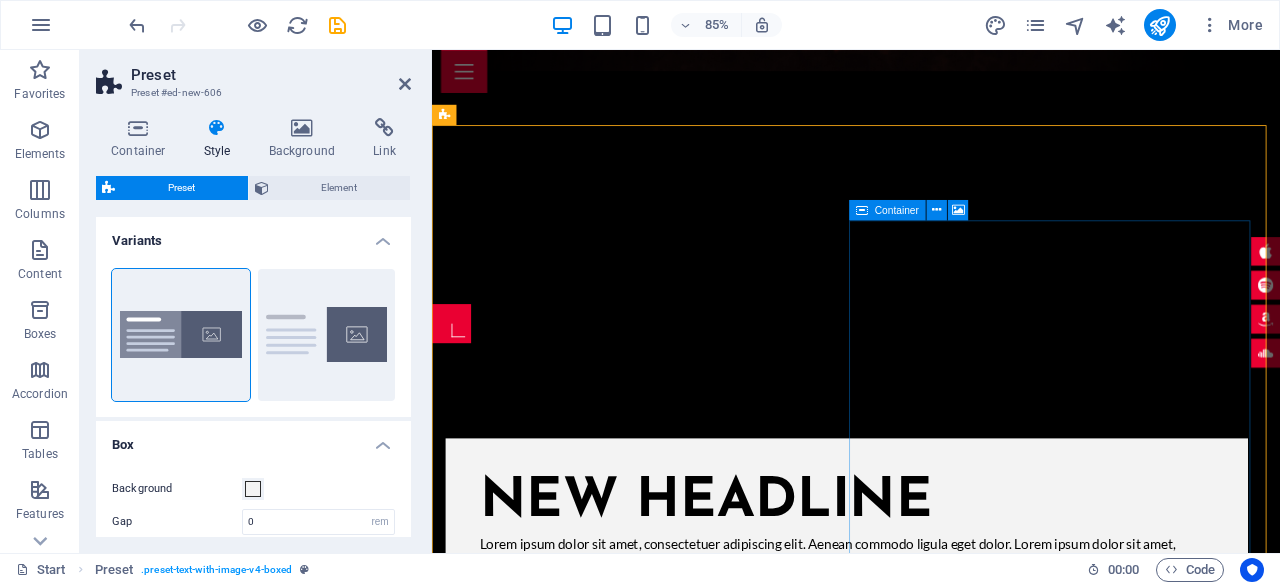 scroll, scrollTop: 502, scrollLeft: 0, axis: vertical 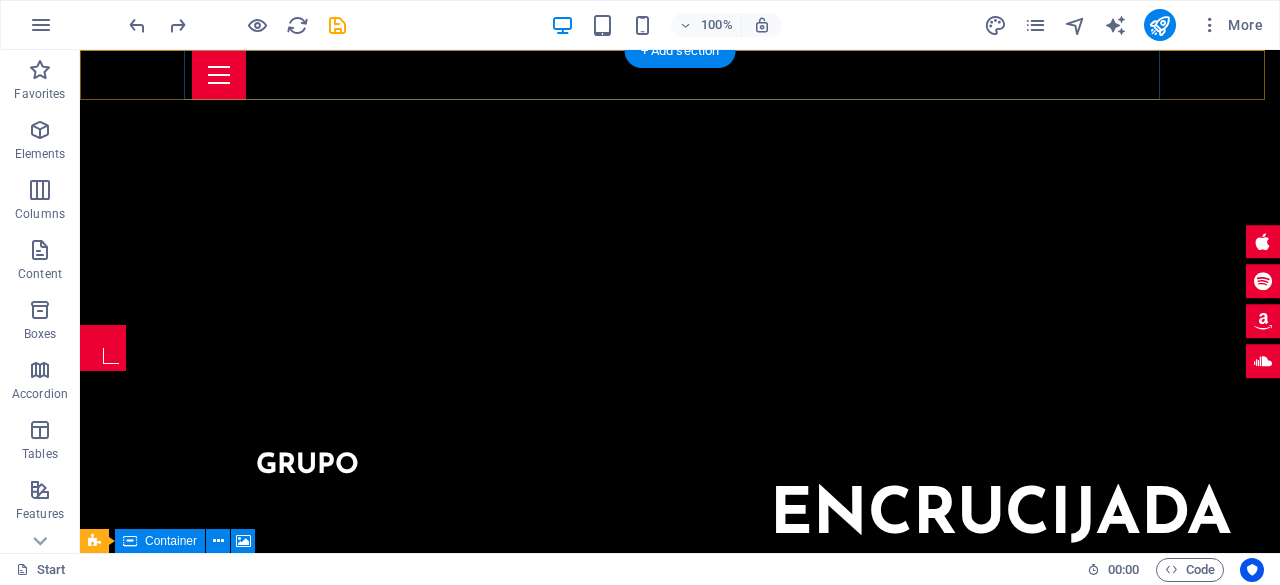 click at bounding box center [680, 75] 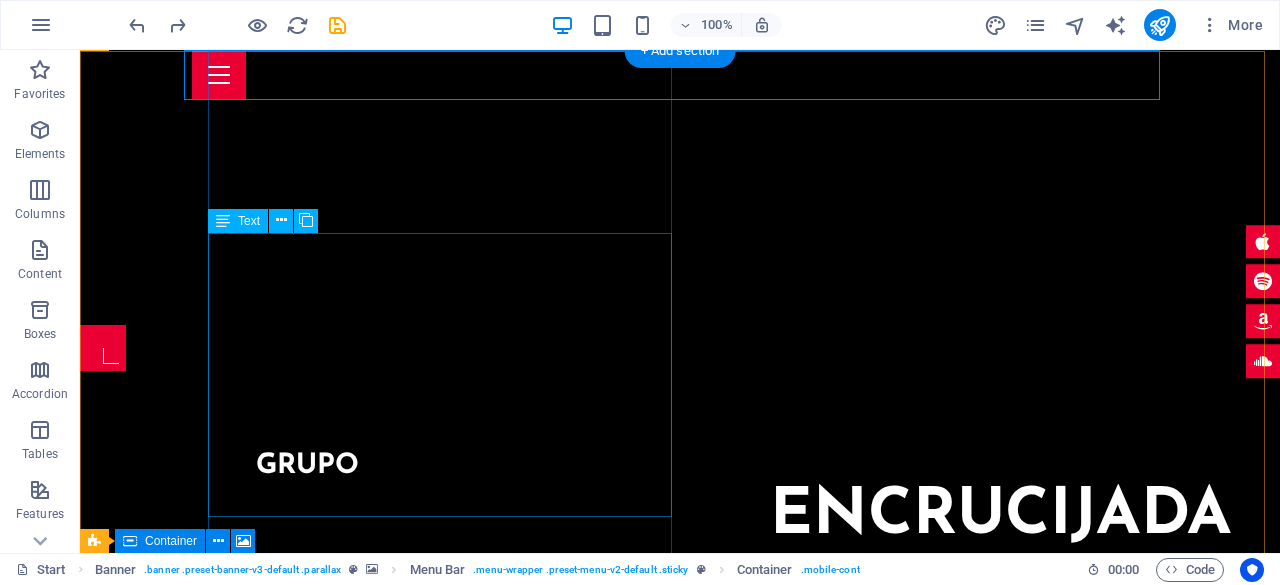 click on "Somos un grupo musical apasionado por el estilo country clásico y contemporáneo, somos más que una banda: somos una experiencia en vivo que conecta emociones, memorias y paisajes sonoros del viejo oeste con la calidez  del alma regia. Con guitarras acústicas, banjos, armónicas y un ritmo que invita a bailar, Encrucijada Country te lleva por un viaje musical que cruza fronteras. Nuestro repertorio incluye desde clásicos de Johnny Cash y Alan Jackson hasta composiciones originales que cuentan historias de caminos, decisiones y libertad." at bounding box center (744, 631) 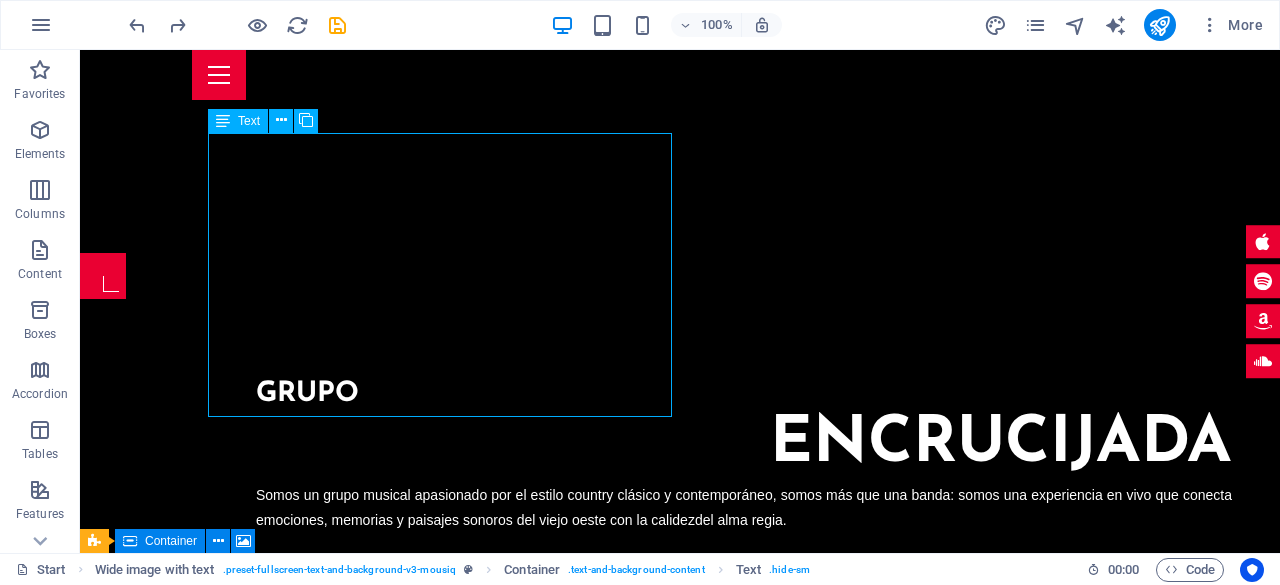 scroll, scrollTop: 602, scrollLeft: 0, axis: vertical 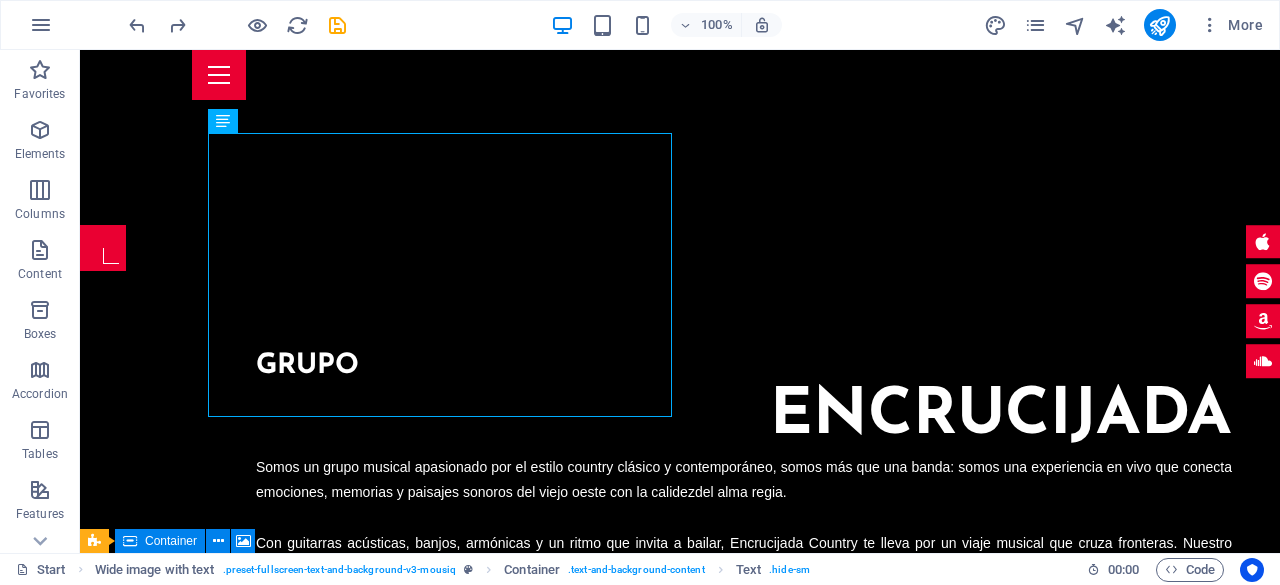 click at bounding box center (680, 1054) 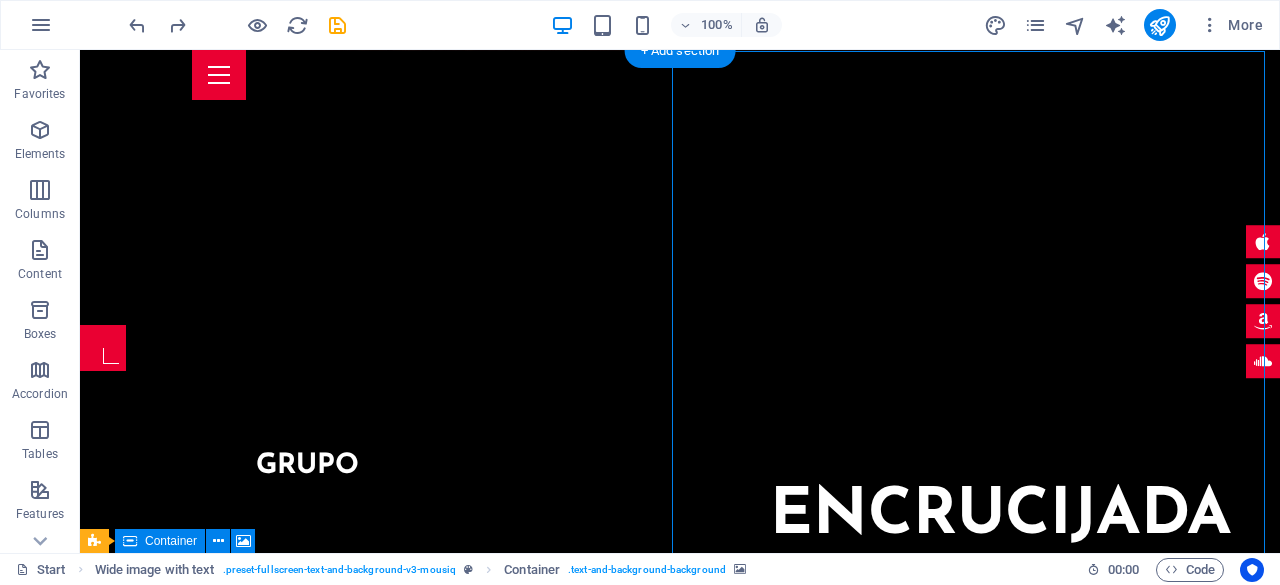 scroll, scrollTop: 402, scrollLeft: 0, axis: vertical 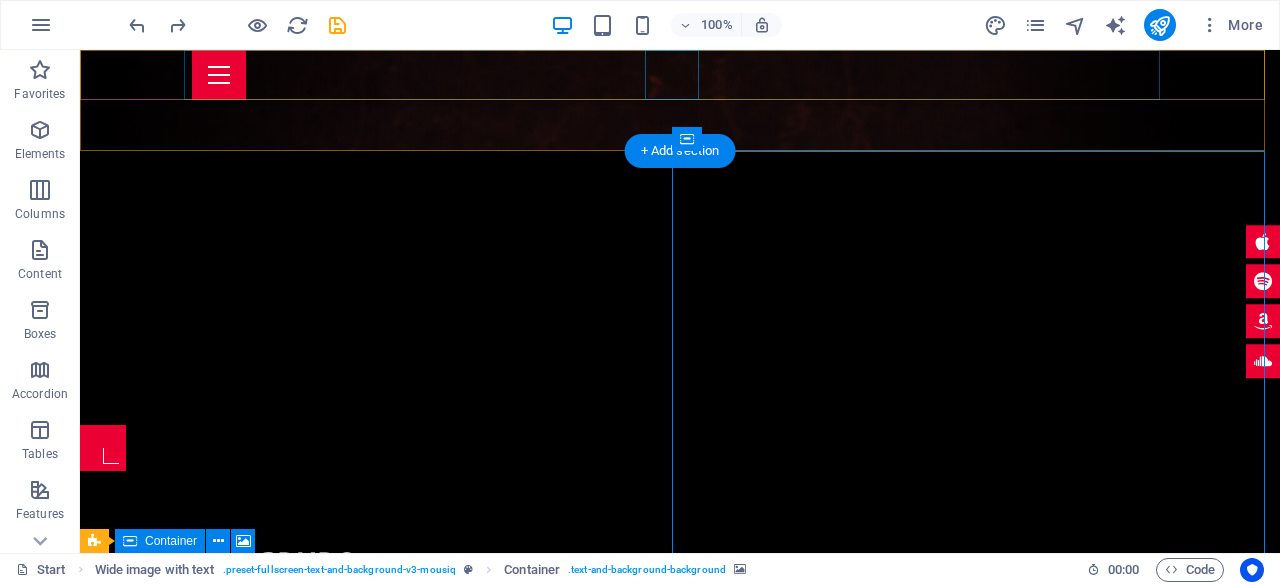 click at bounding box center (680, 75) 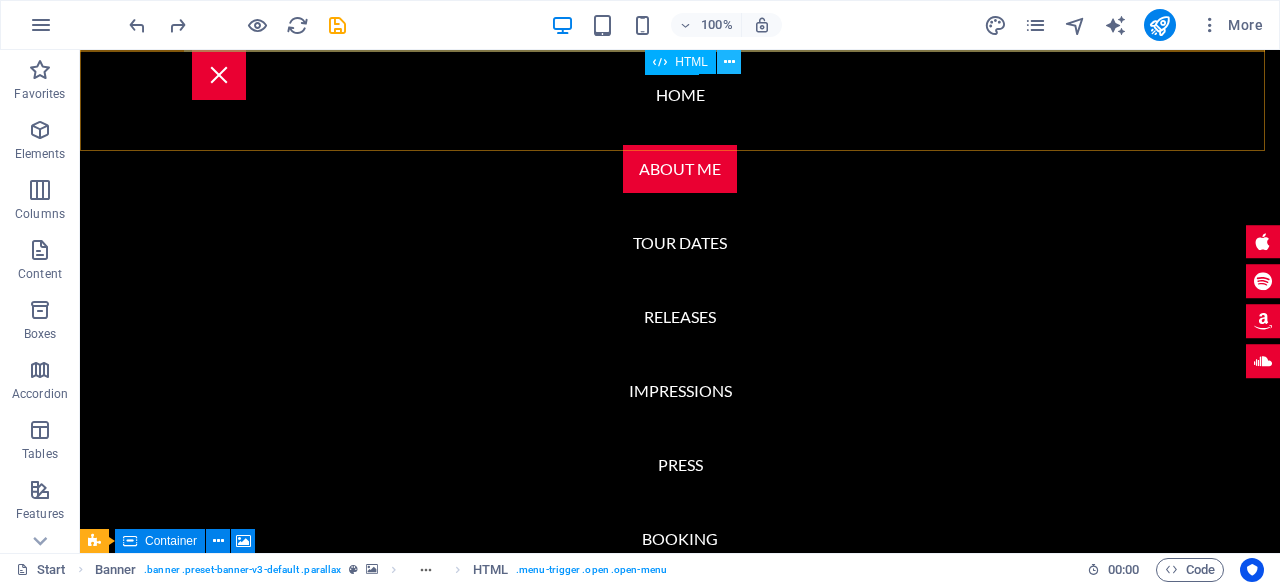click at bounding box center [729, 62] 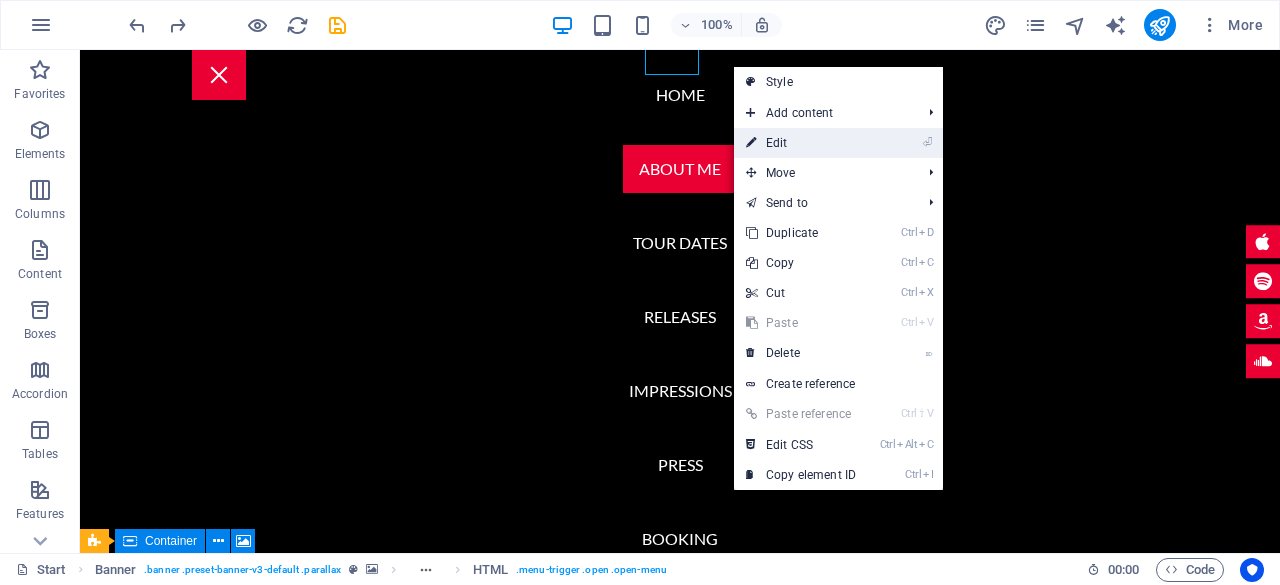 drag, startPoint x: 786, startPoint y: 147, endPoint x: 416, endPoint y: 112, distance: 371.65173 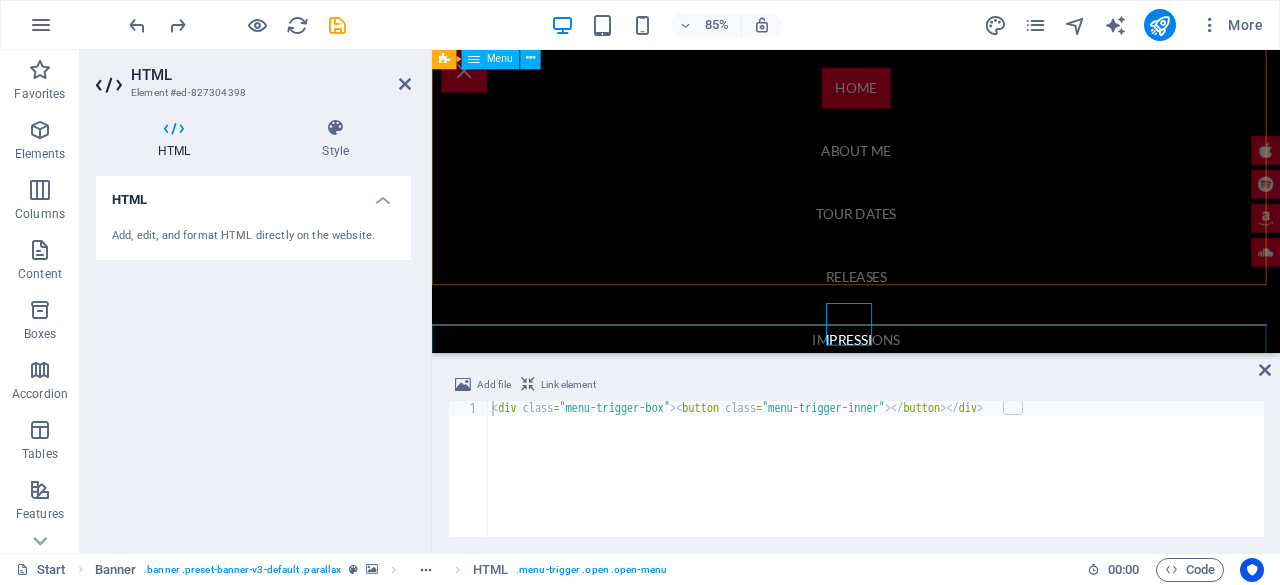 scroll, scrollTop: 0, scrollLeft: 0, axis: both 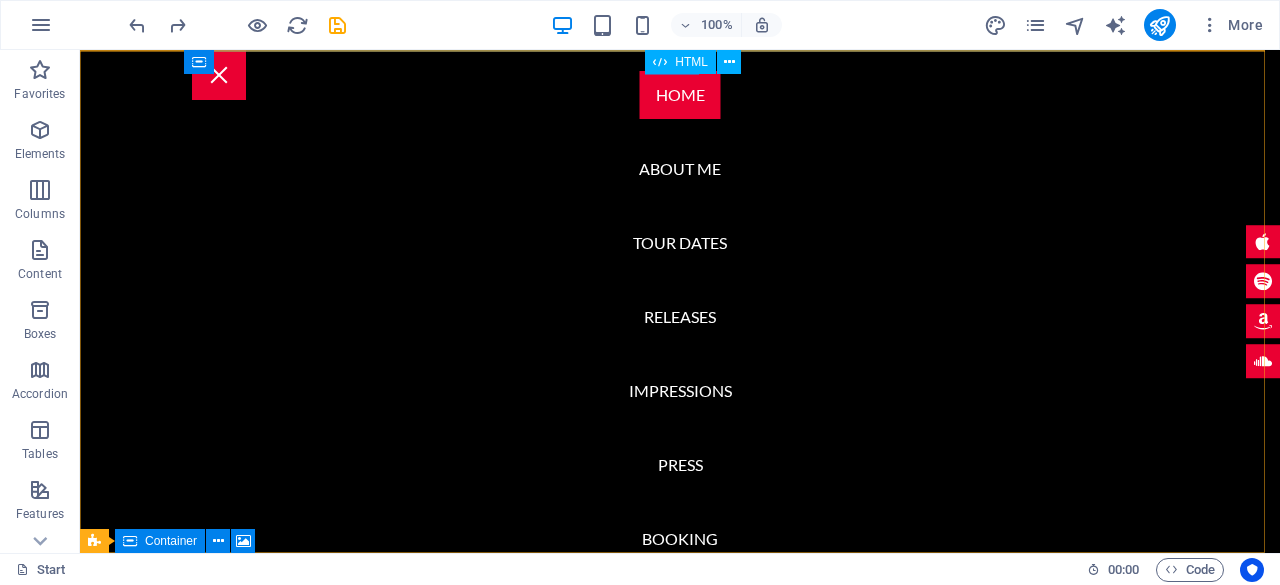 click on "HTML" at bounding box center [680, 62] 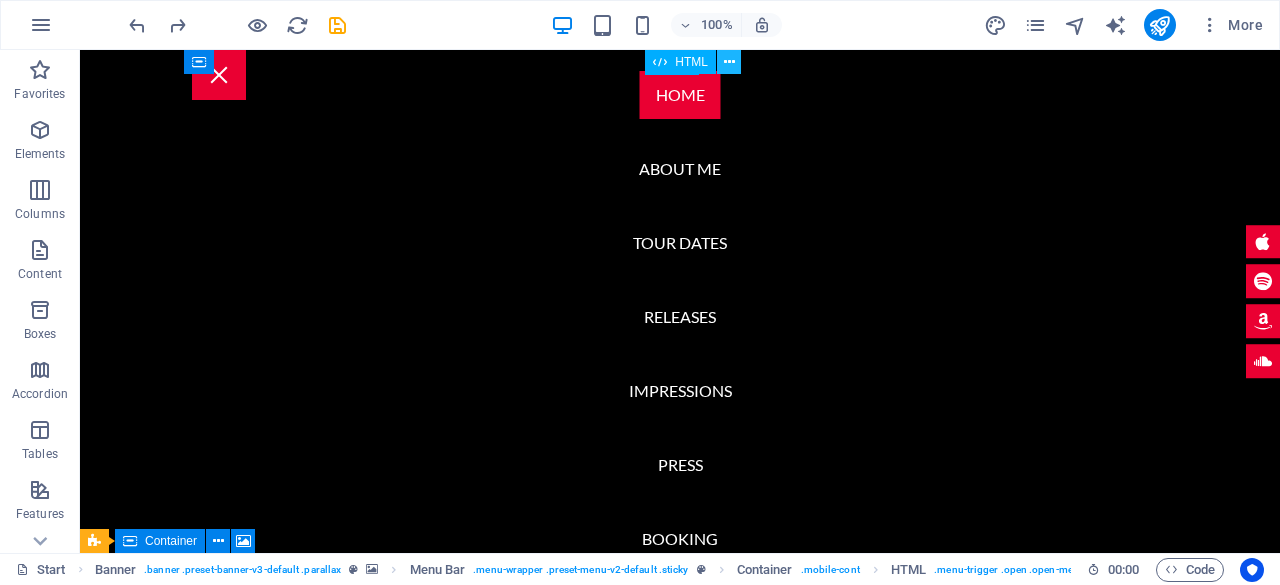 click at bounding box center [729, 62] 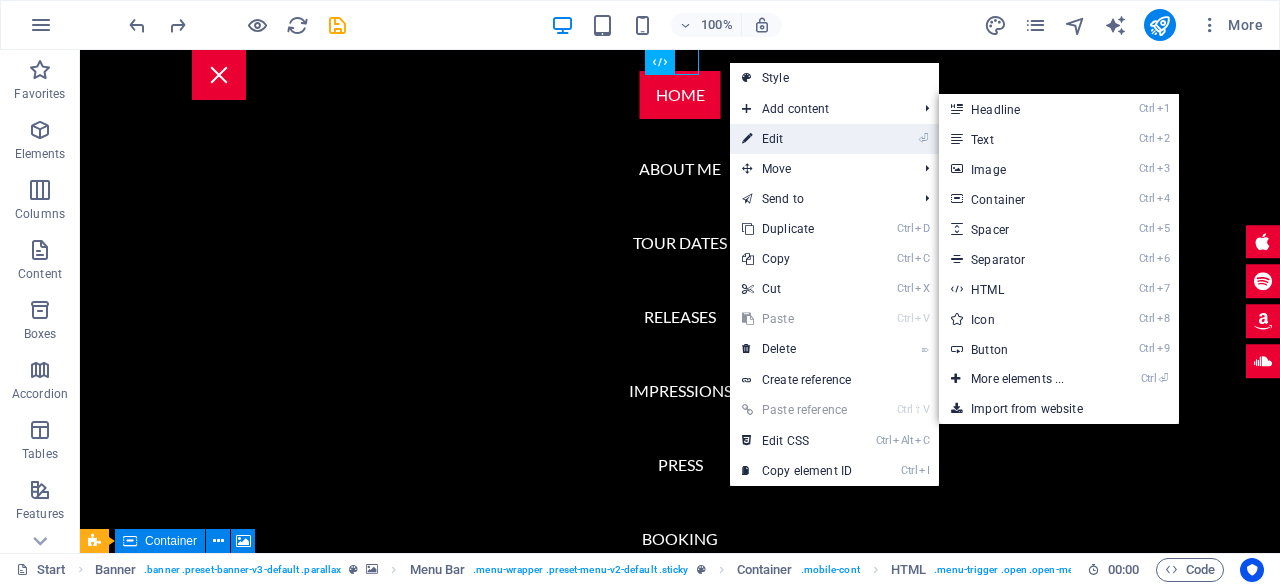 drag, startPoint x: 800, startPoint y: 142, endPoint x: 433, endPoint y: 110, distance: 368.39246 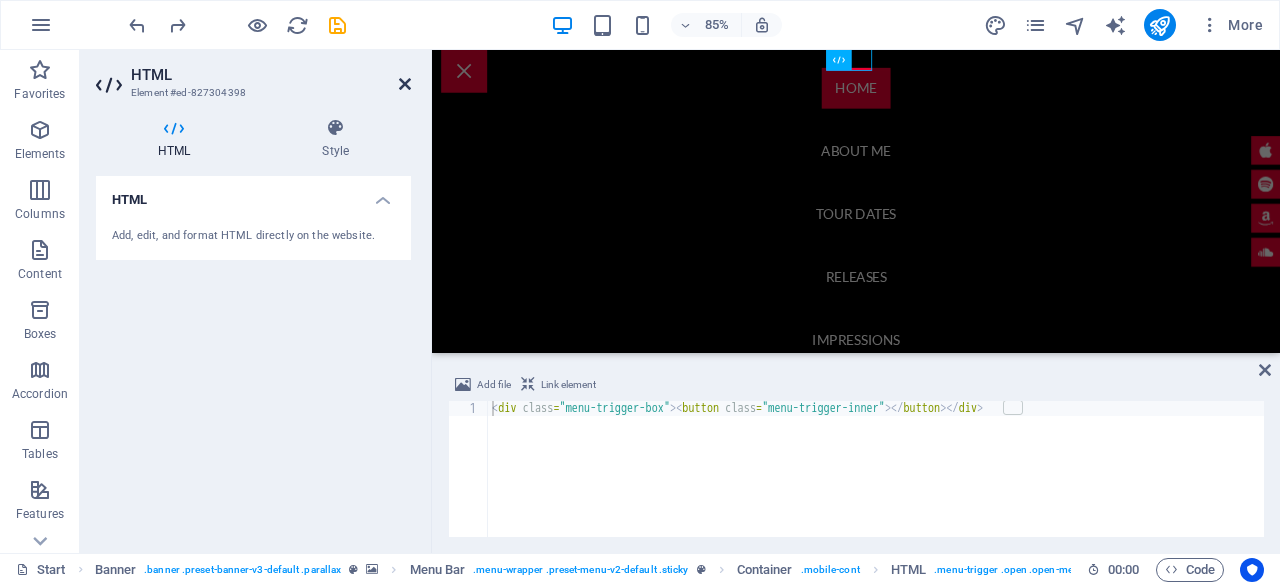 drag, startPoint x: 398, startPoint y: 79, endPoint x: 410, endPoint y: 87, distance: 14.422205 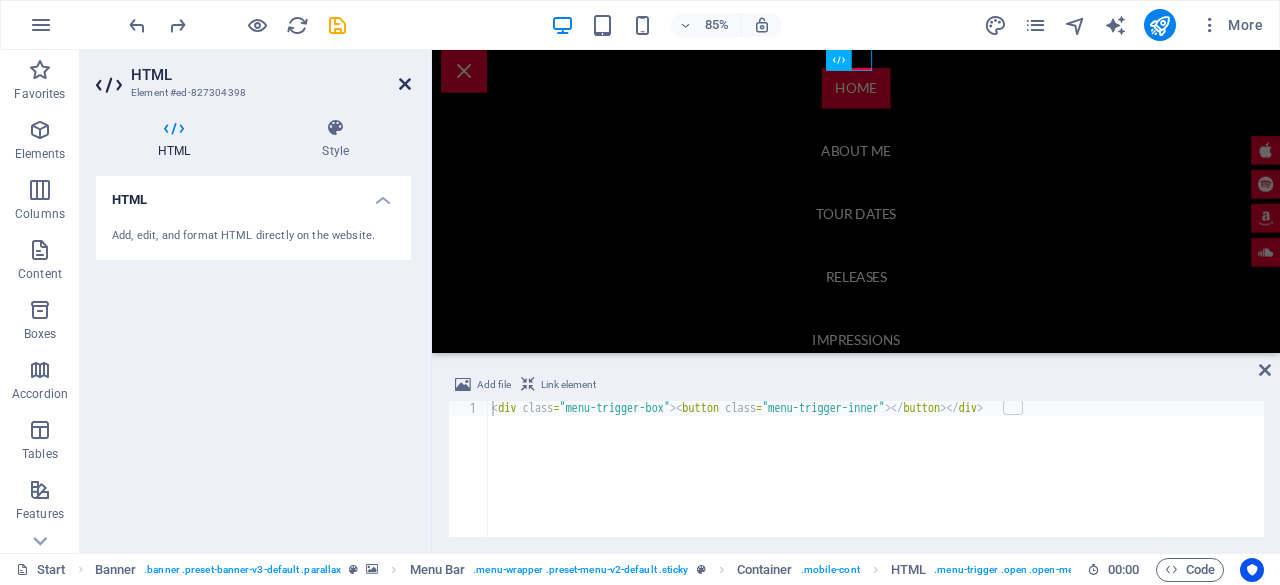 click on "HTML" at bounding box center [271, 75] 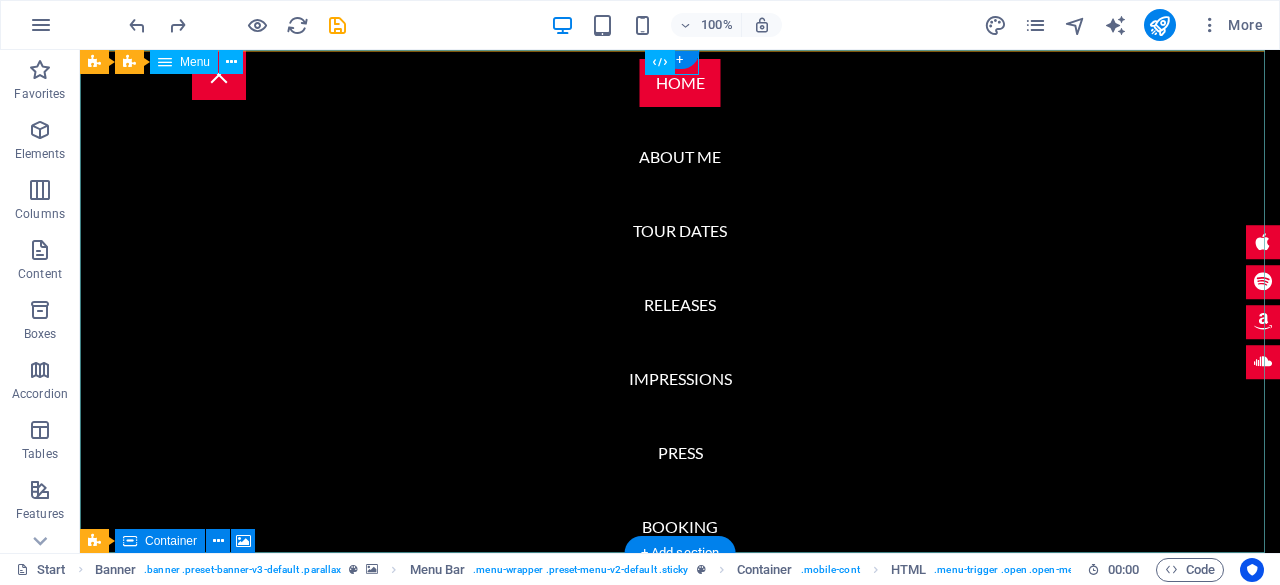 scroll, scrollTop: 14, scrollLeft: 0, axis: vertical 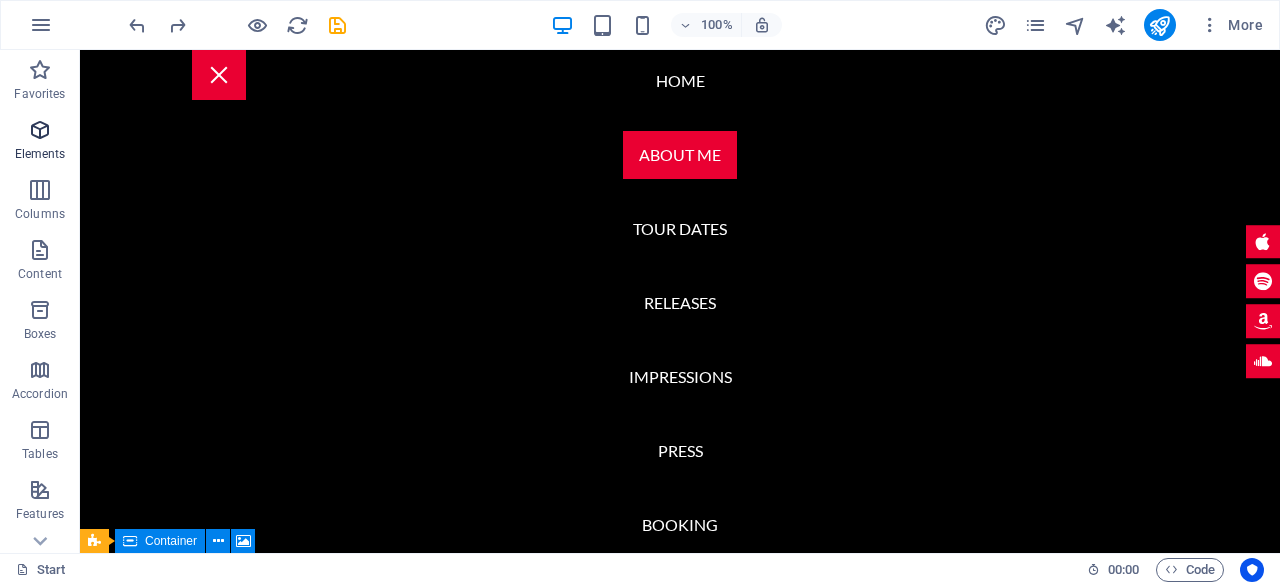 click on "Elements" at bounding box center (40, 142) 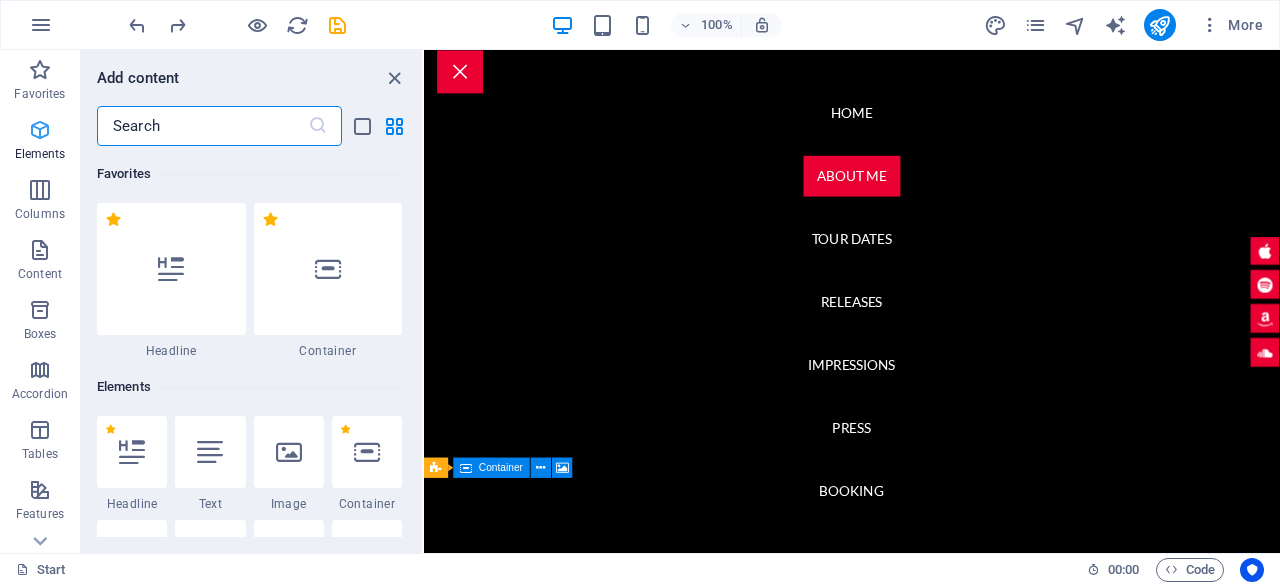 scroll, scrollTop: 0, scrollLeft: 0, axis: both 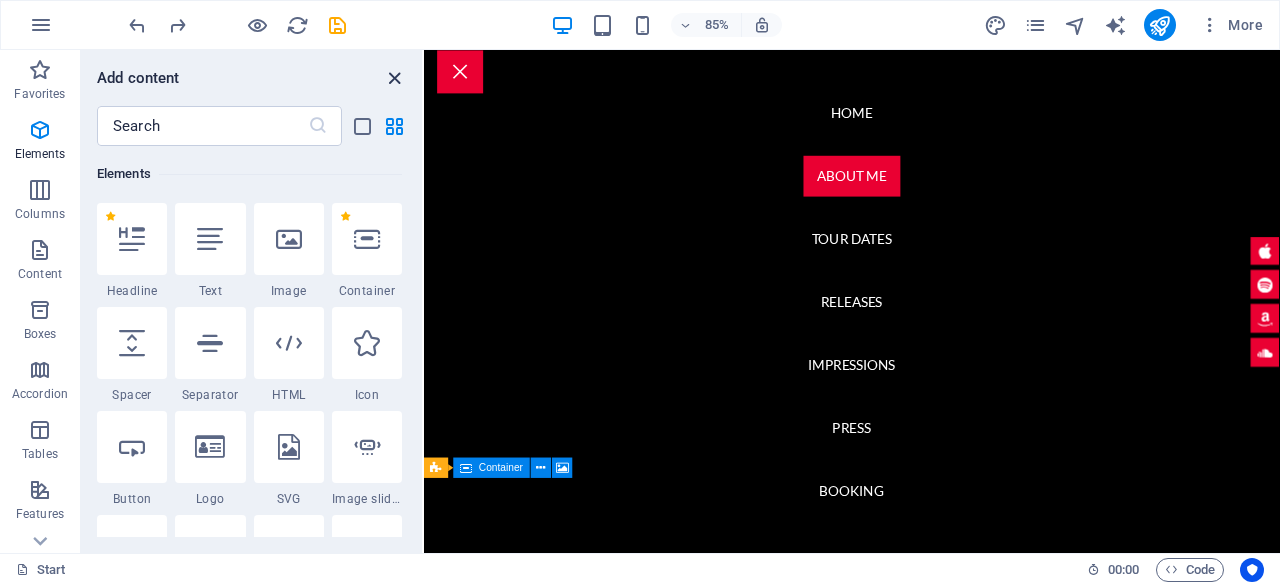 click at bounding box center (394, 78) 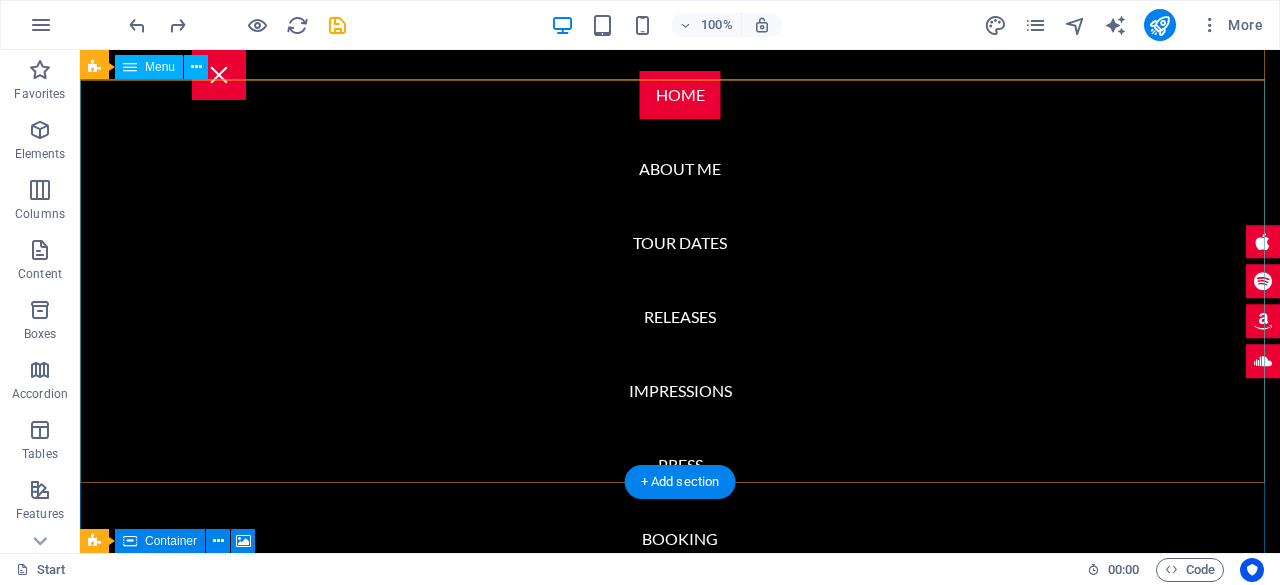 scroll, scrollTop: 0, scrollLeft: 0, axis: both 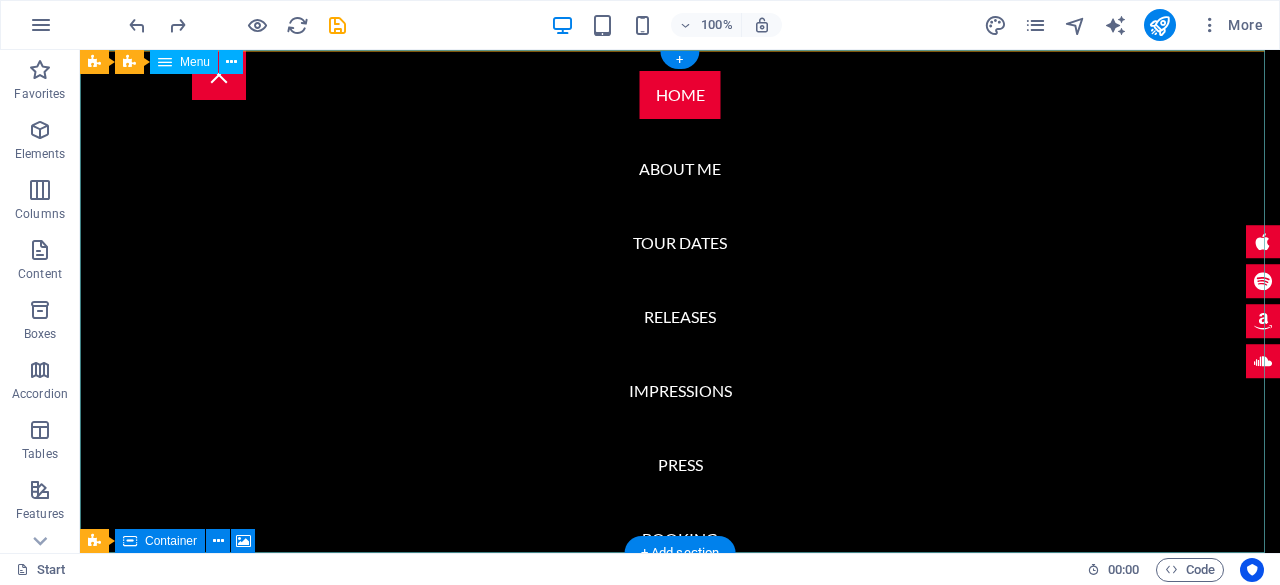 click on "Home About me Tour Dates Releases Impressions Press Booking" at bounding box center (680, 301) 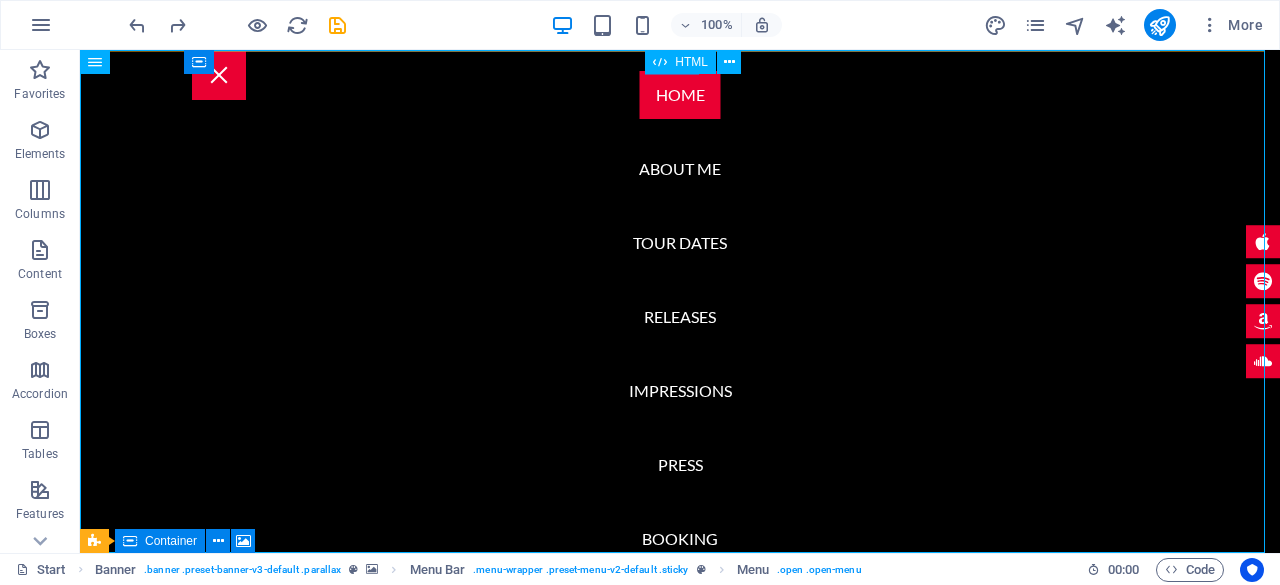 click at bounding box center (660, 62) 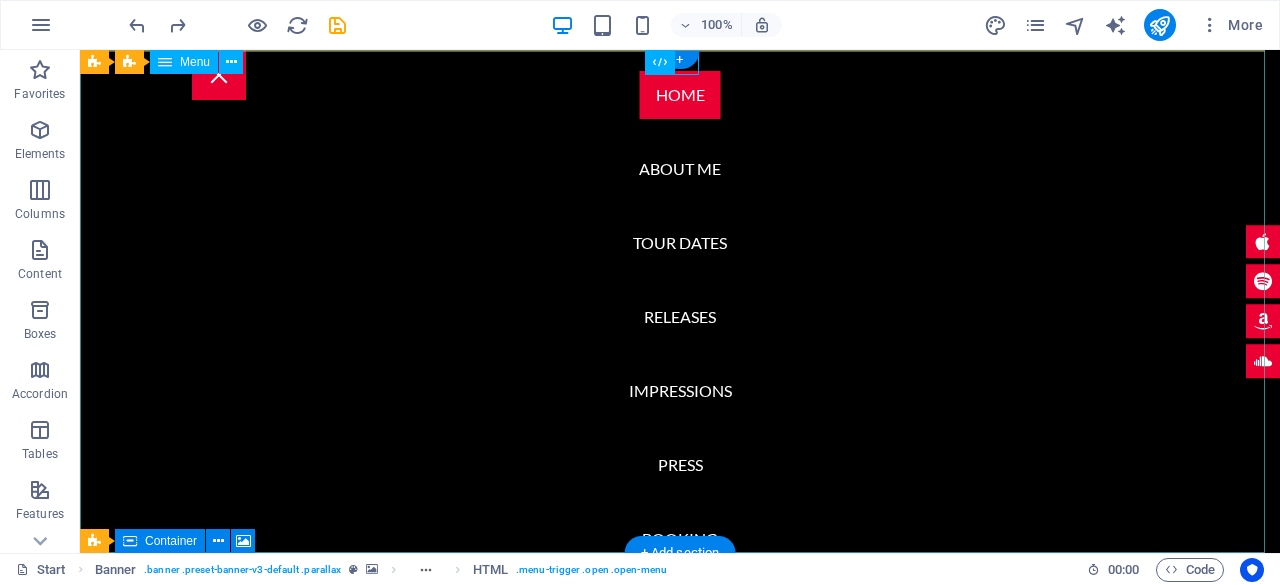 click on "Home About me Tour Dates Releases Impressions Press Booking" at bounding box center [680, 301] 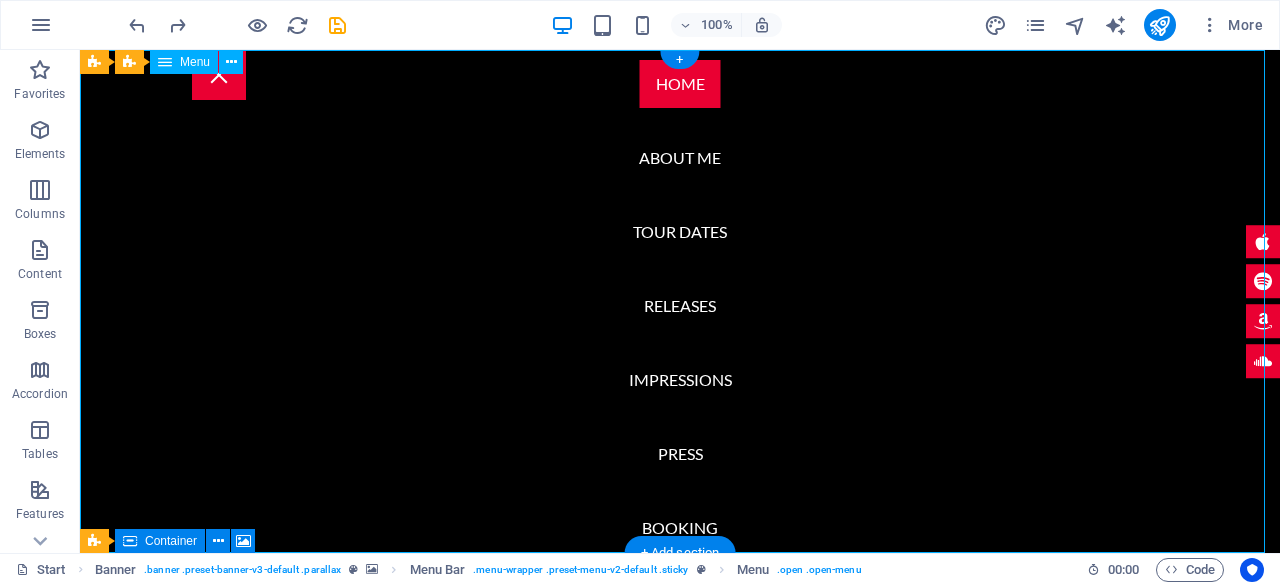scroll, scrollTop: 14, scrollLeft: 0, axis: vertical 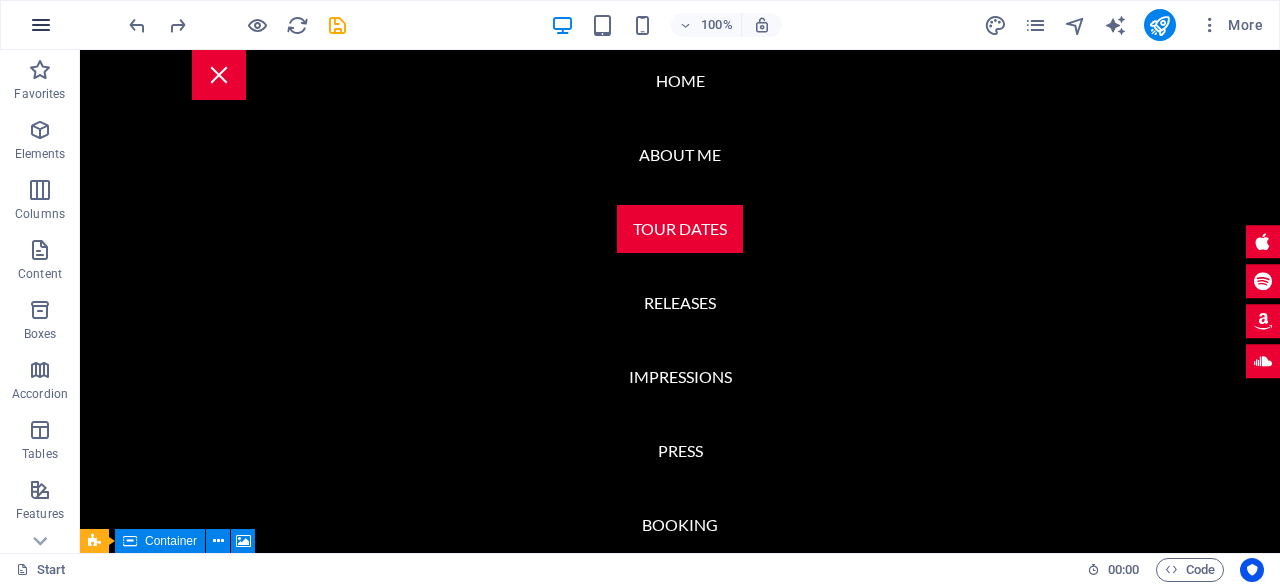 click at bounding box center [41, 25] 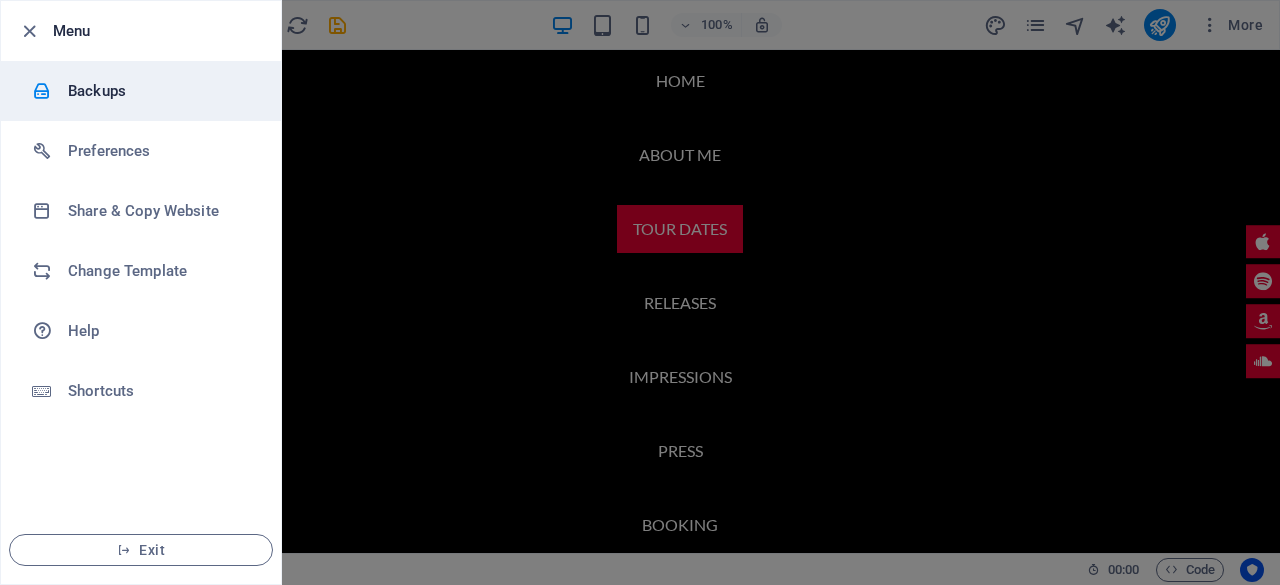 click on "Backups" at bounding box center [160, 91] 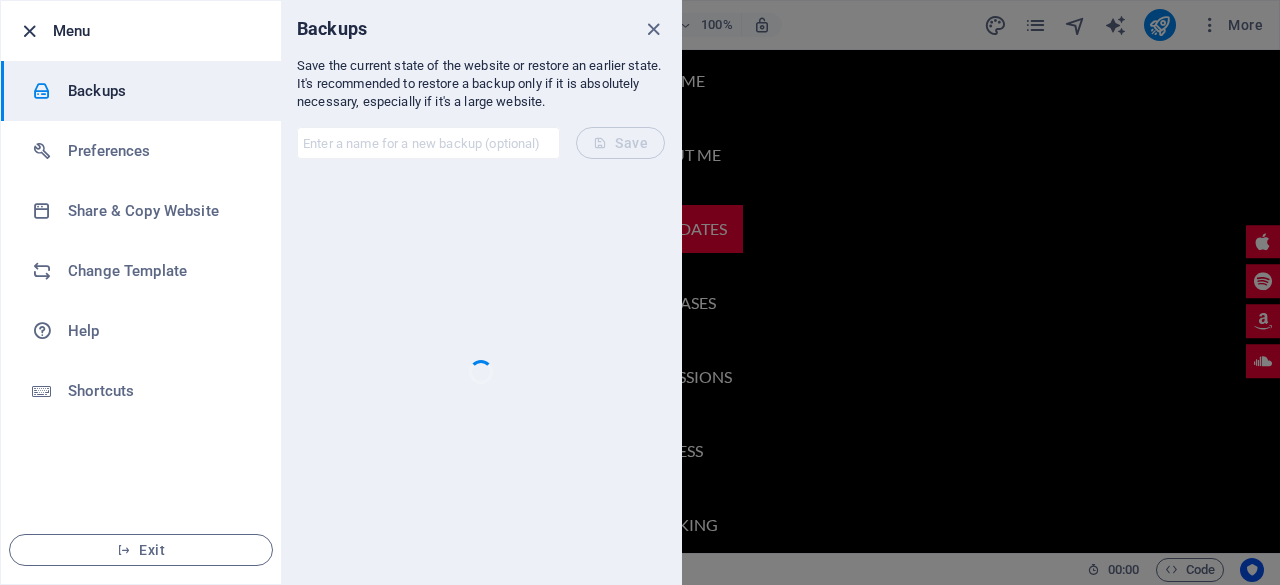 click at bounding box center (29, 31) 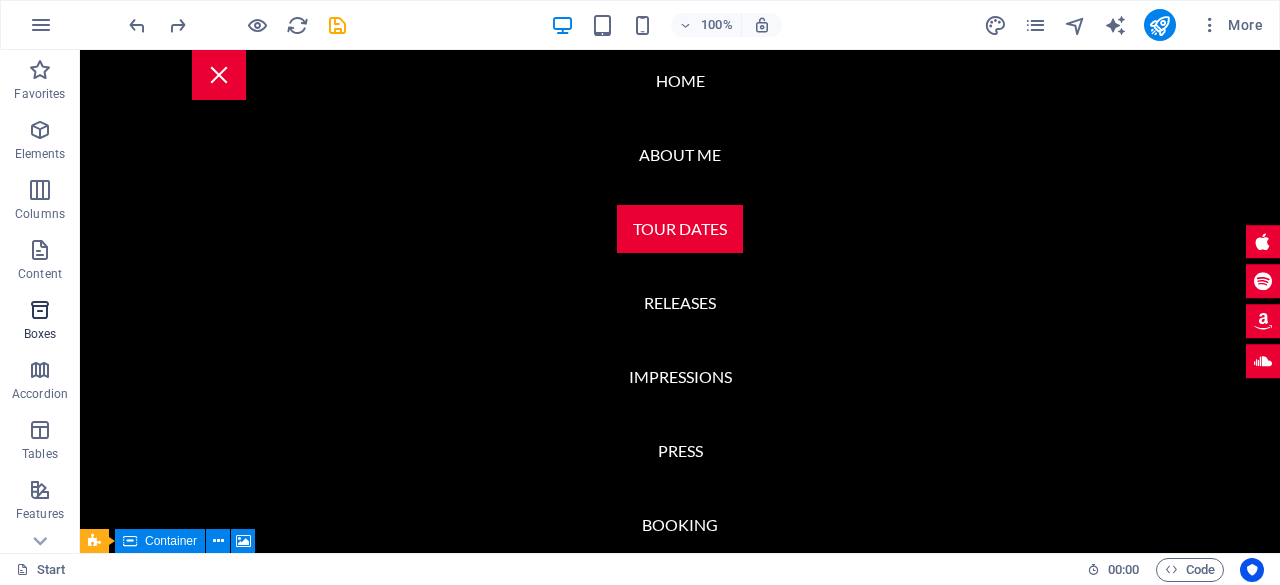 click at bounding box center (40, 310) 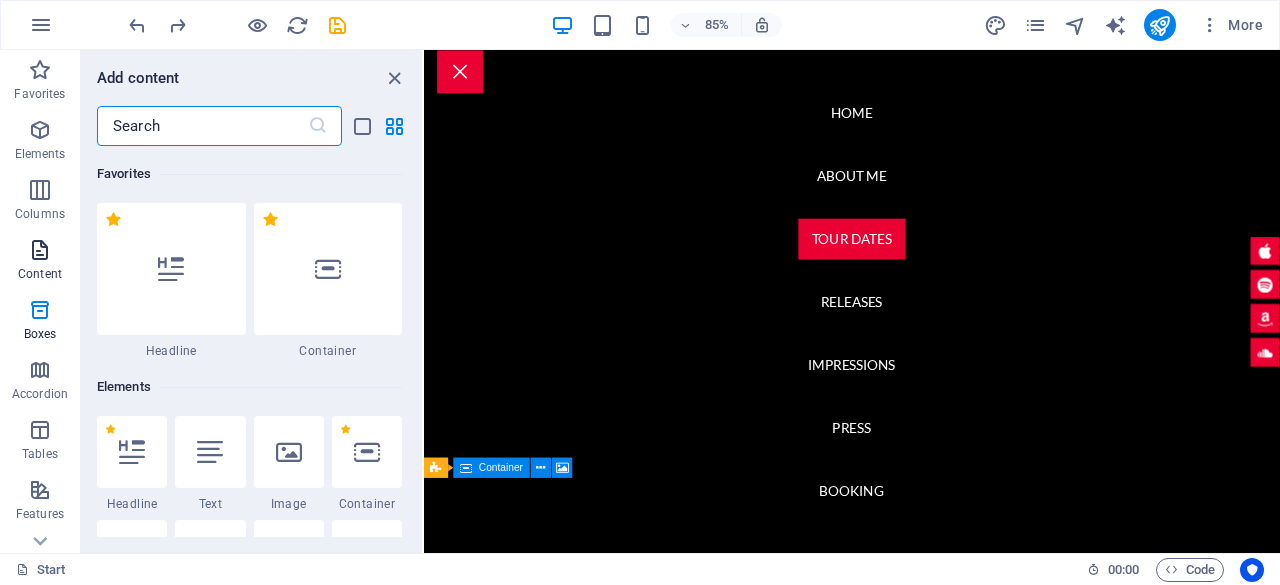 scroll, scrollTop: 2641, scrollLeft: 0, axis: vertical 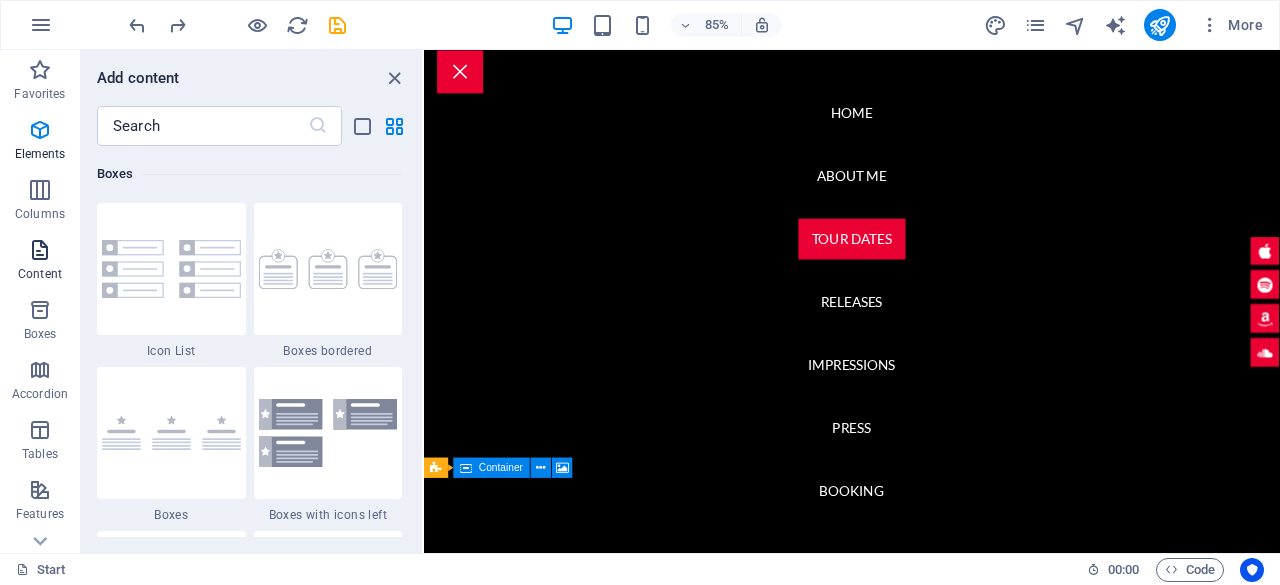 click at bounding box center (40, 250) 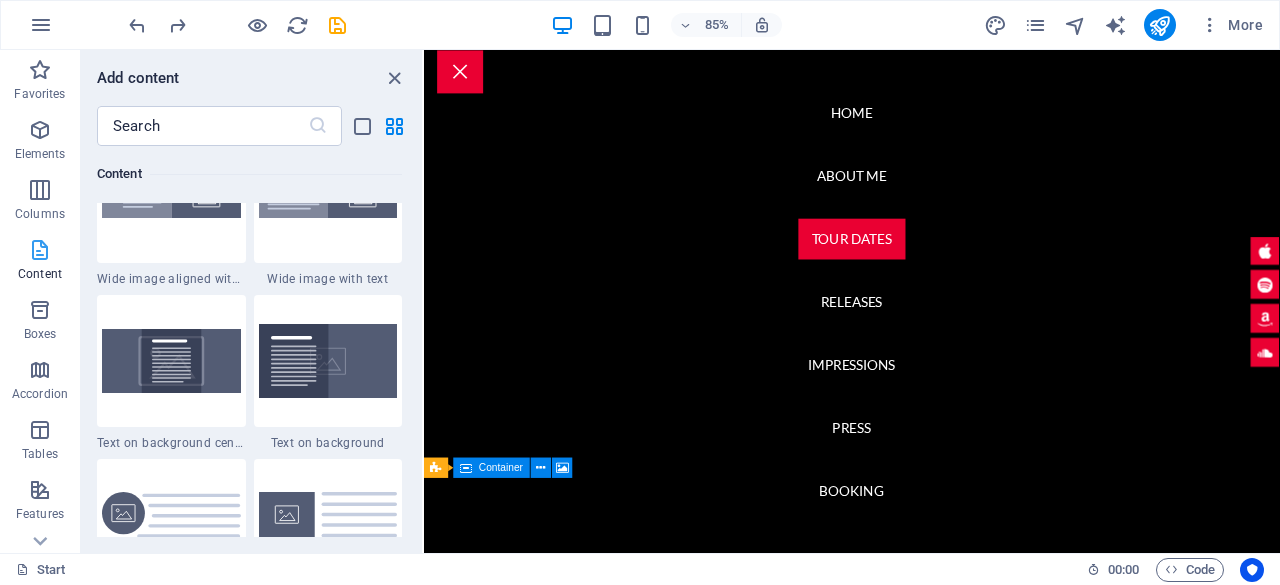 scroll, scrollTop: 3499, scrollLeft: 0, axis: vertical 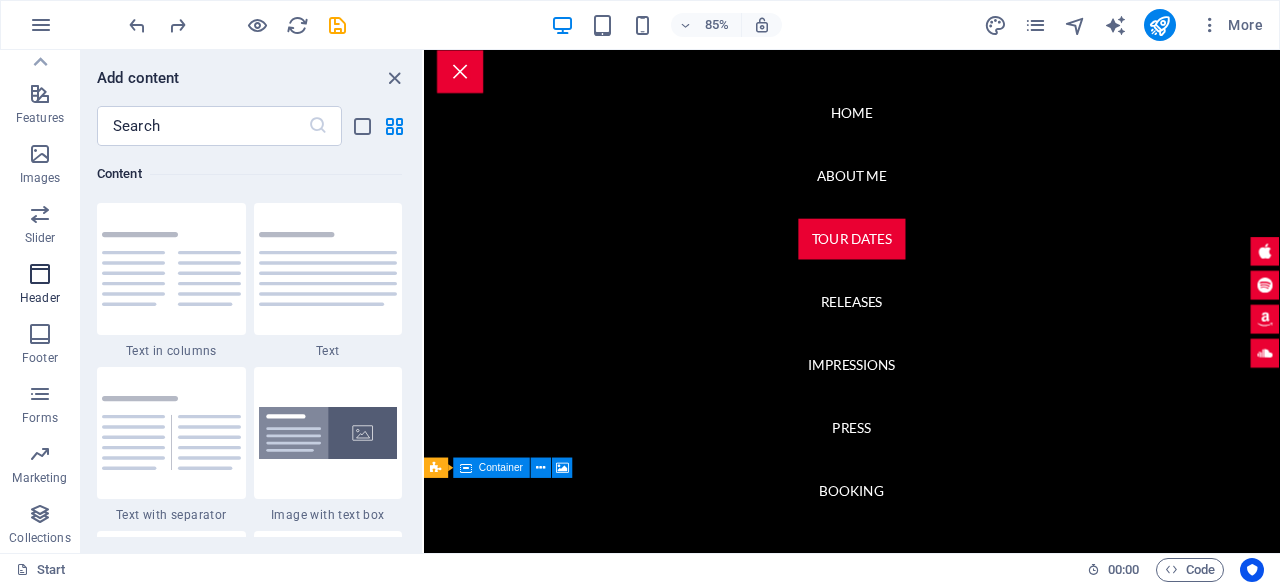 click at bounding box center (40, 274) 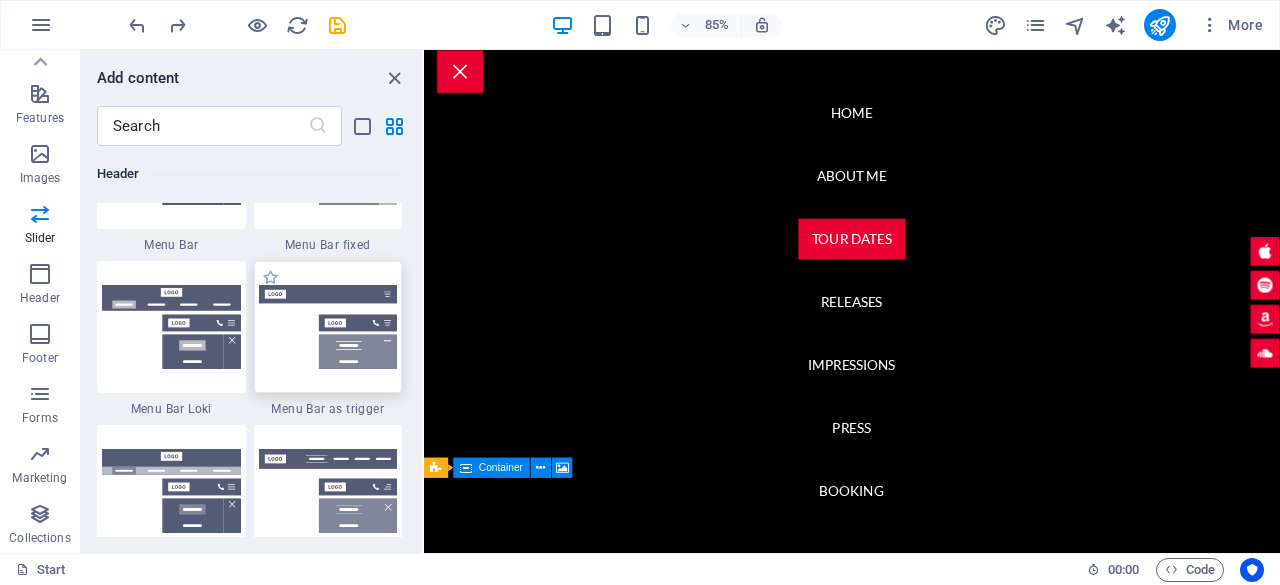 scroll, scrollTop: 12342, scrollLeft: 0, axis: vertical 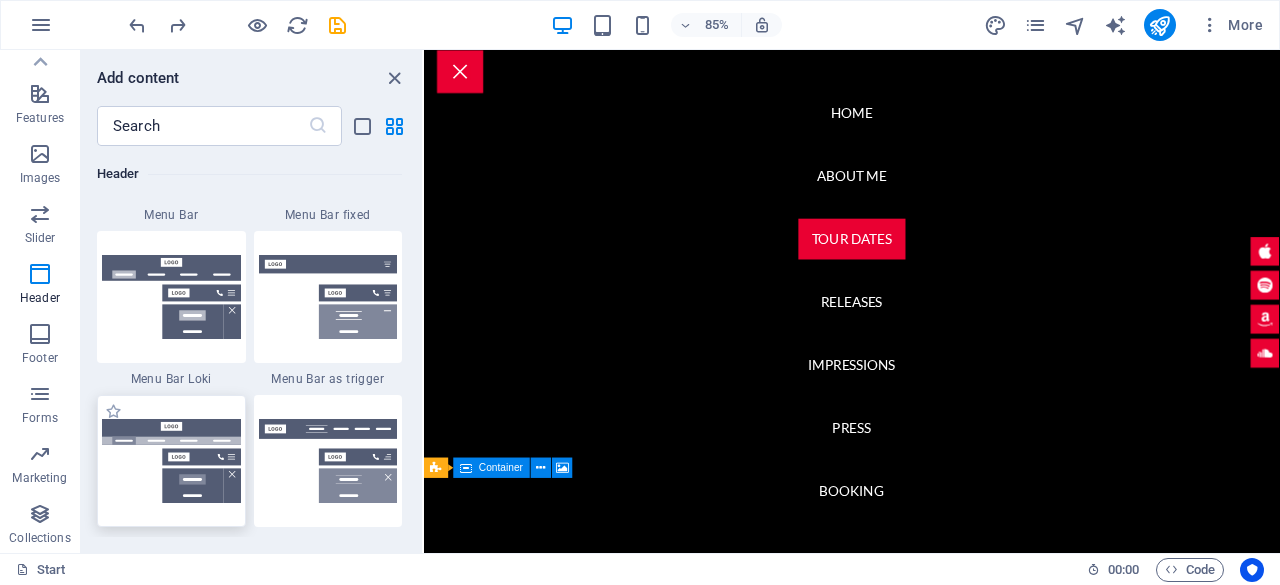 click at bounding box center (171, 461) 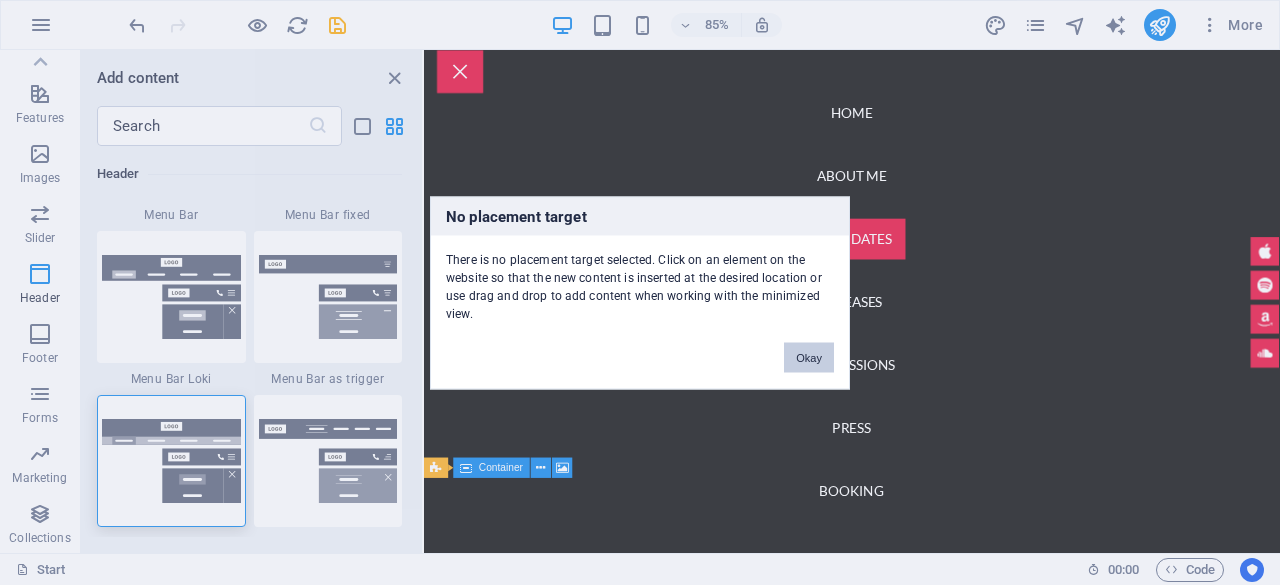 click on "Okay" at bounding box center (809, 357) 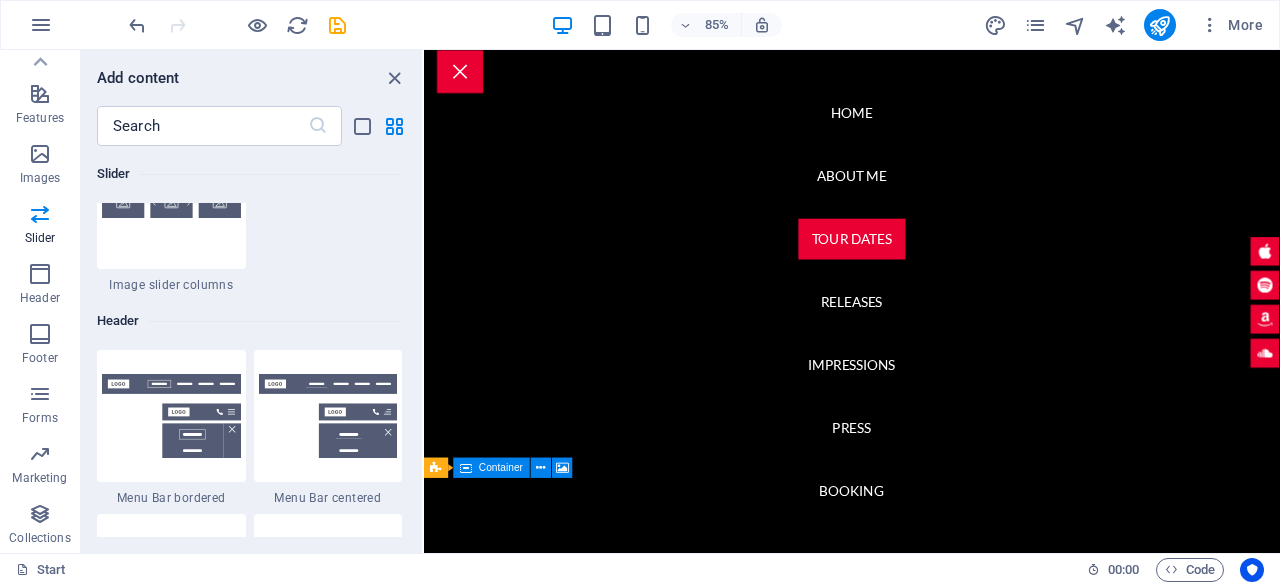scroll, scrollTop: 11642, scrollLeft: 0, axis: vertical 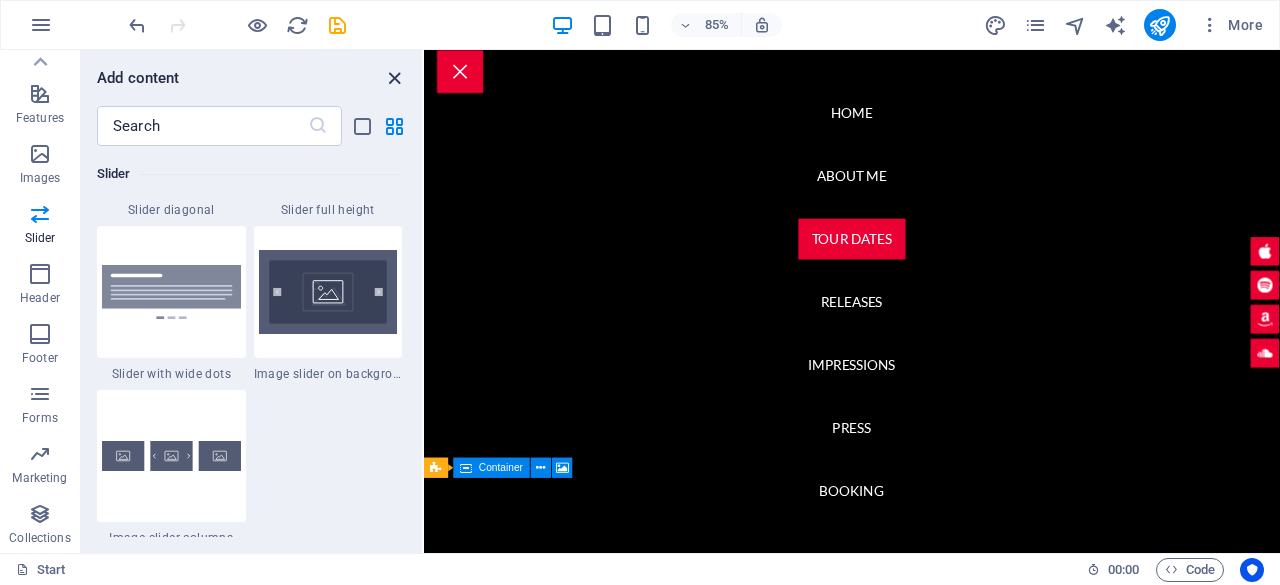 drag, startPoint x: 396, startPoint y: 77, endPoint x: 326, endPoint y: 27, distance: 86.023254 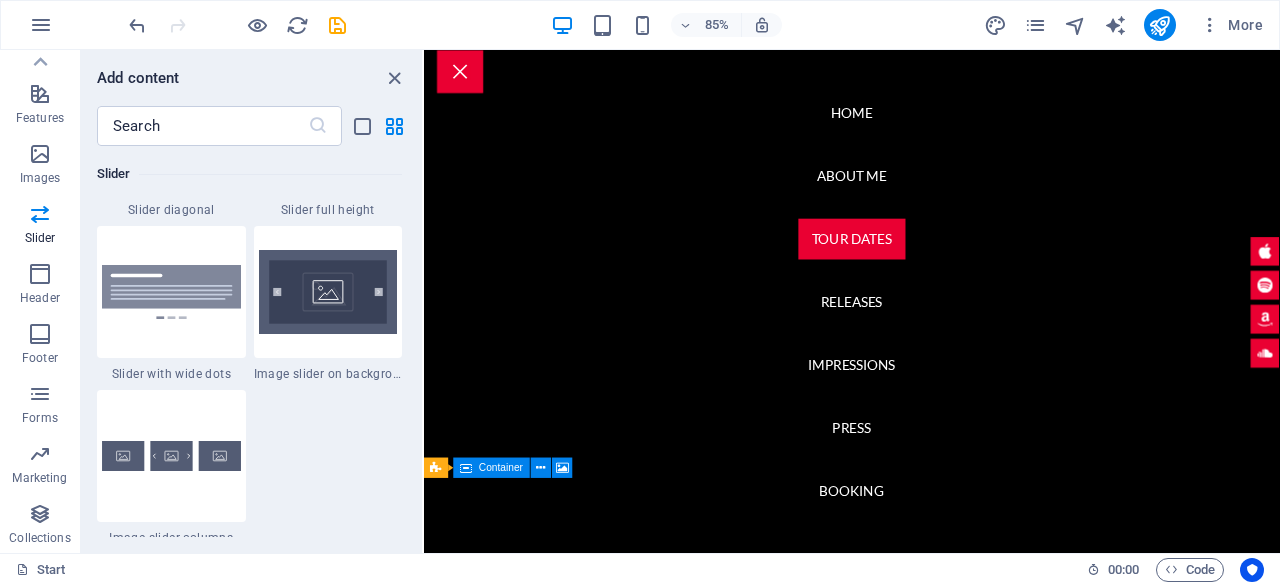 scroll, scrollTop: 2574, scrollLeft: 0, axis: vertical 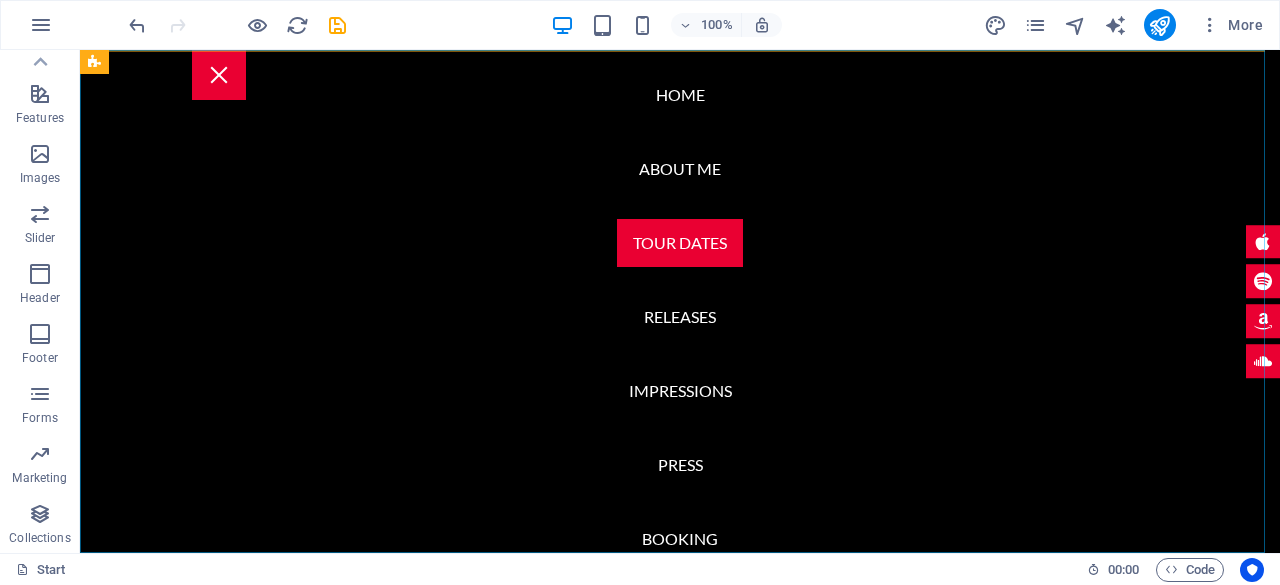 click on "Home About me Tour Dates Releases Impressions Press Booking" at bounding box center [680, 301] 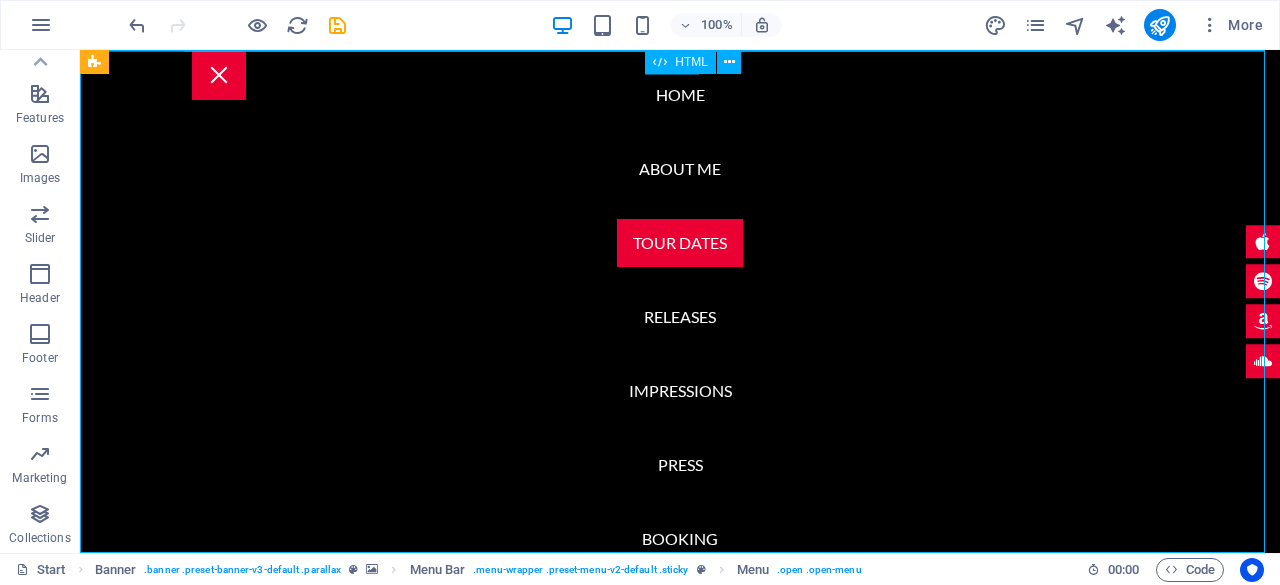 click on "HTML" at bounding box center (680, 62) 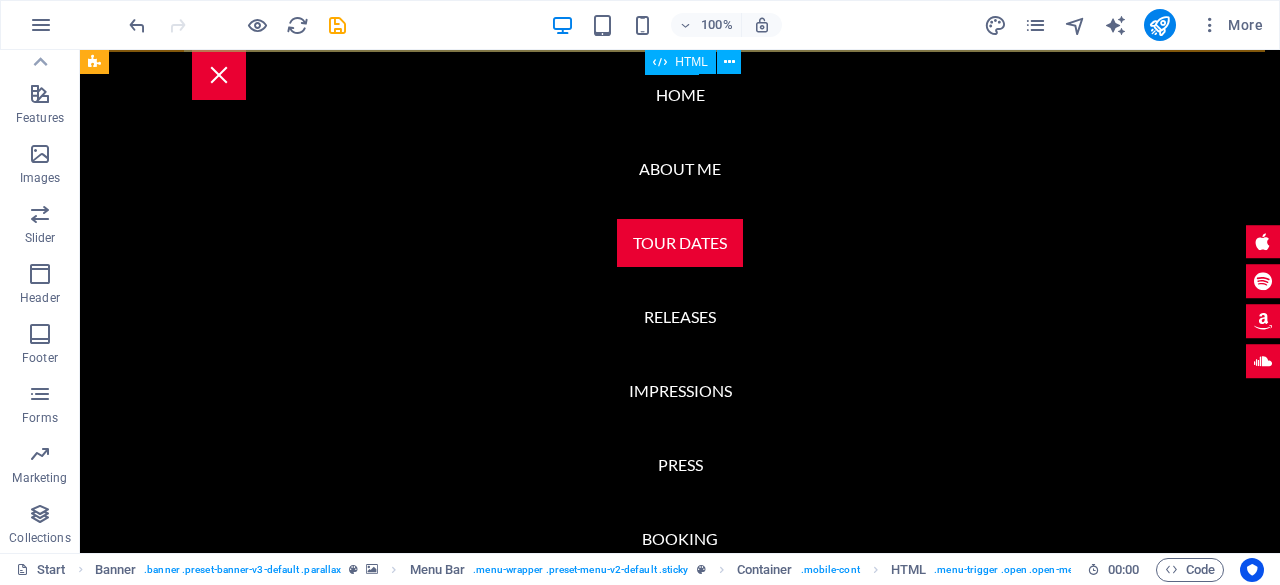click on "HTML" at bounding box center (680, 62) 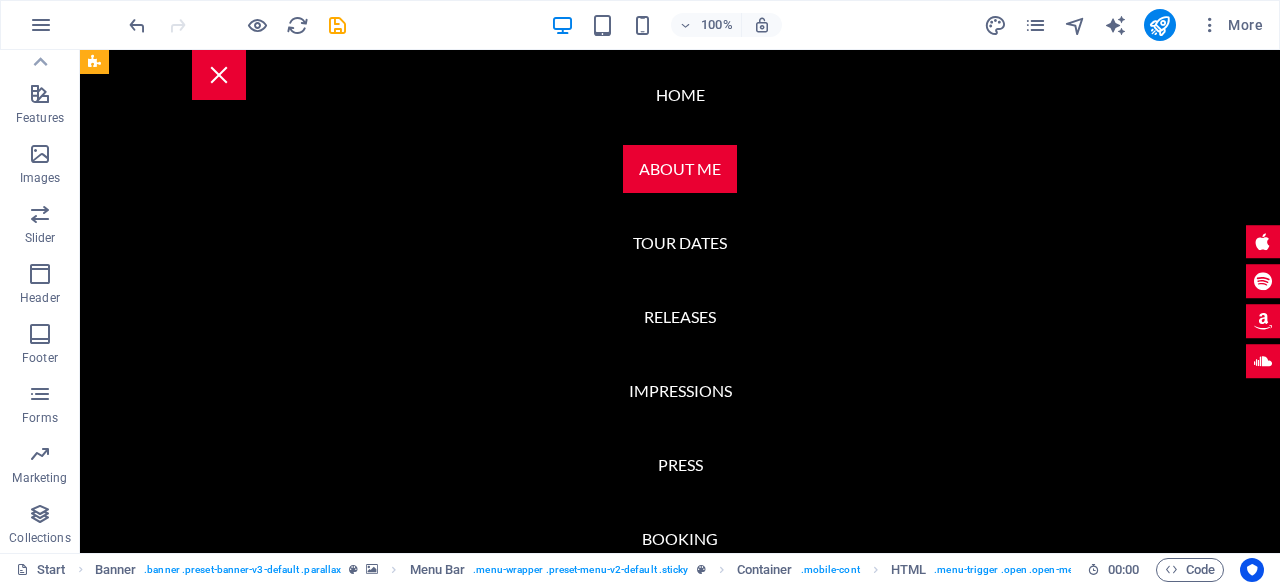 scroll, scrollTop: 1574, scrollLeft: 0, axis: vertical 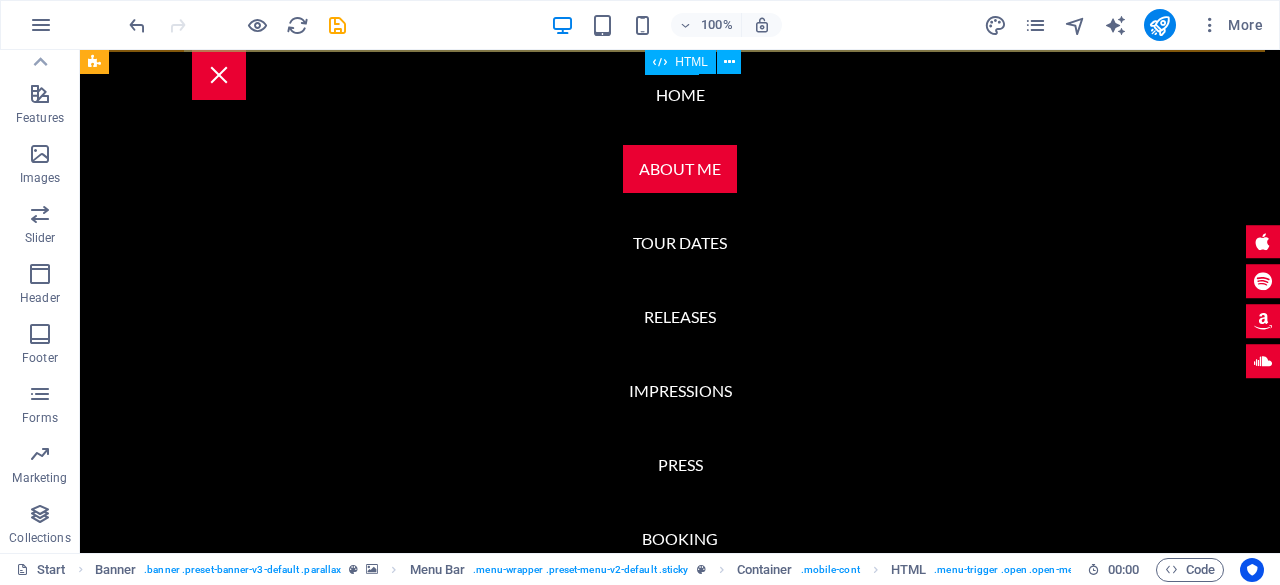 click on "HTML" at bounding box center [680, 62] 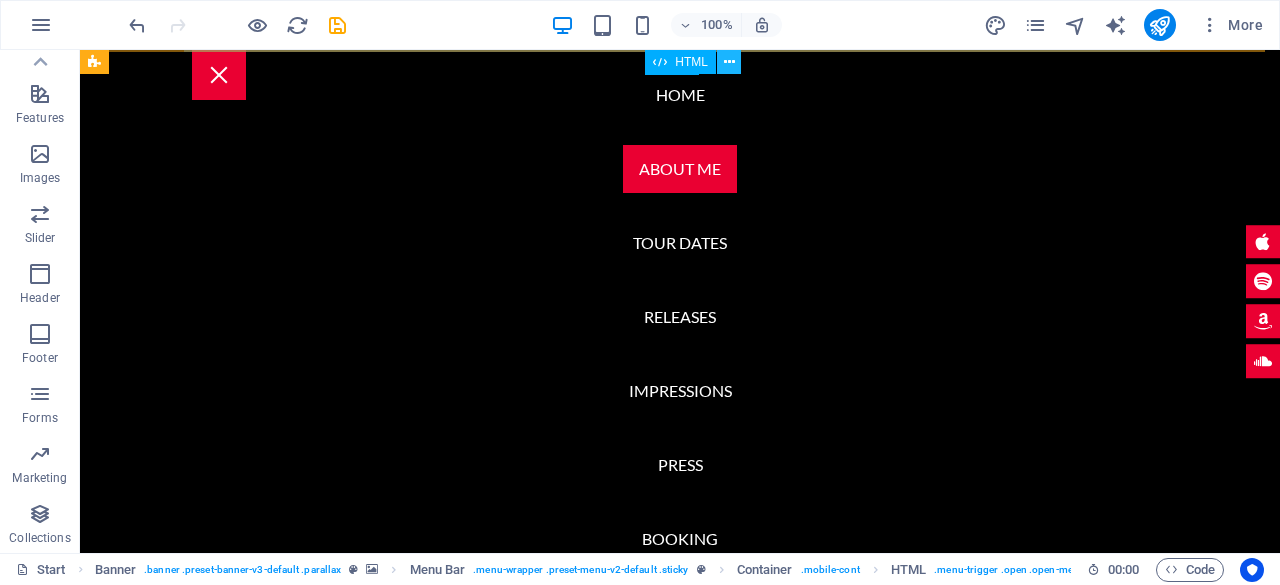 click at bounding box center [729, 62] 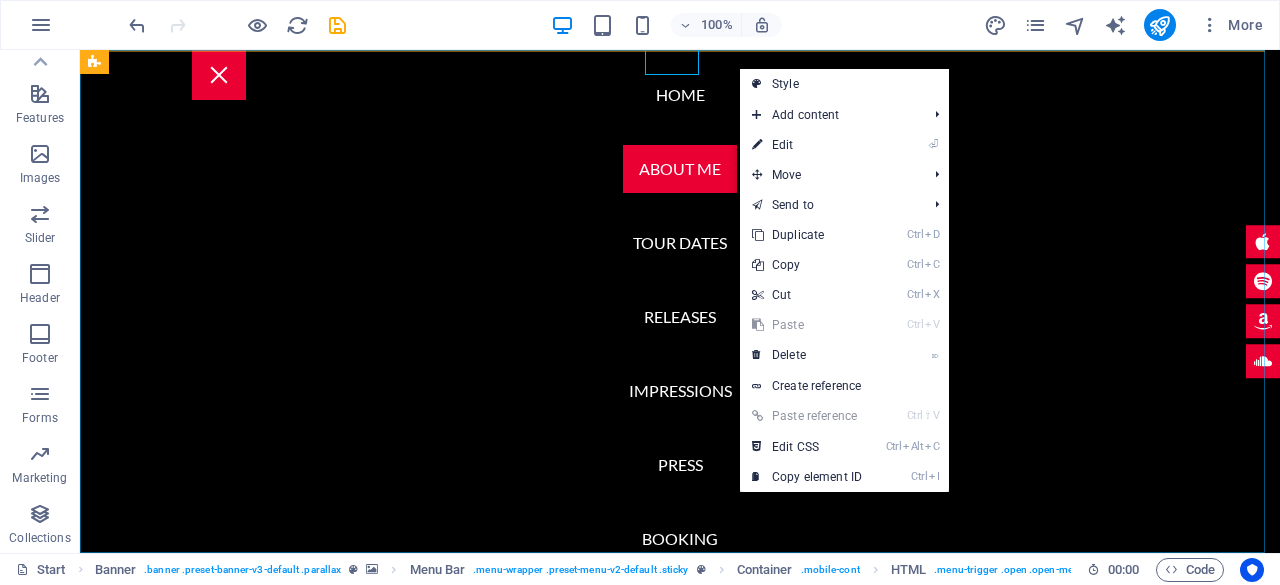 click on "Home About me Tour Dates Releases Impressions Press Booking" at bounding box center (680, 301) 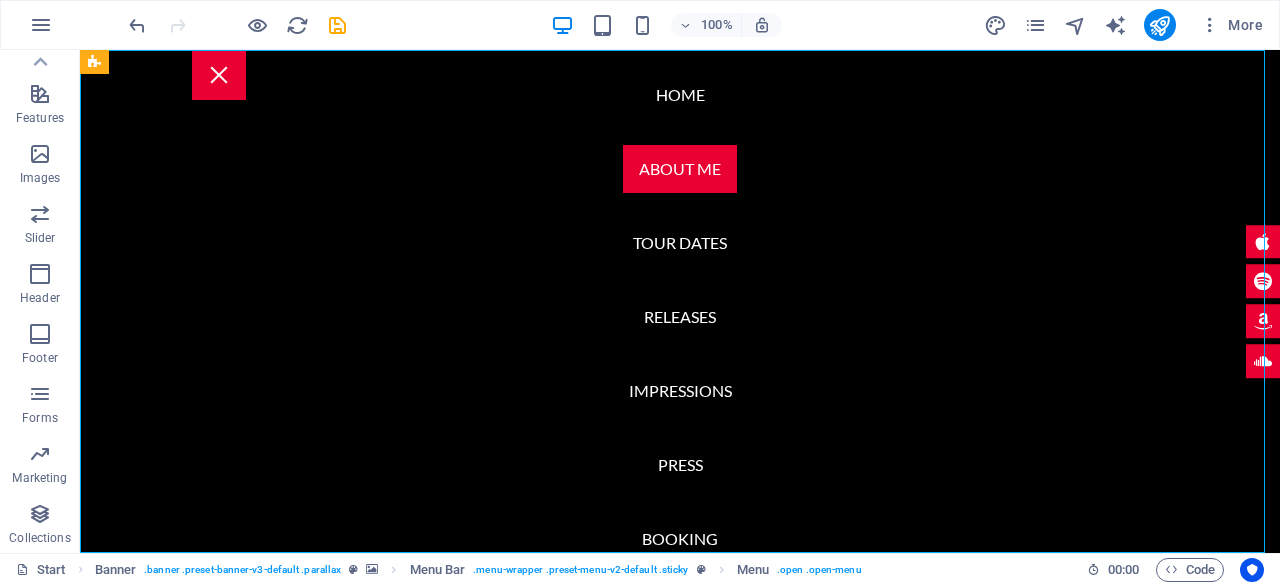 click on "Home About me Tour Dates Releases Impressions Press Booking" at bounding box center [680, 301] 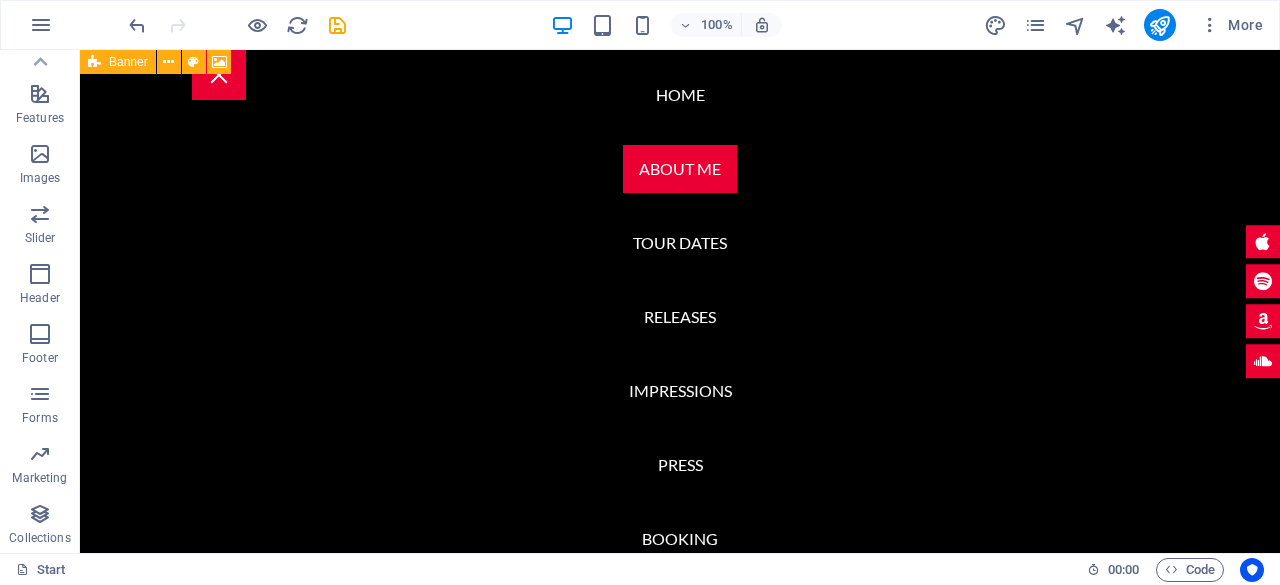 click on "Banner" at bounding box center [118, 62] 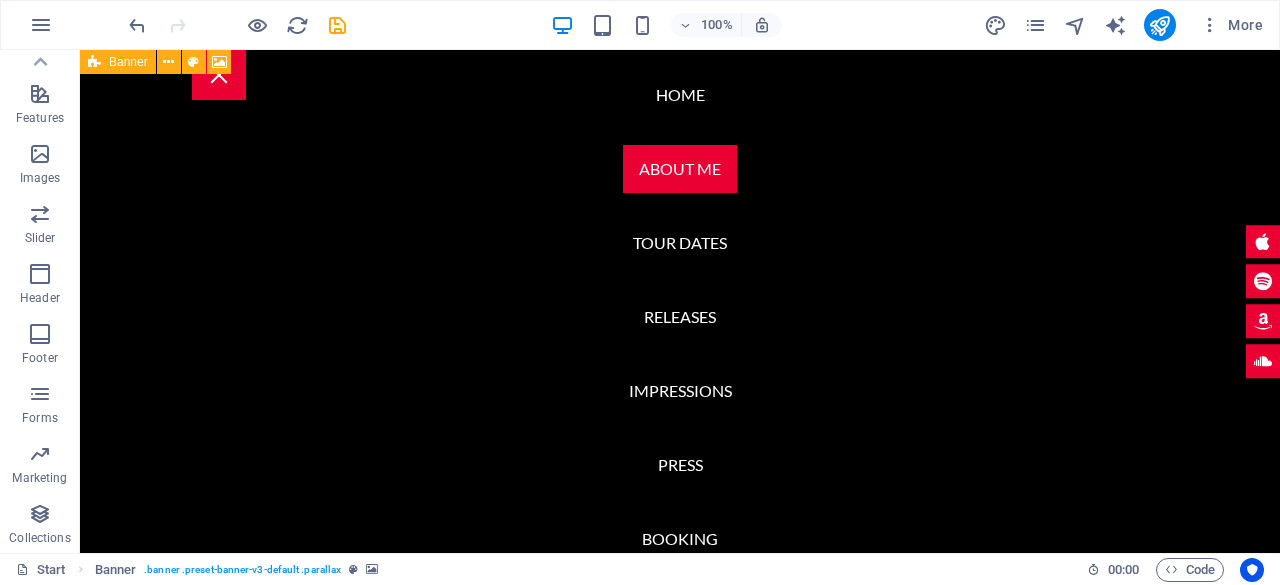 click at bounding box center (94, 62) 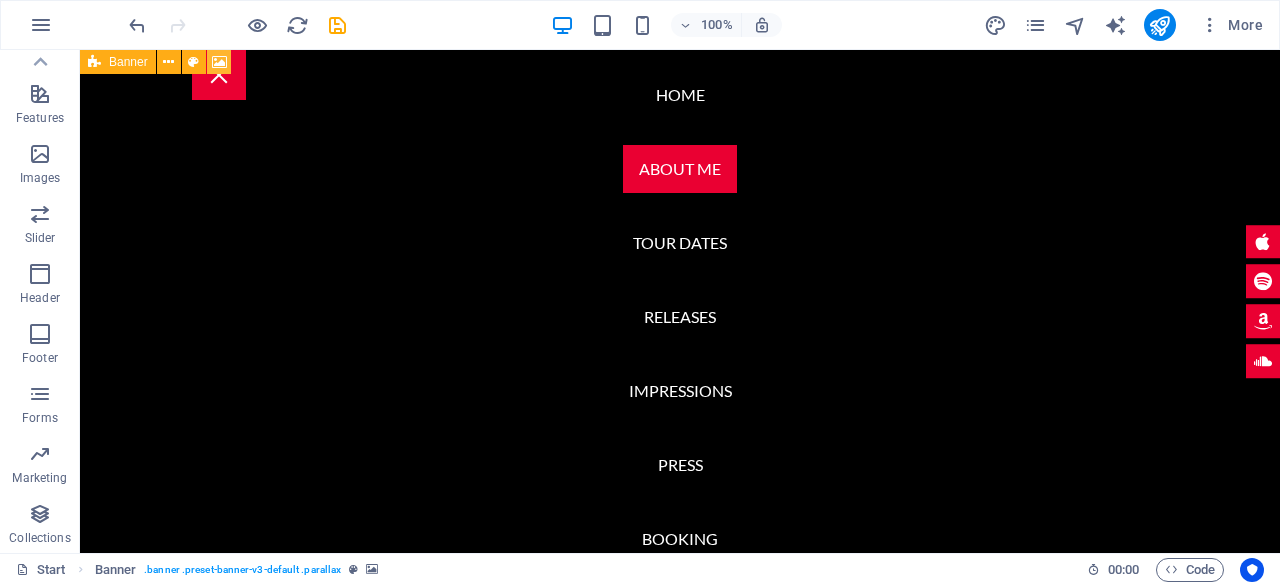 click at bounding box center [219, 62] 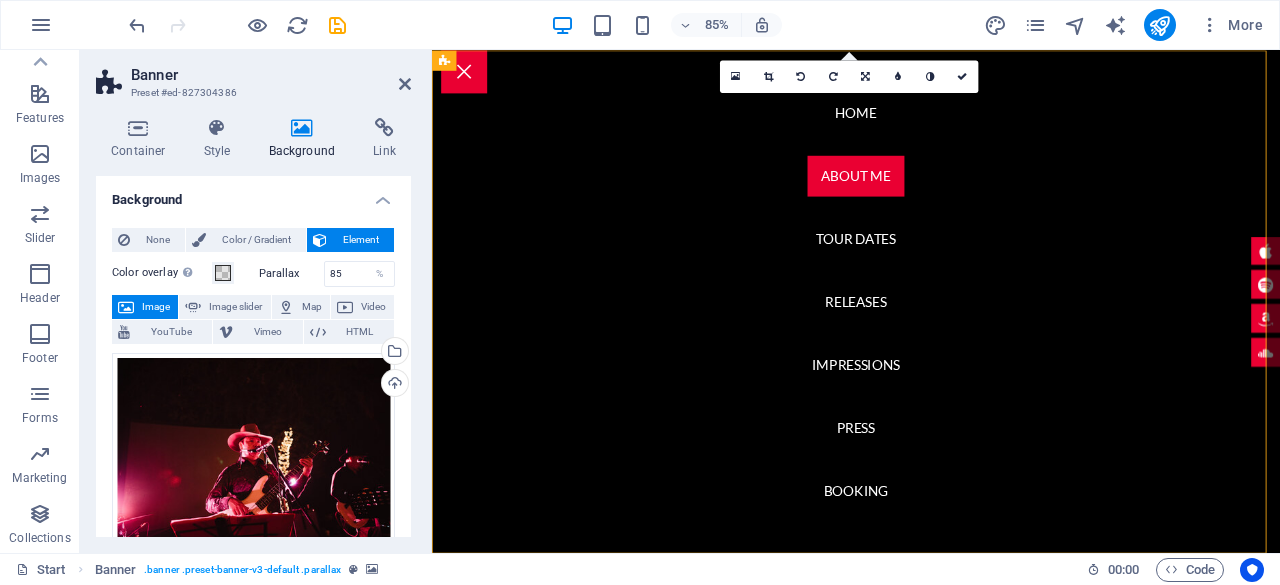 scroll, scrollTop: 0, scrollLeft: 0, axis: both 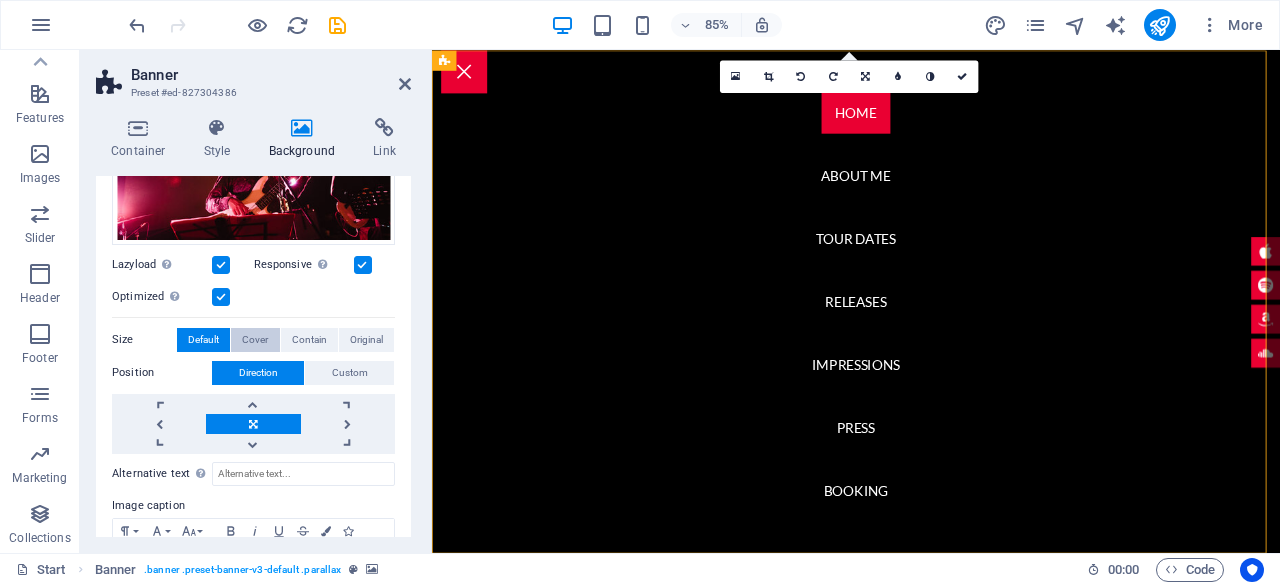 click on "Cover" at bounding box center [255, 340] 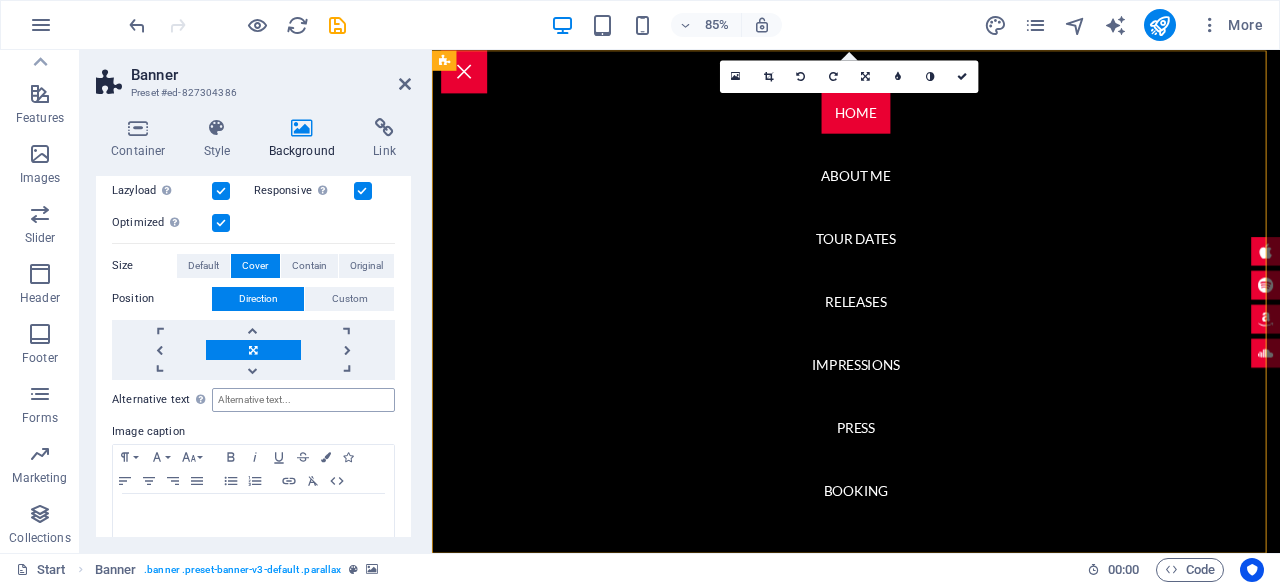 scroll, scrollTop: 400, scrollLeft: 0, axis: vertical 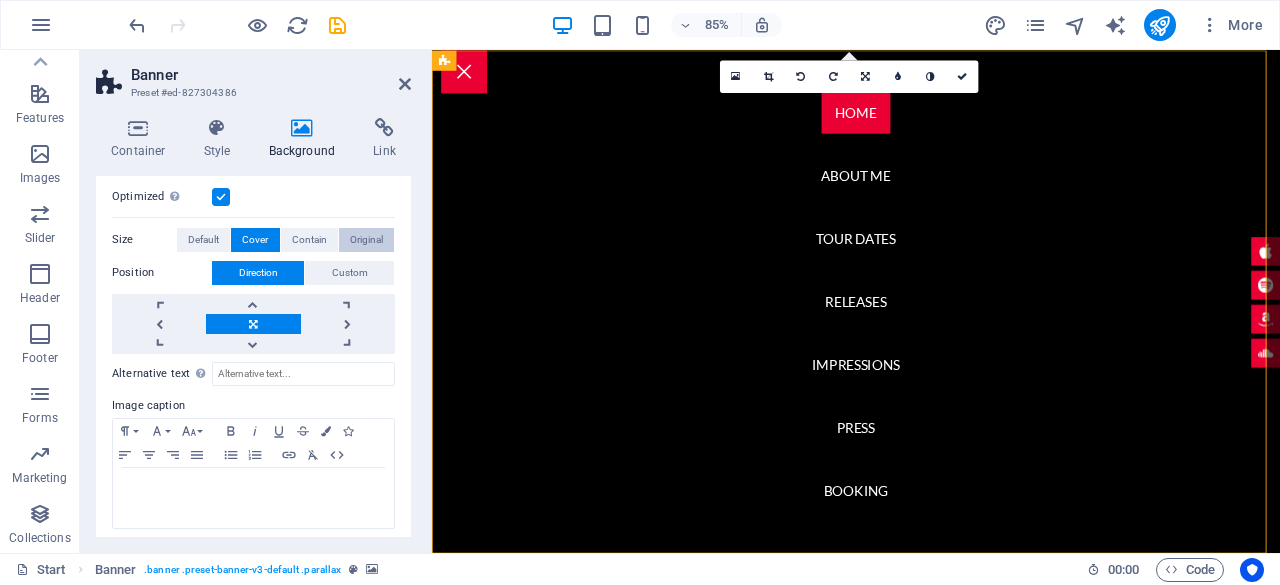 click on "Original" at bounding box center (366, 240) 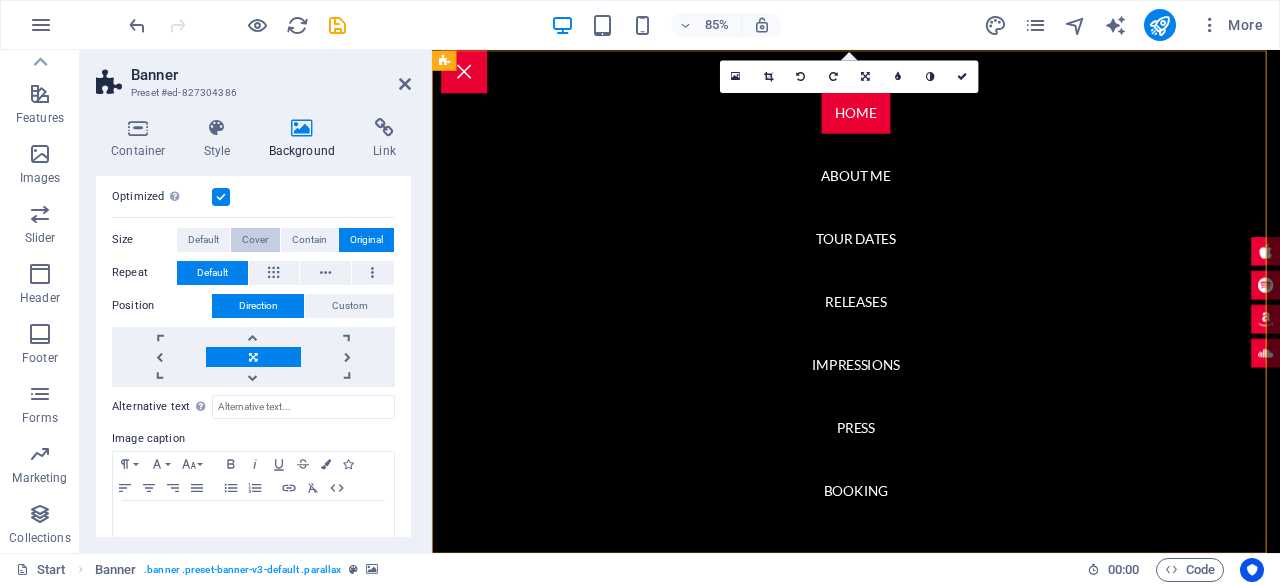 click on "Cover" at bounding box center (255, 240) 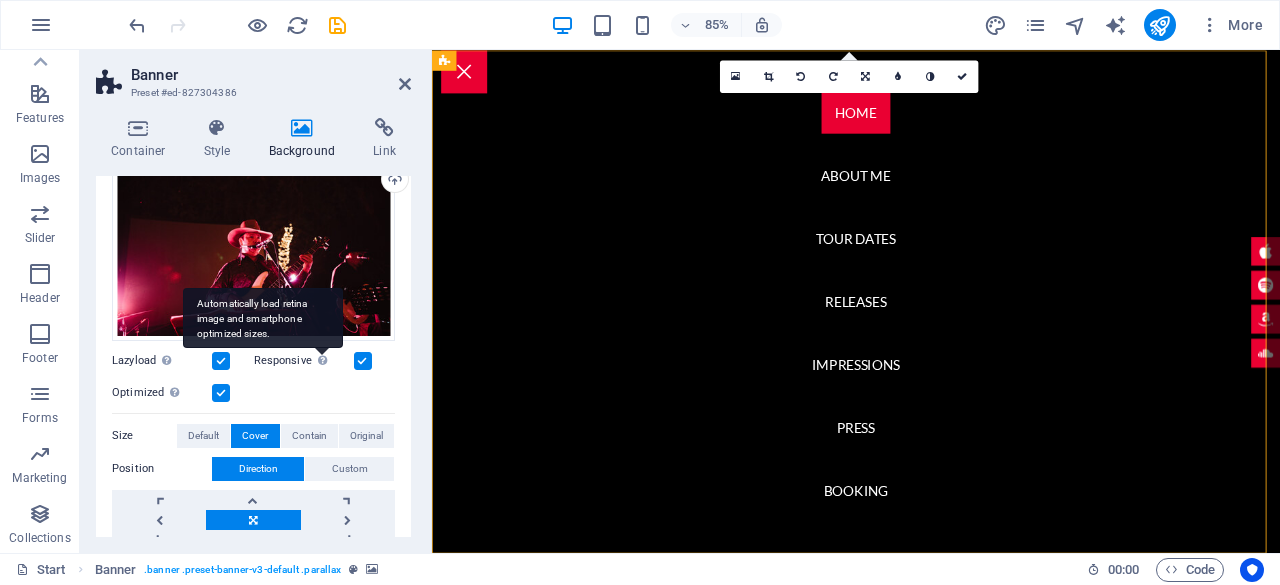 scroll, scrollTop: 4, scrollLeft: 0, axis: vertical 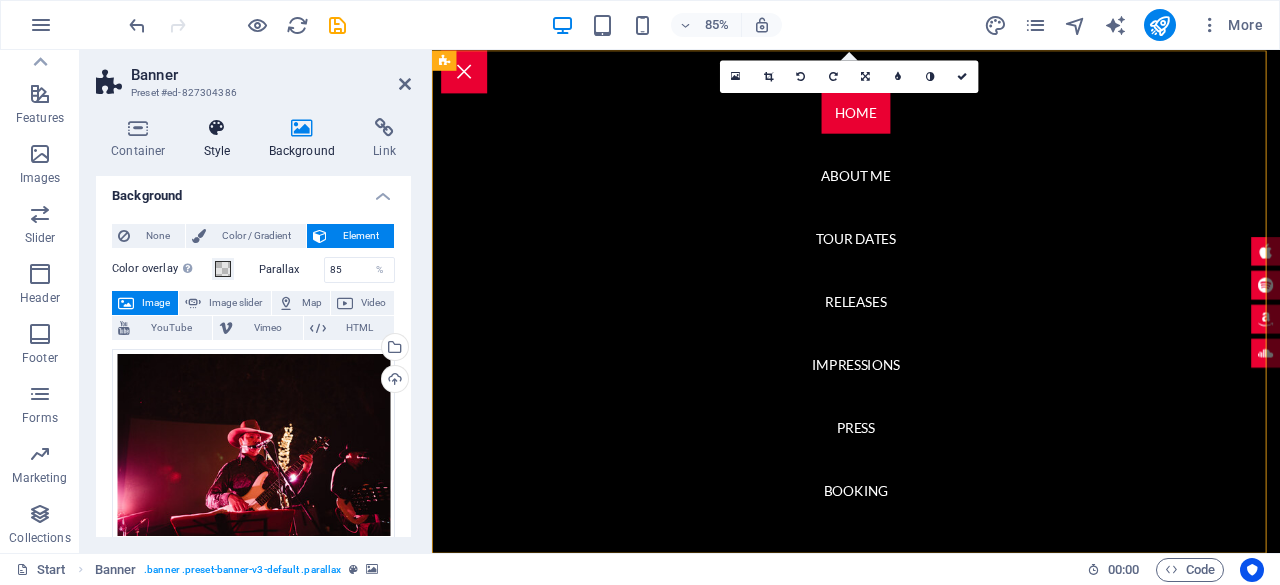 click at bounding box center (217, 128) 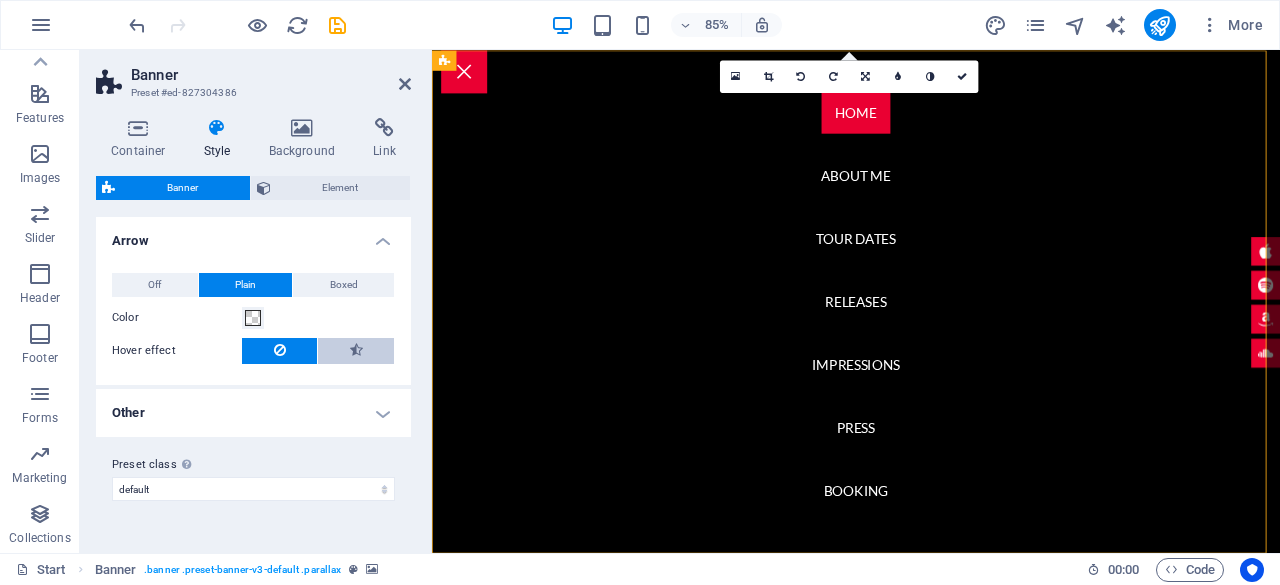 click at bounding box center (356, 350) 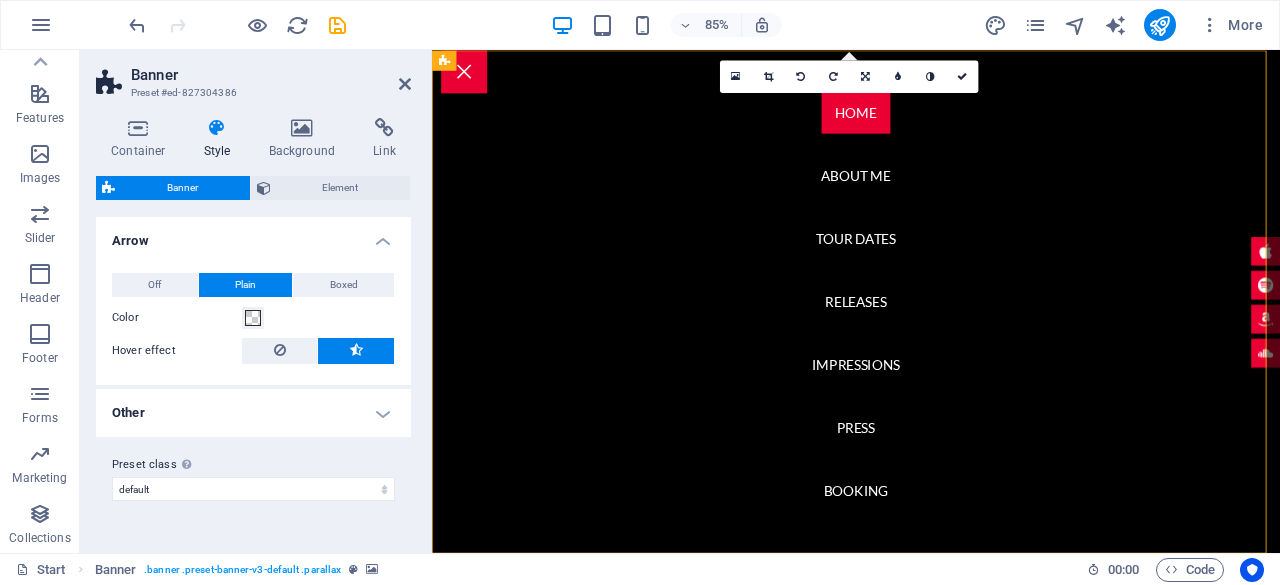 click on "Other" at bounding box center (253, 413) 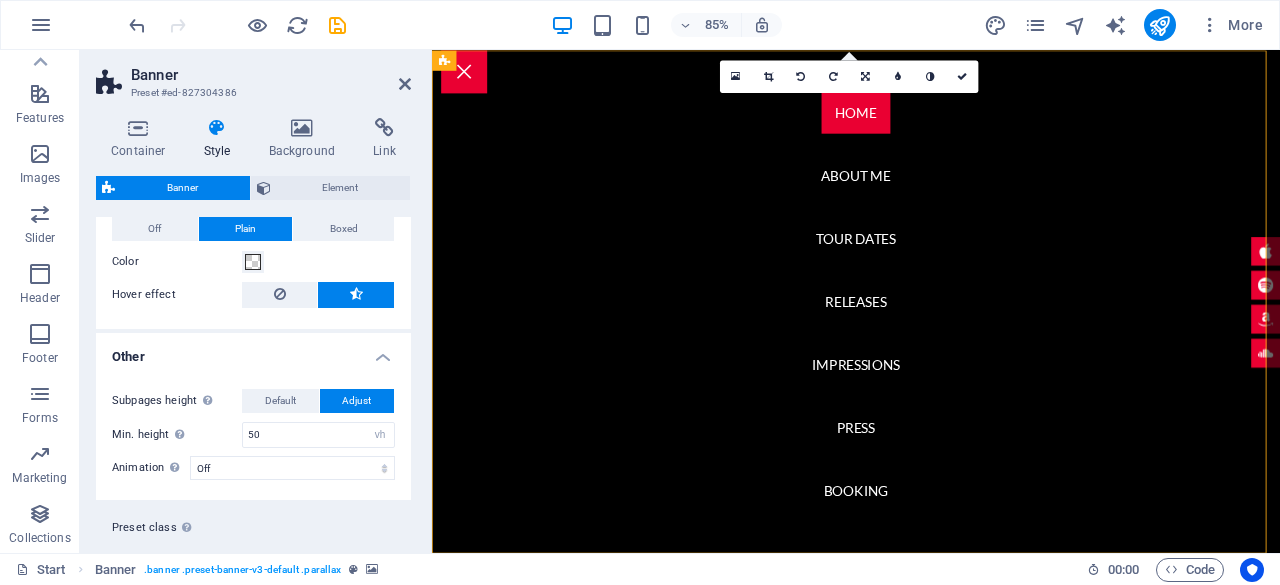 scroll, scrollTop: 96, scrollLeft: 0, axis: vertical 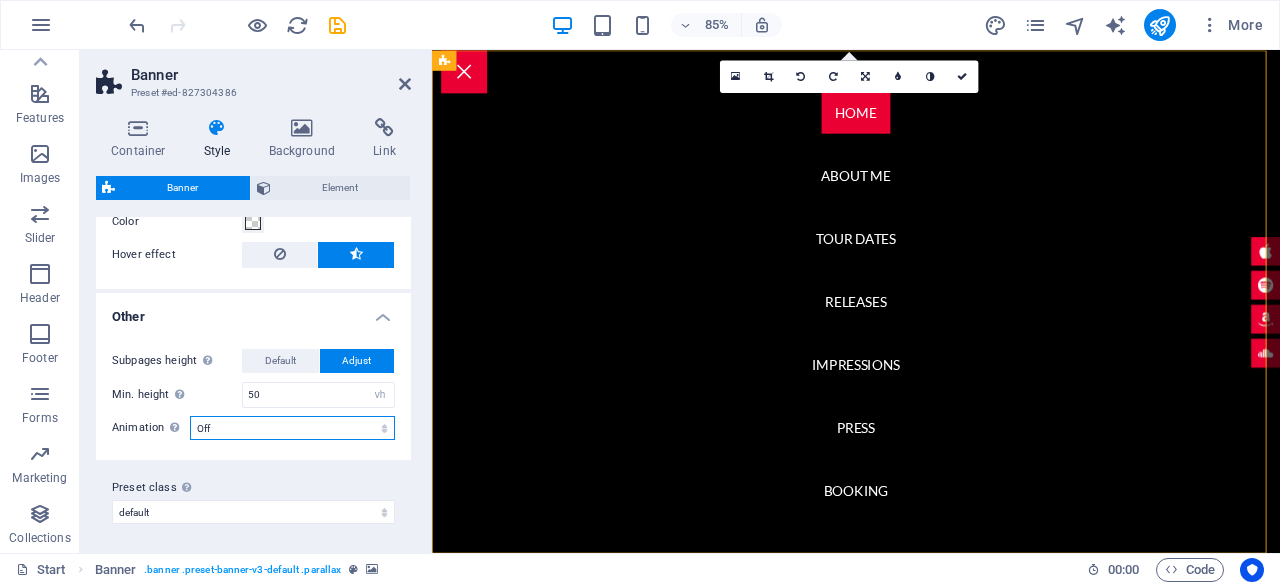 click on "Off Zoom: in & out Slide: left to right Slide: up to down" at bounding box center [292, 428] 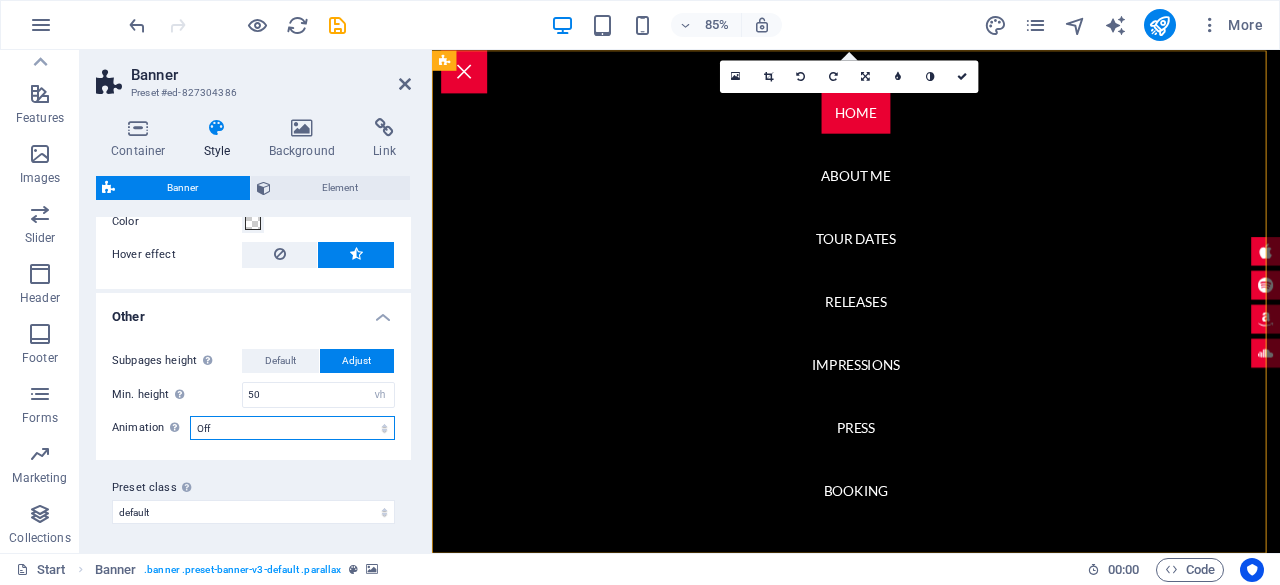 select on "move_horizontal" 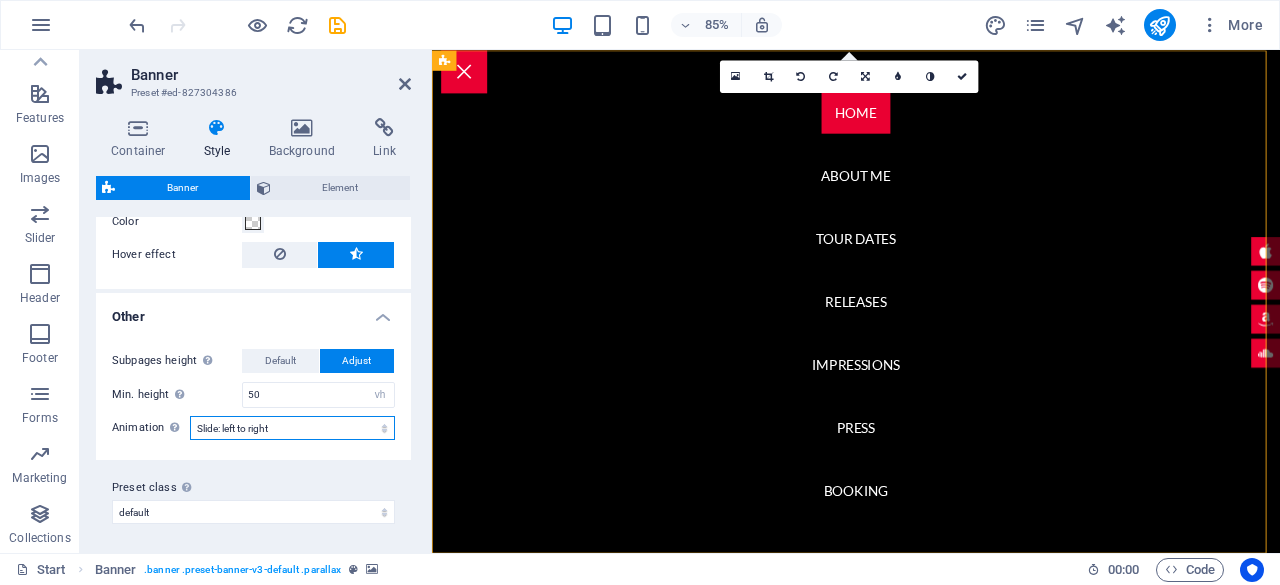 click on "Off Zoom: in & out Slide: left to right Slide: up to down" at bounding box center [292, 428] 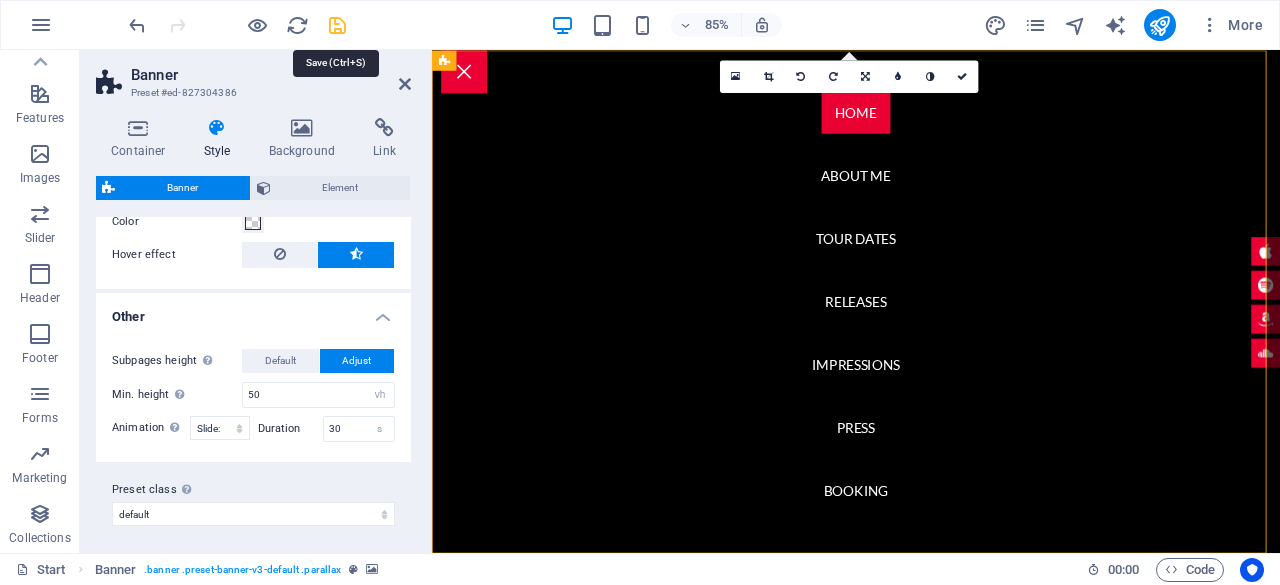 click at bounding box center [337, 25] 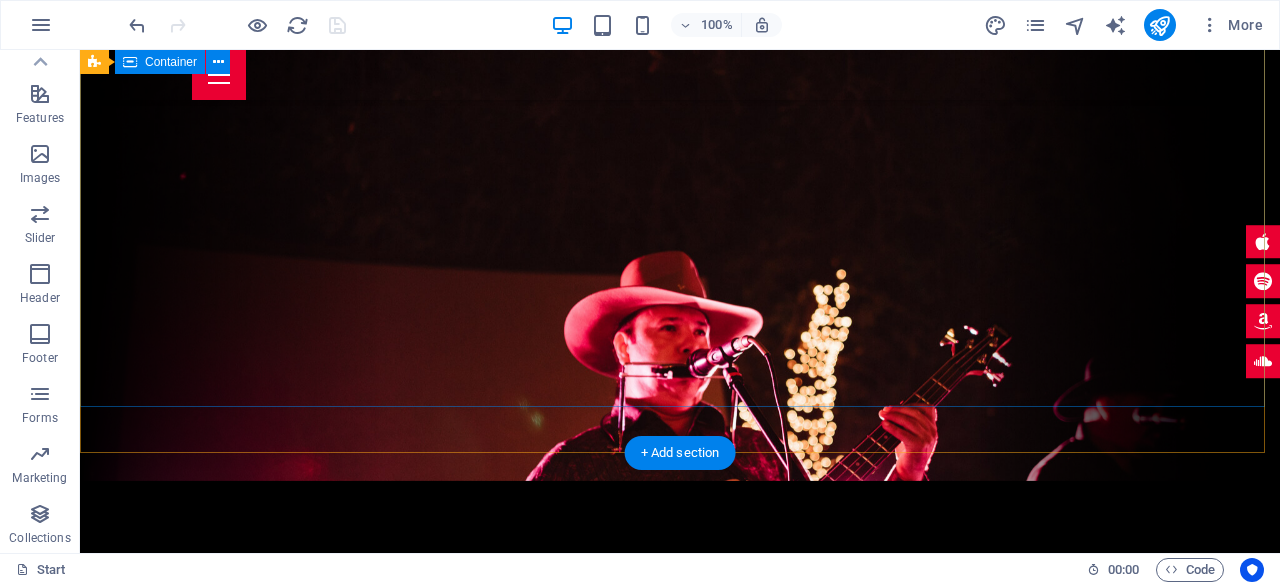 scroll, scrollTop: 0, scrollLeft: 0, axis: both 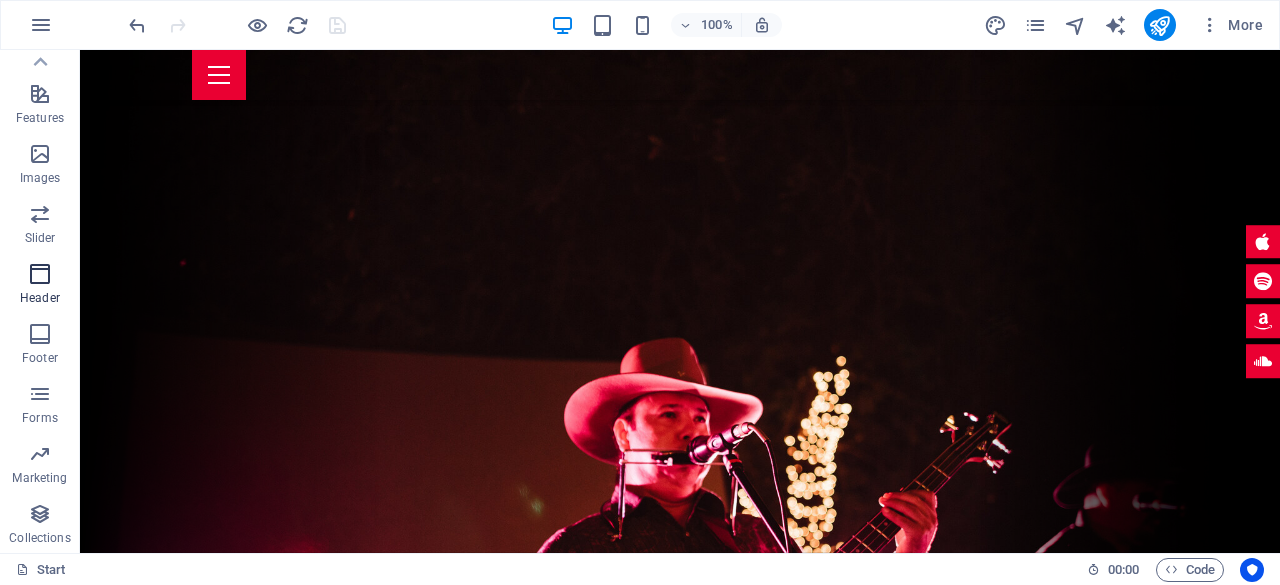 click at bounding box center (40, 274) 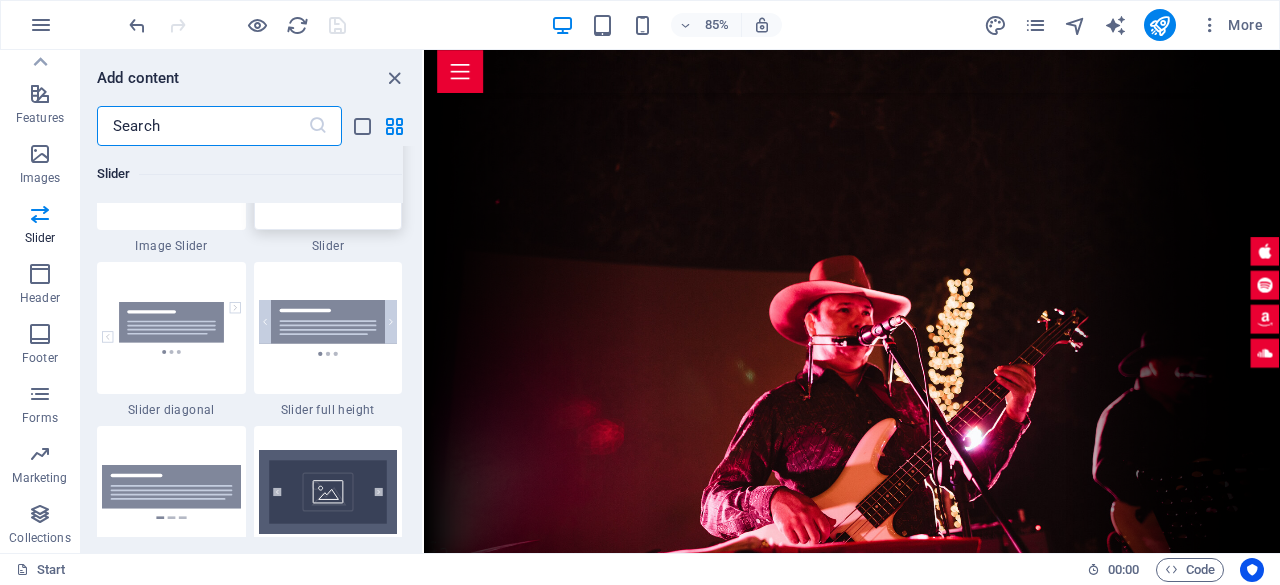 scroll, scrollTop: 11142, scrollLeft: 0, axis: vertical 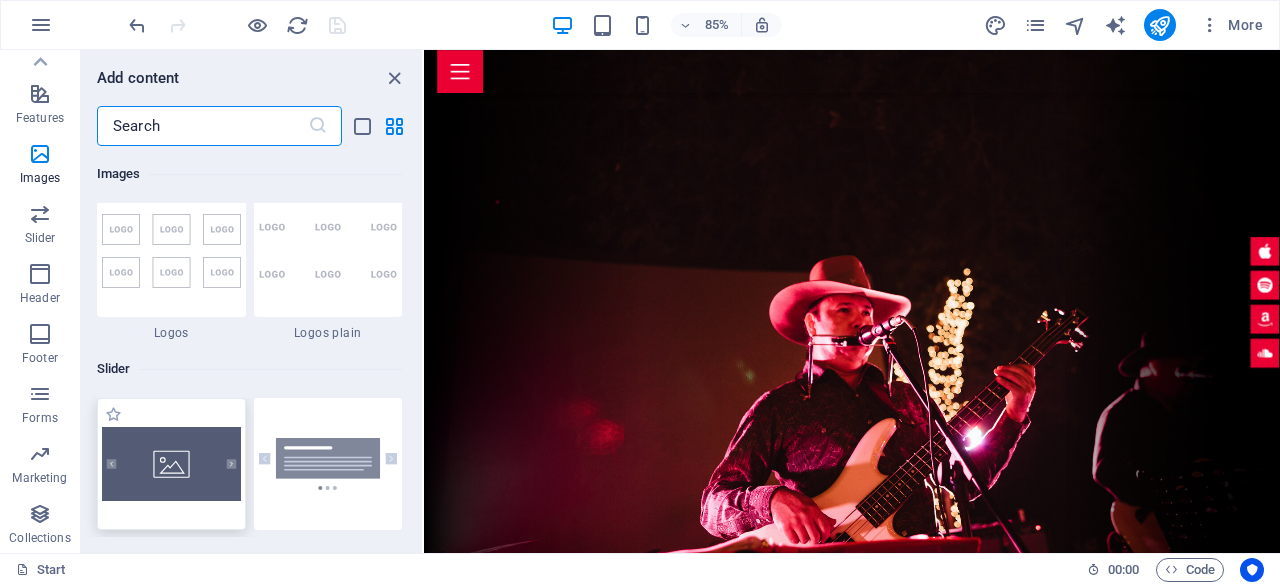 click at bounding box center (171, 464) 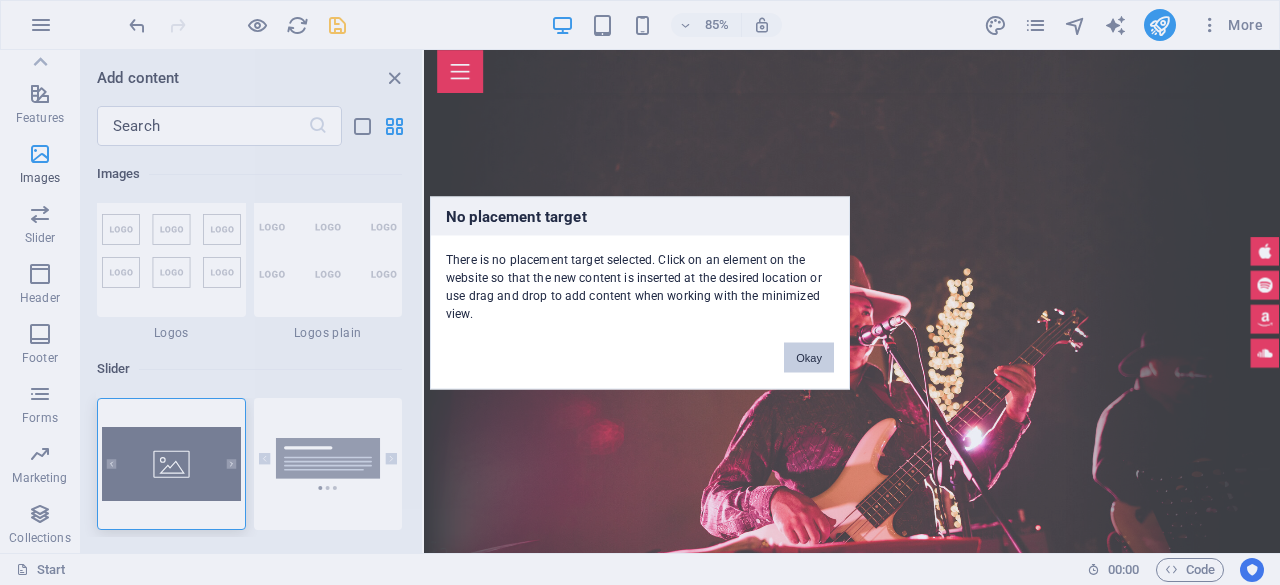 click on "Okay" at bounding box center [809, 357] 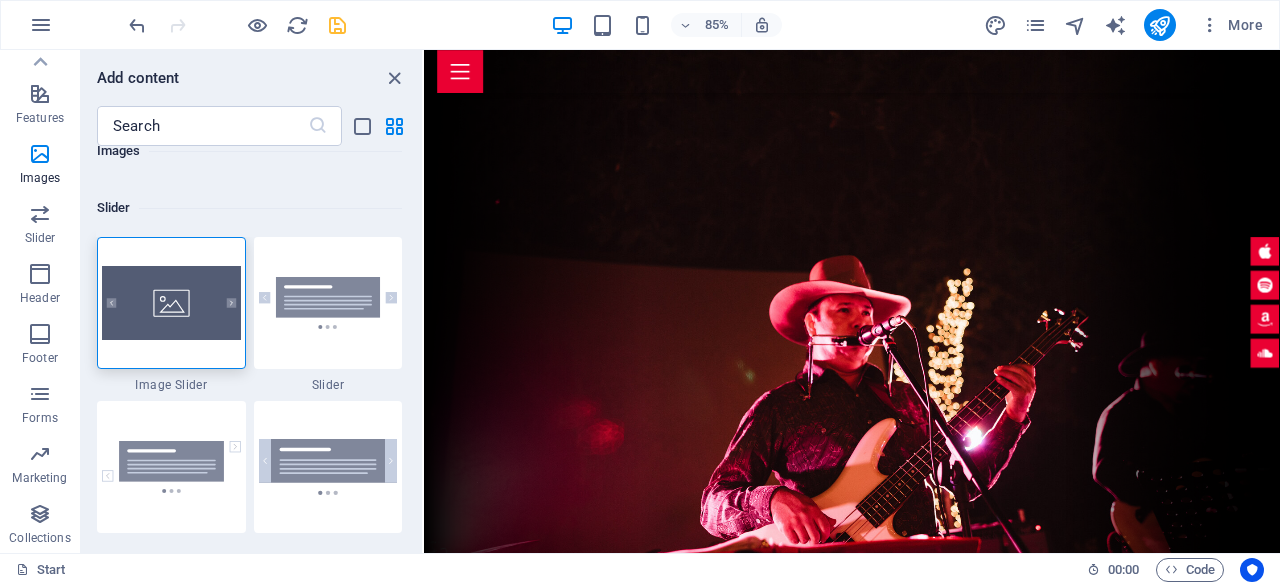 scroll, scrollTop: 11342, scrollLeft: 0, axis: vertical 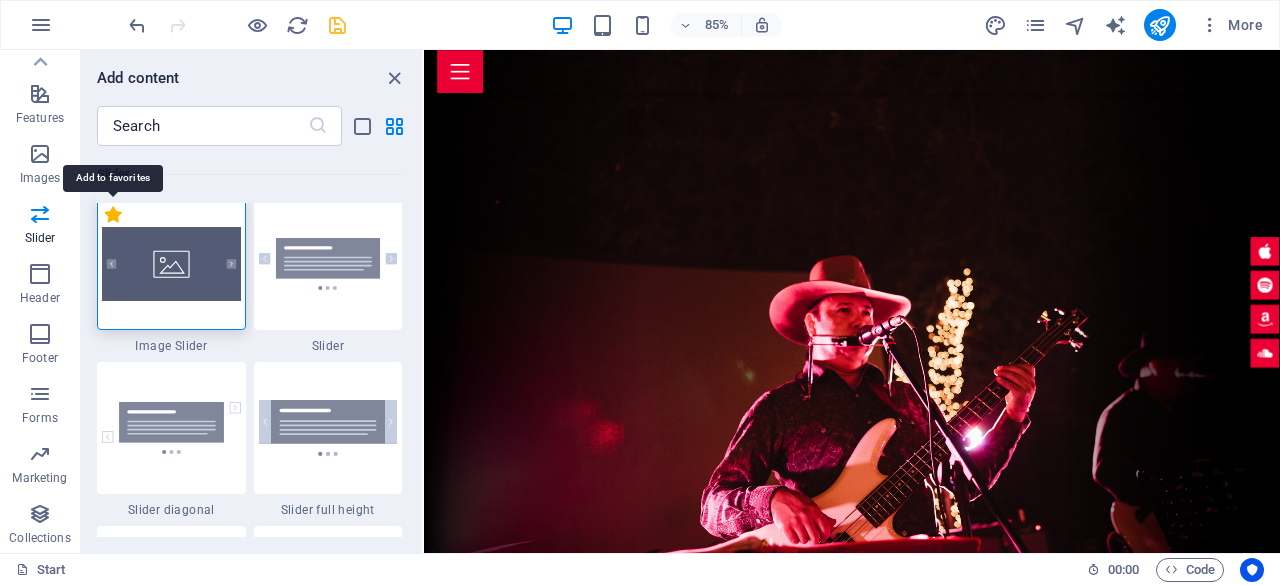 click on "1 Star" at bounding box center (113, 214) 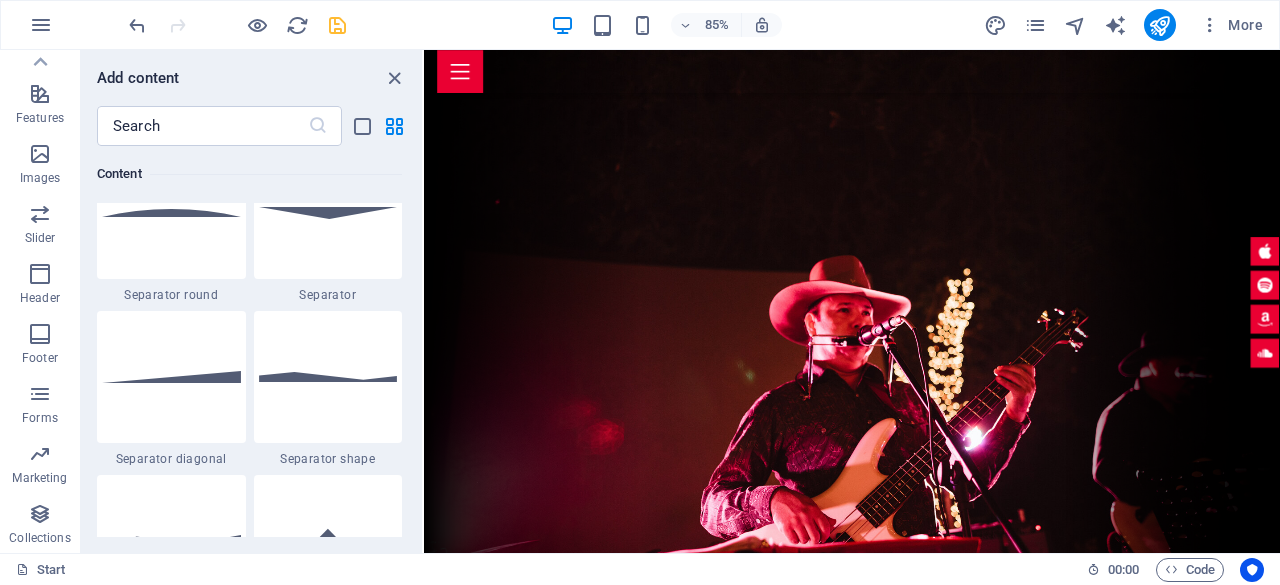 scroll, scrollTop: 4906, scrollLeft: 0, axis: vertical 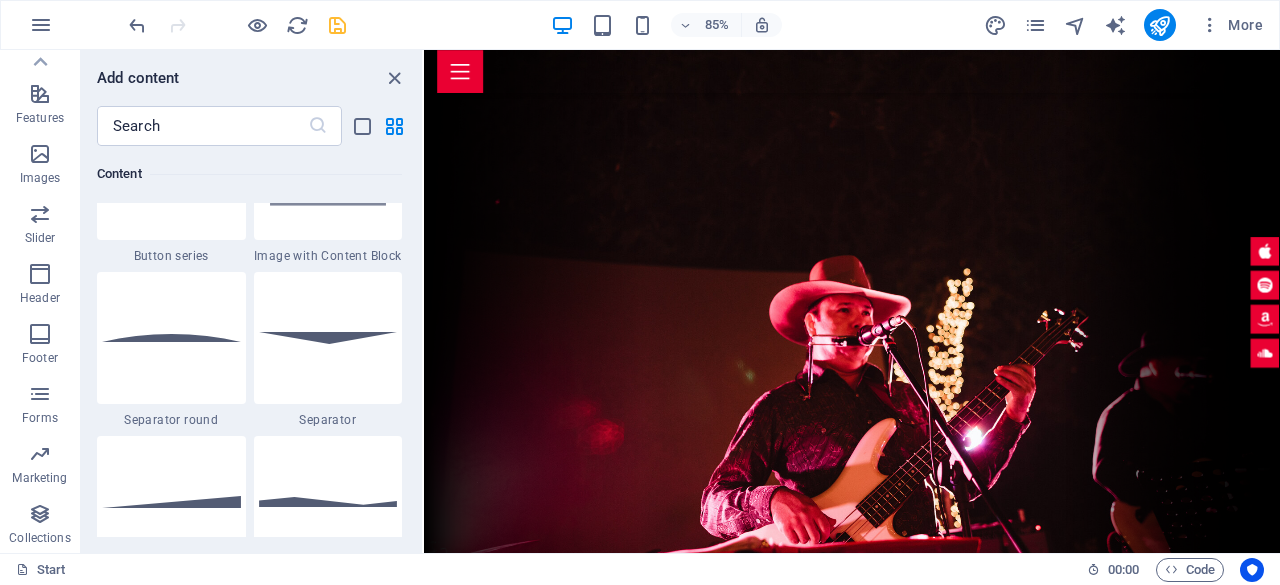 drag, startPoint x: 421, startPoint y: 247, endPoint x: 409, endPoint y: 192, distance: 56.293873 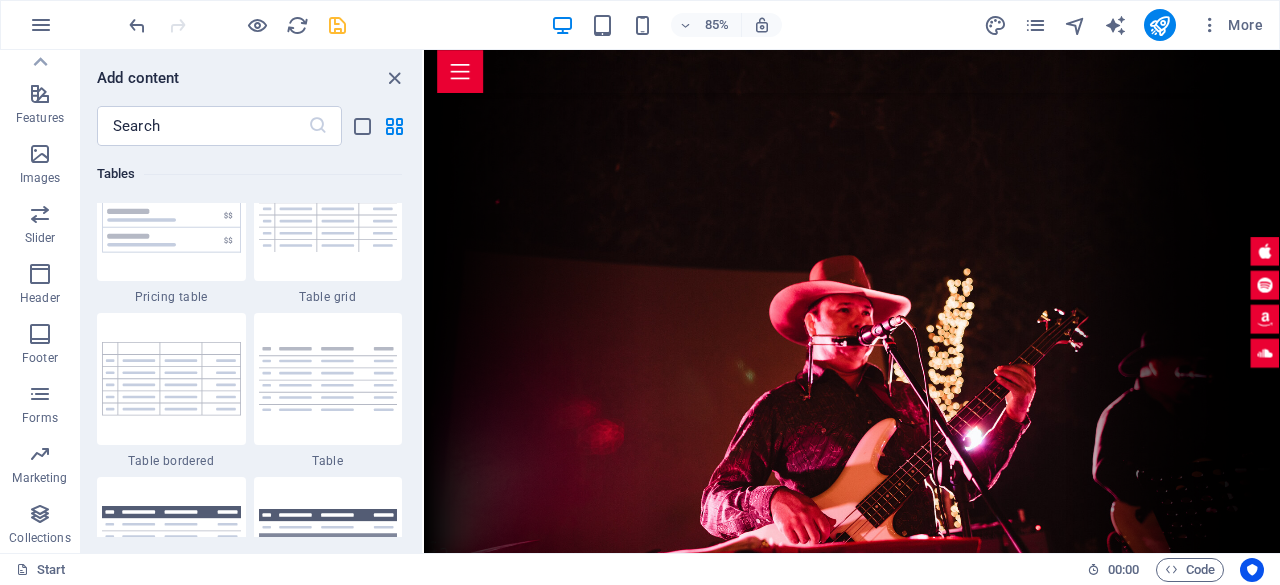 scroll, scrollTop: 7400, scrollLeft: 0, axis: vertical 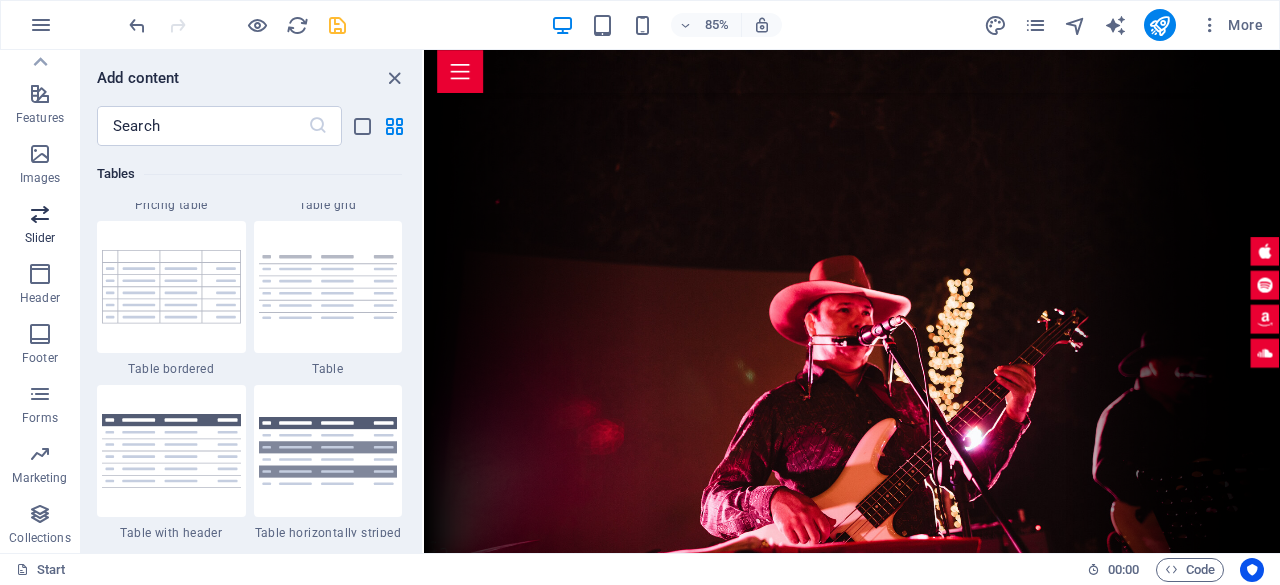 click at bounding box center [40, 214] 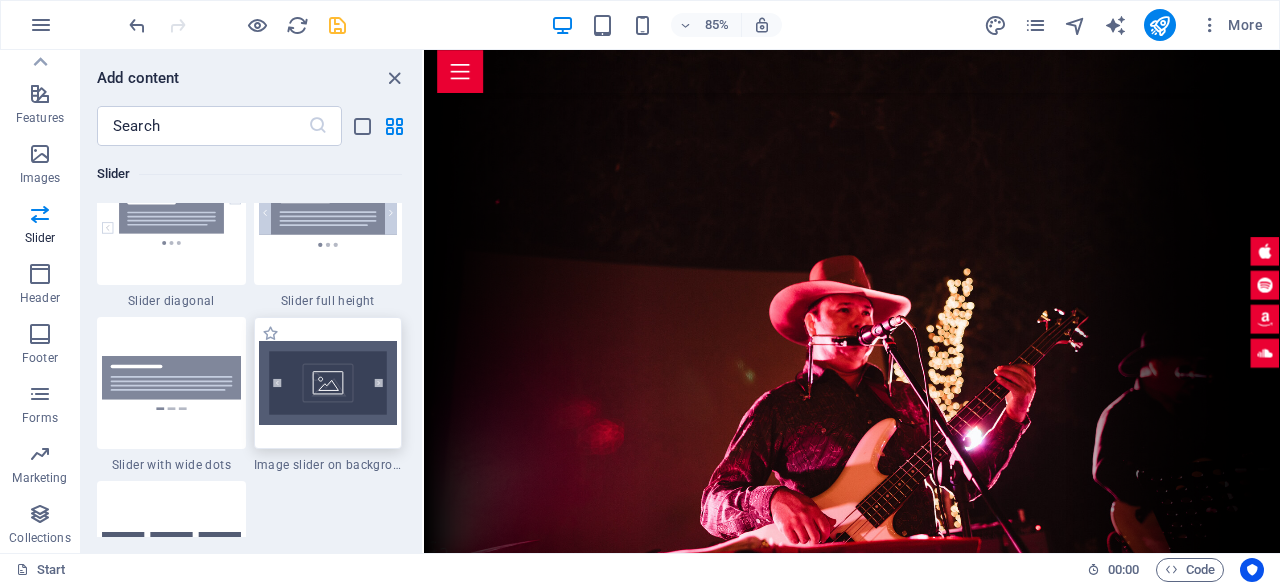 scroll, scrollTop: 11801, scrollLeft: 0, axis: vertical 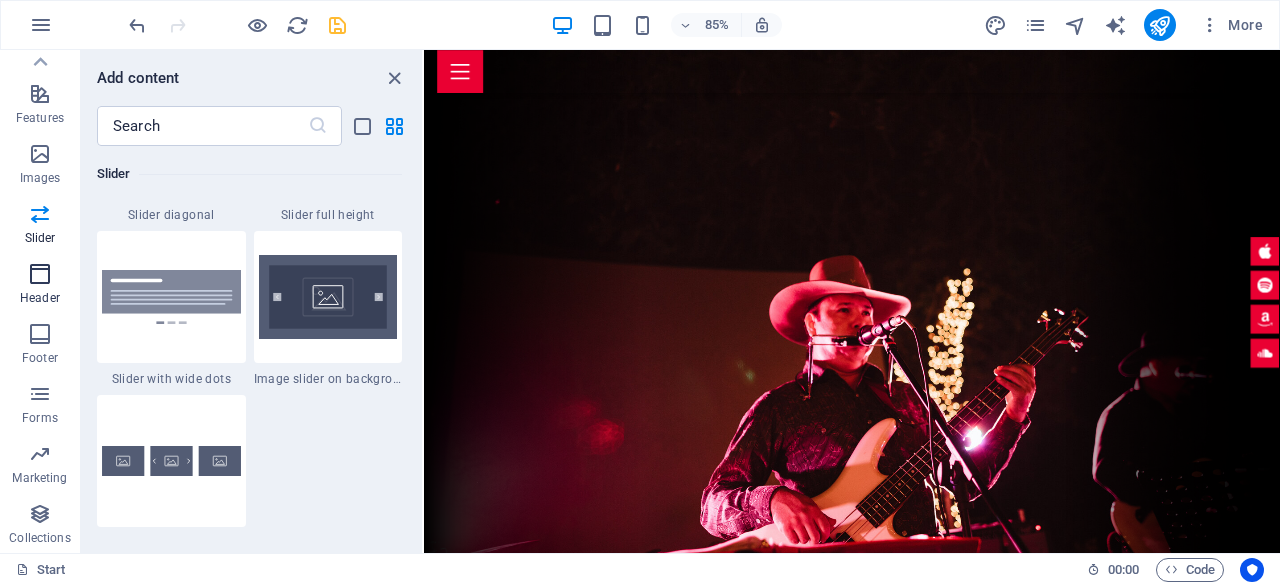 click at bounding box center (40, 274) 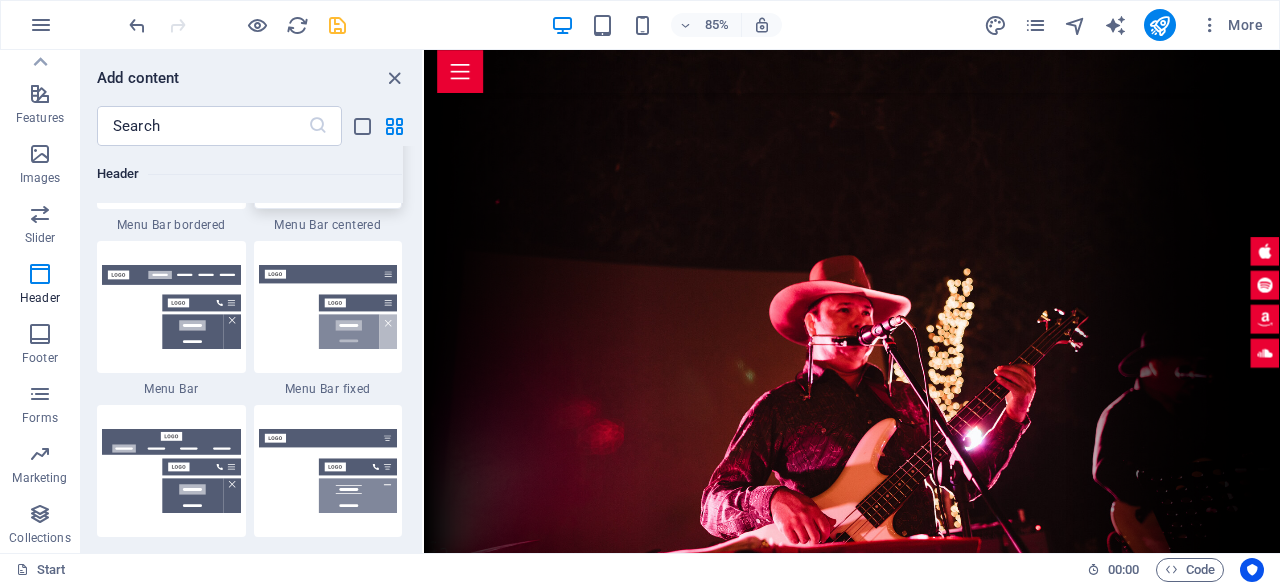 scroll, scrollTop: 12306, scrollLeft: 0, axis: vertical 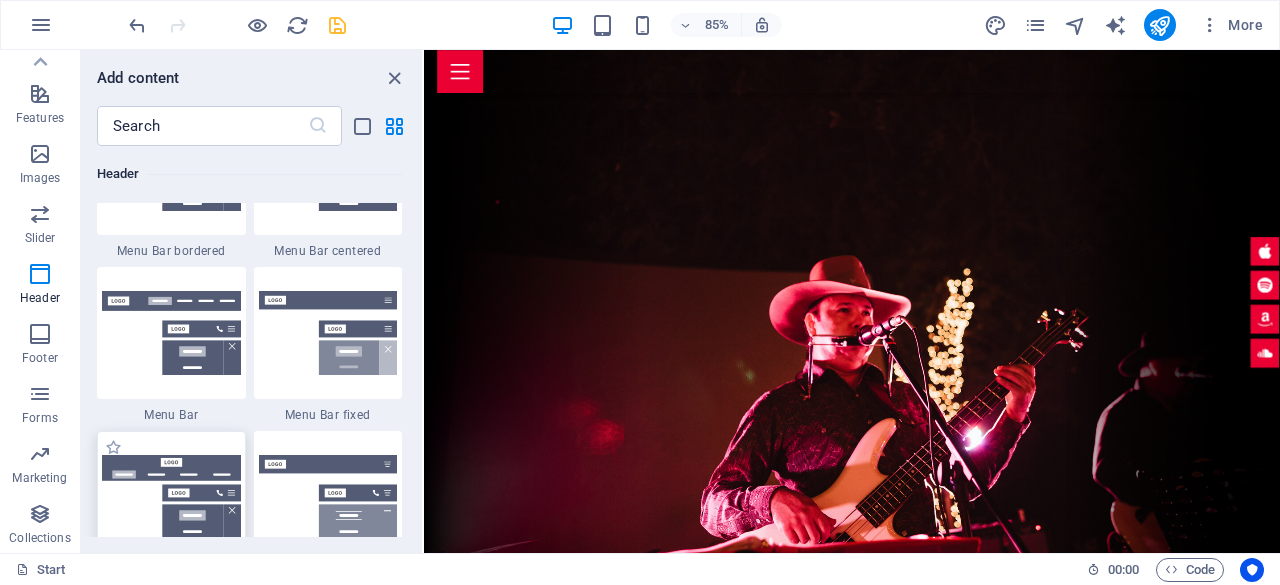 click at bounding box center (171, 497) 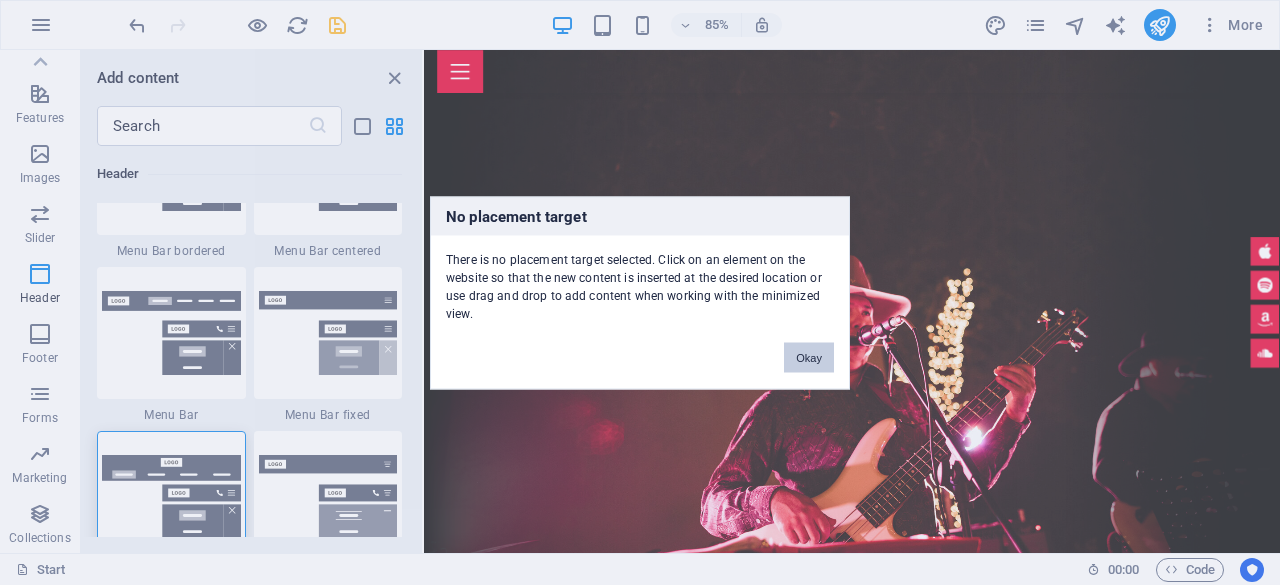 click on "Okay" at bounding box center (809, 357) 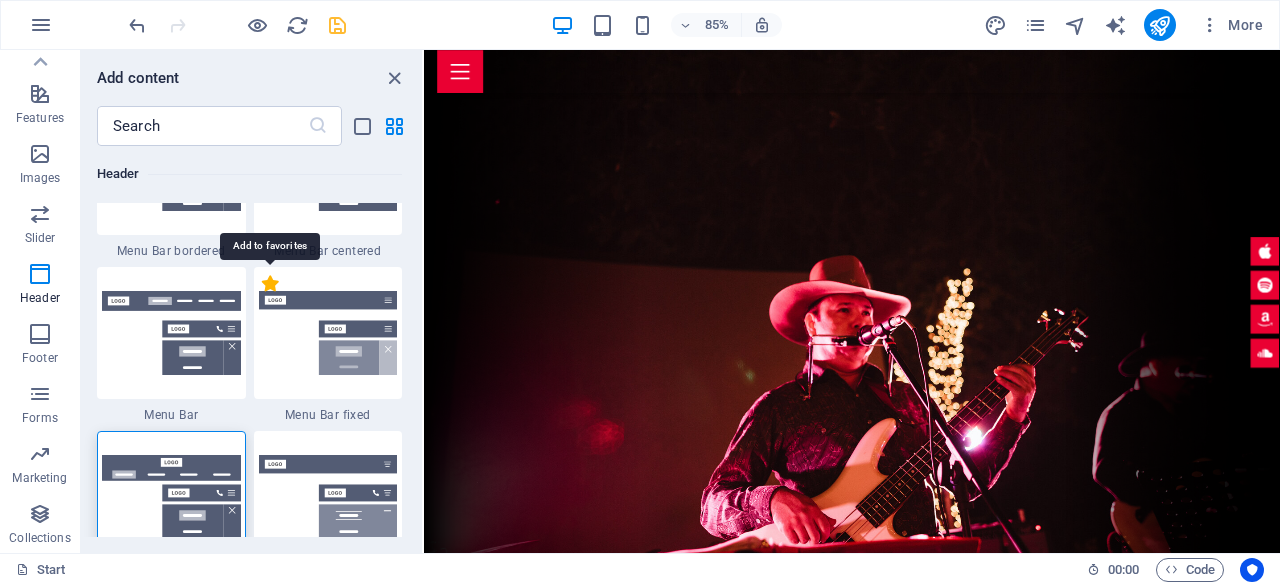 click on "1 Star" at bounding box center (270, 283) 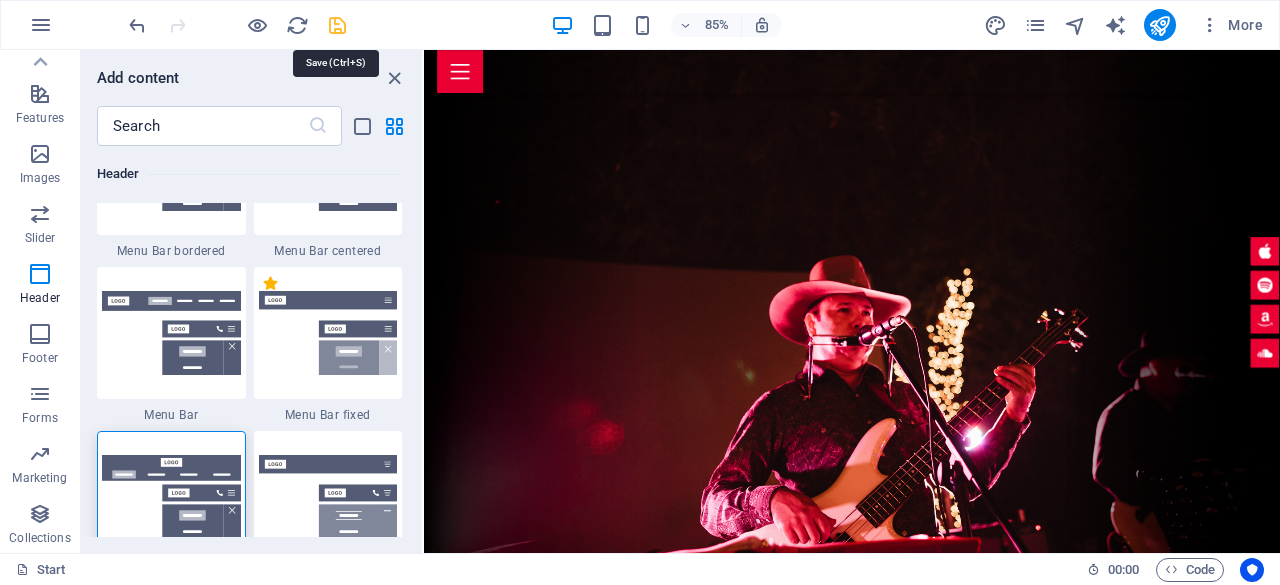 click at bounding box center [337, 25] 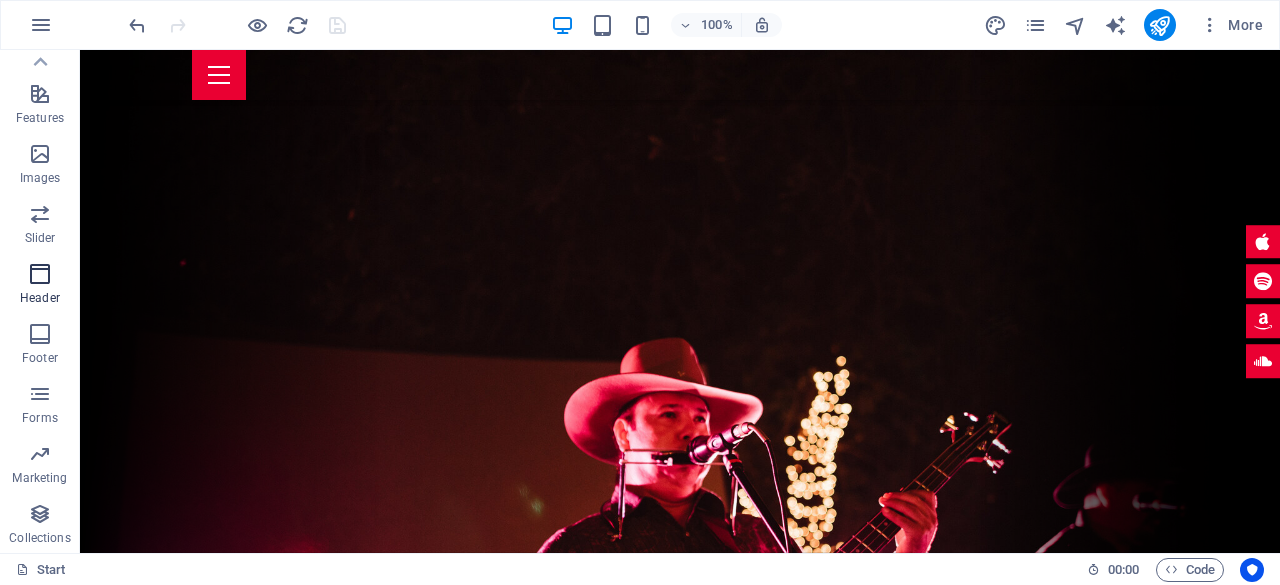click on "Header" at bounding box center [40, 286] 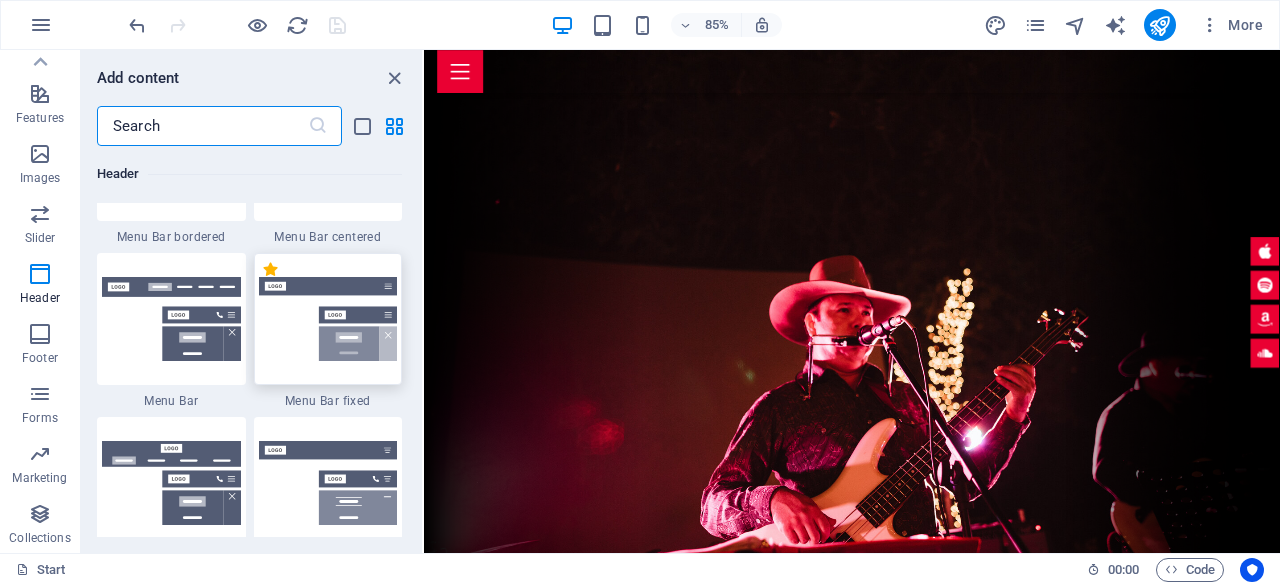 scroll, scrollTop: 12406, scrollLeft: 0, axis: vertical 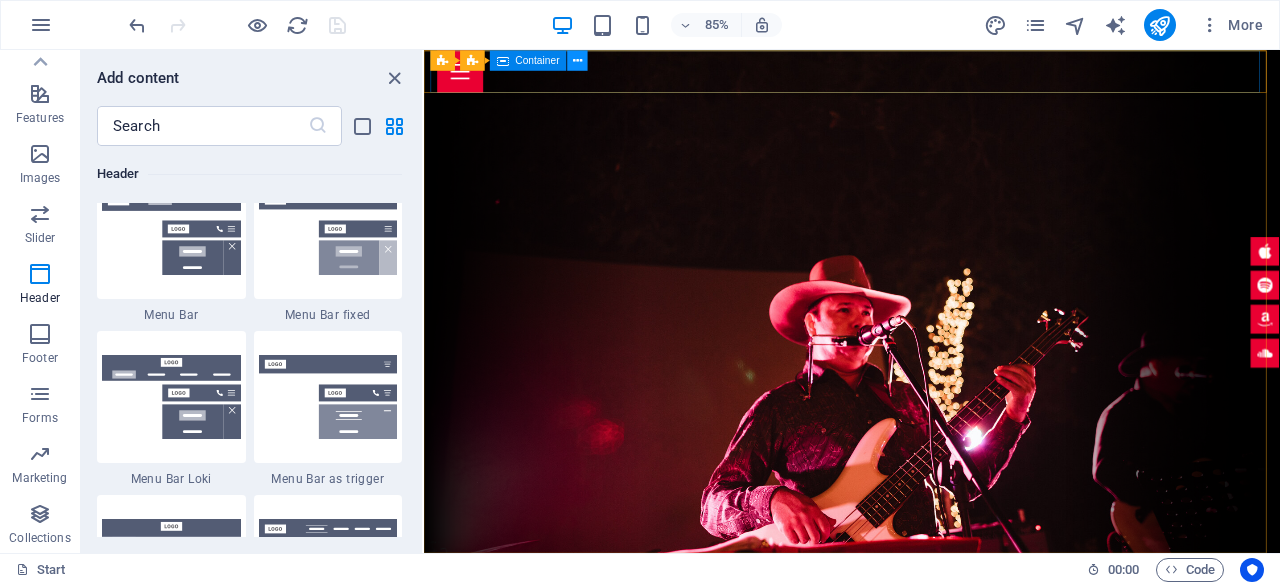 click at bounding box center [577, 60] 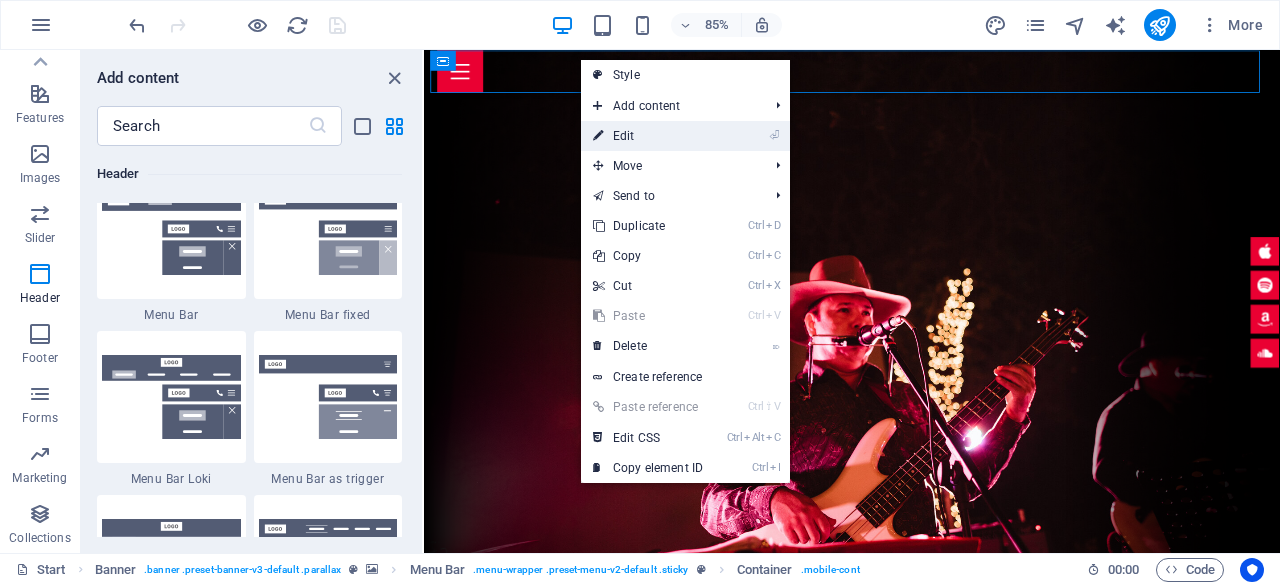 drag, startPoint x: 631, startPoint y: 135, endPoint x: 229, endPoint y: 100, distance: 403.52075 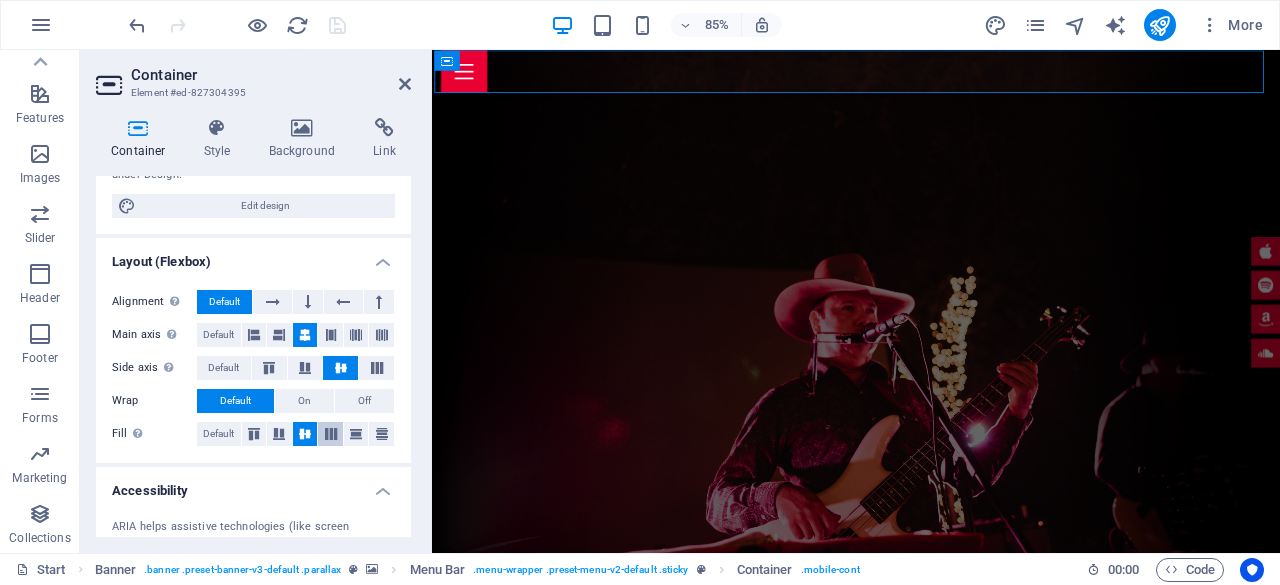 scroll, scrollTop: 300, scrollLeft: 0, axis: vertical 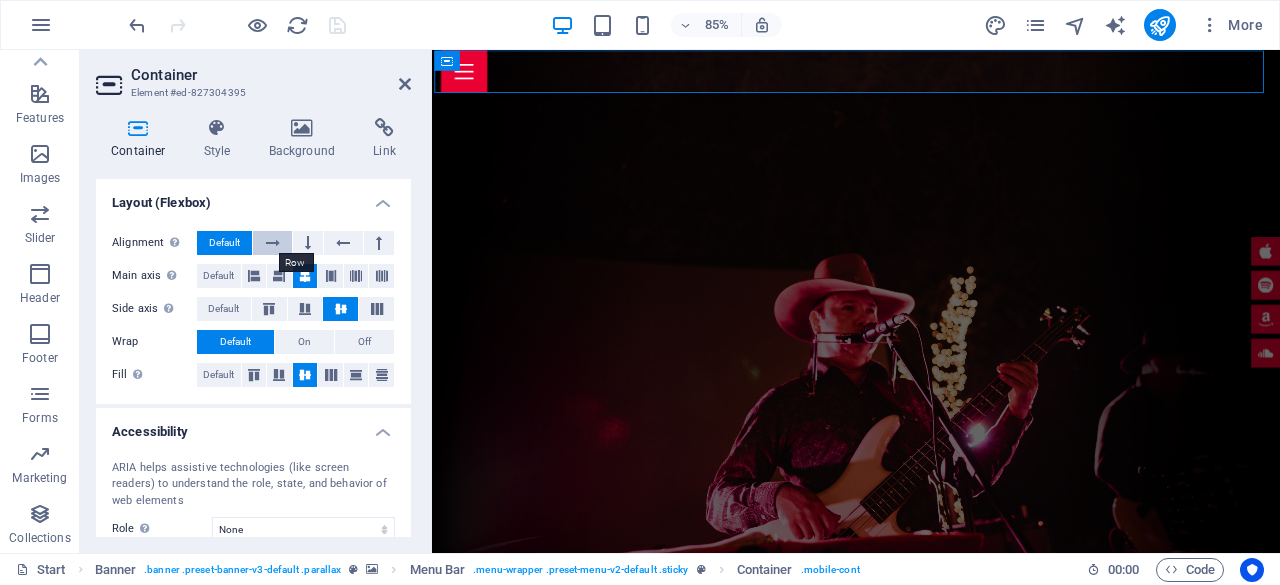click at bounding box center (272, 243) 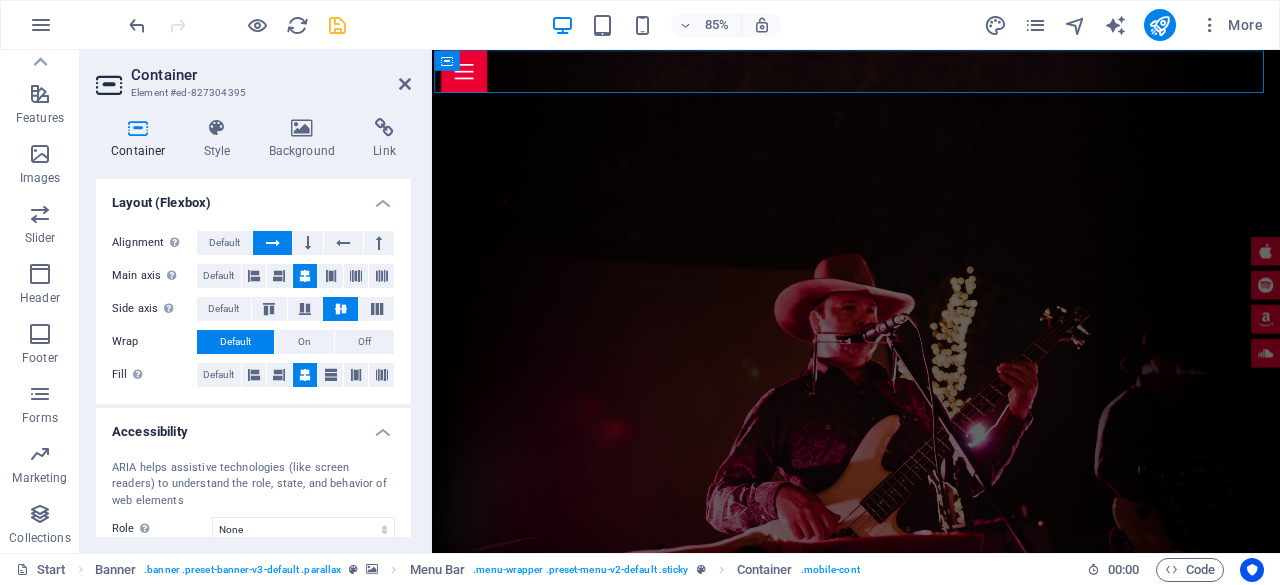 click at bounding box center (337, 25) 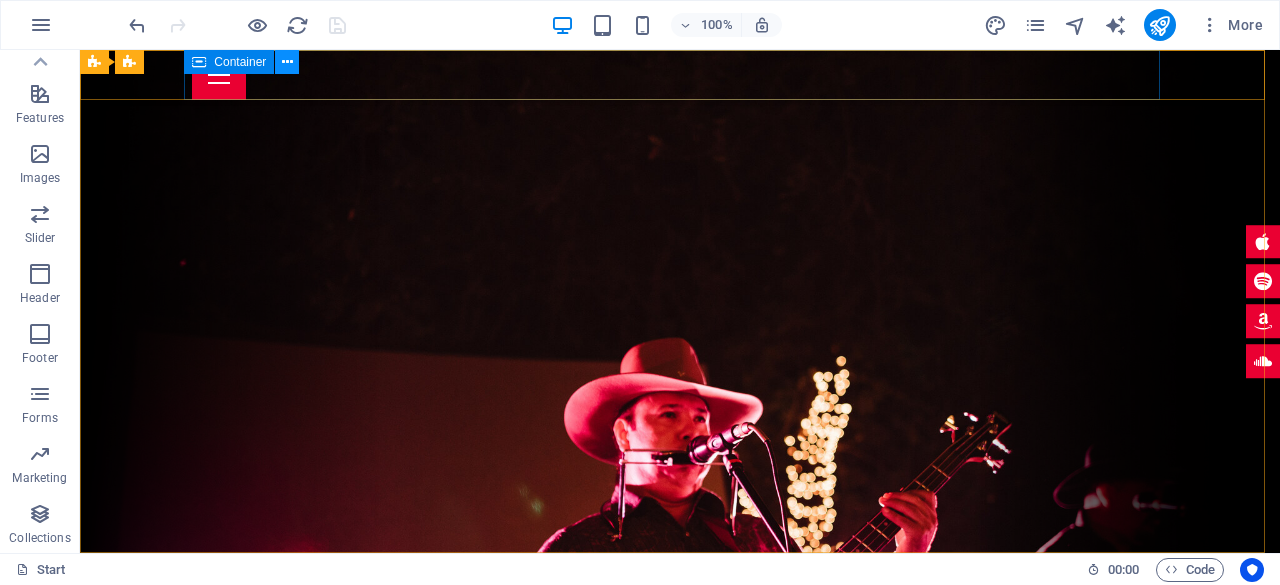 click at bounding box center (287, 62) 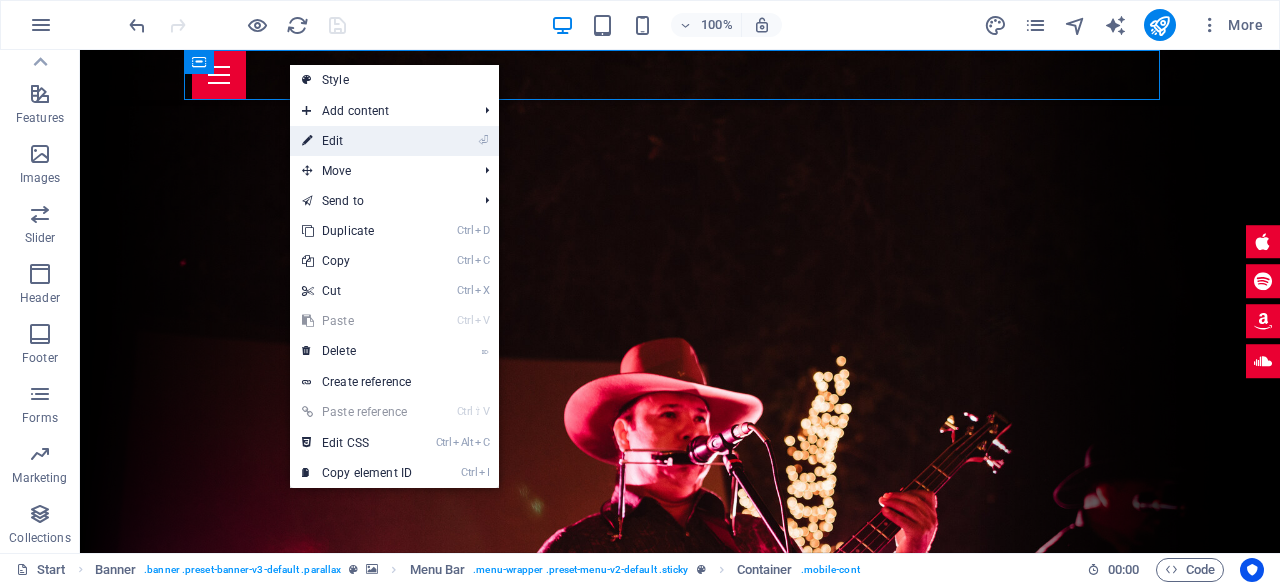 click on "⏎  Edit" at bounding box center [357, 141] 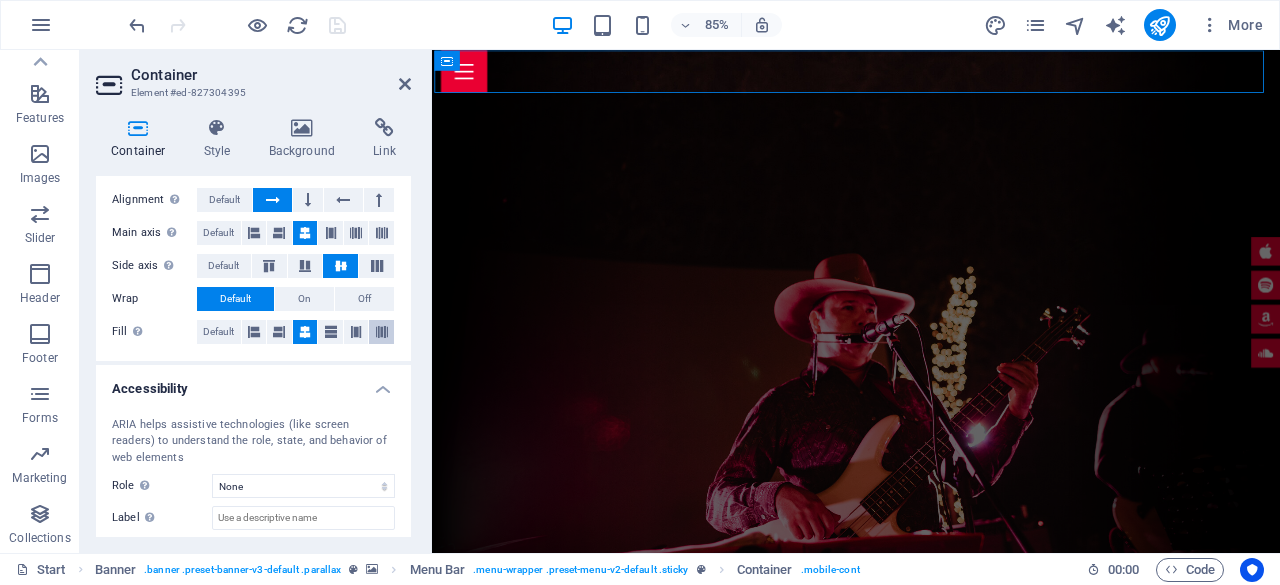 scroll, scrollTop: 300, scrollLeft: 0, axis: vertical 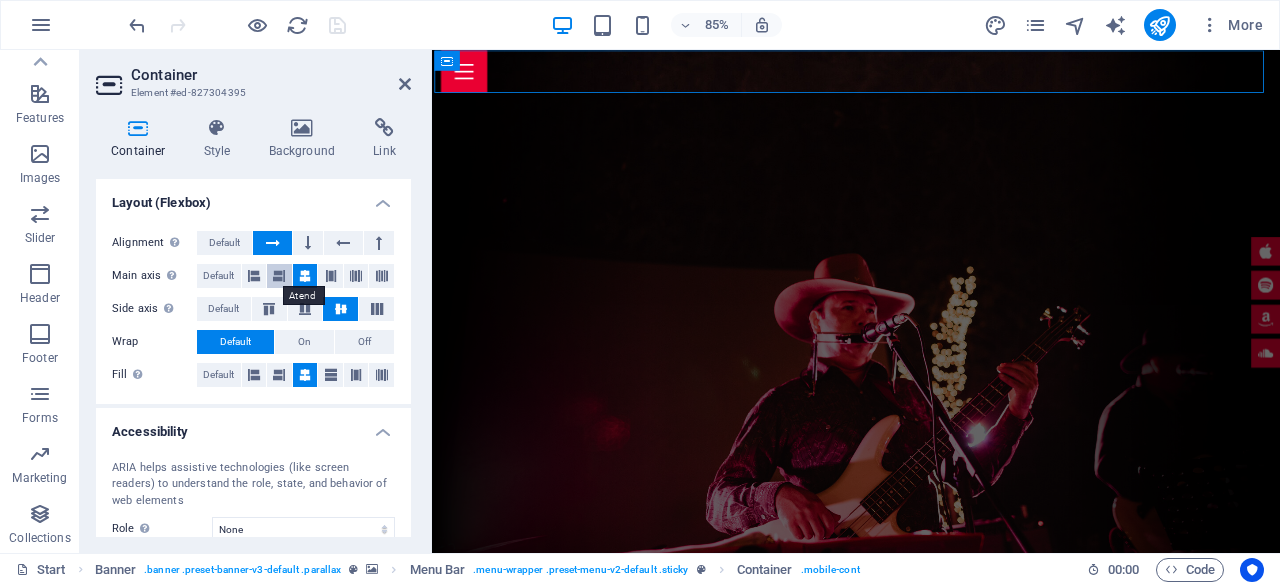 click at bounding box center (279, 276) 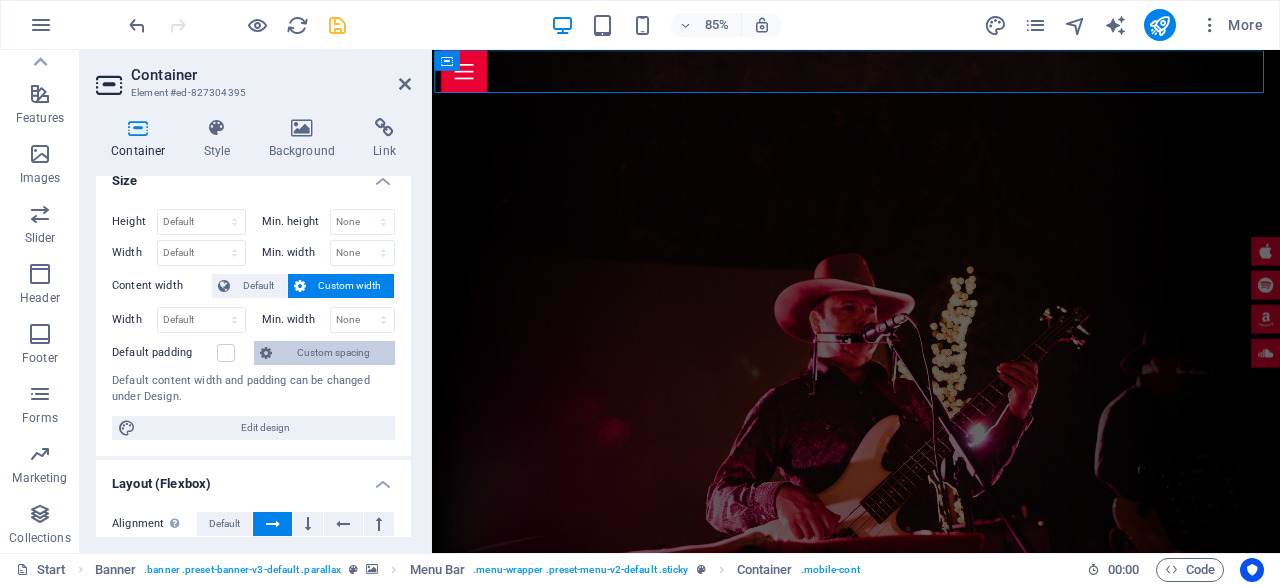 scroll, scrollTop: 0, scrollLeft: 0, axis: both 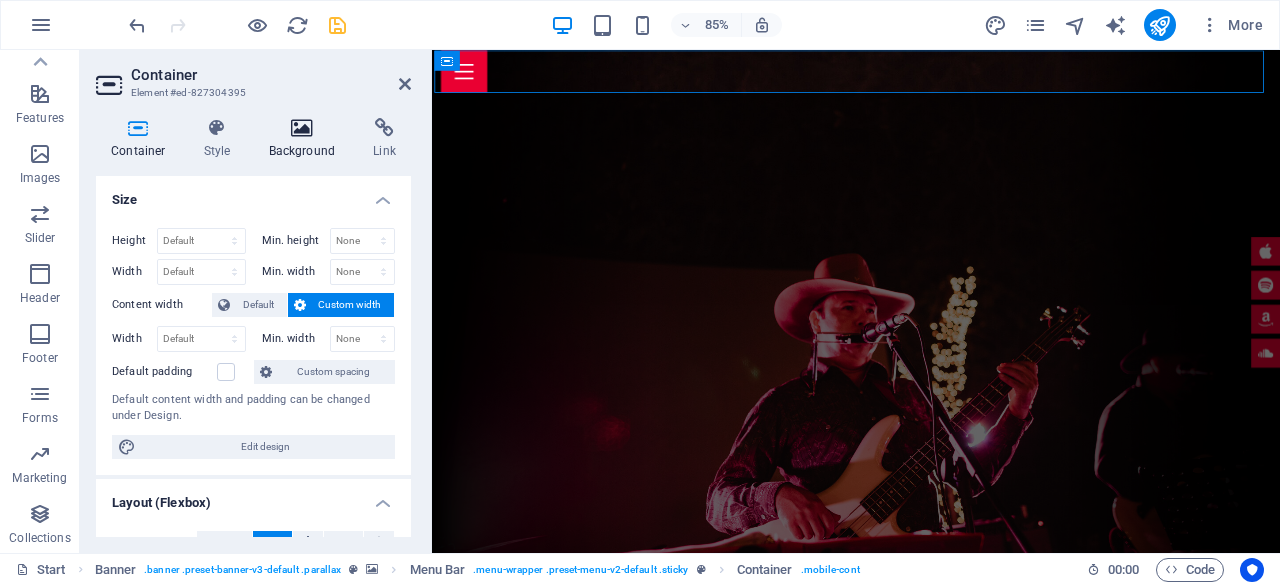 click at bounding box center [302, 128] 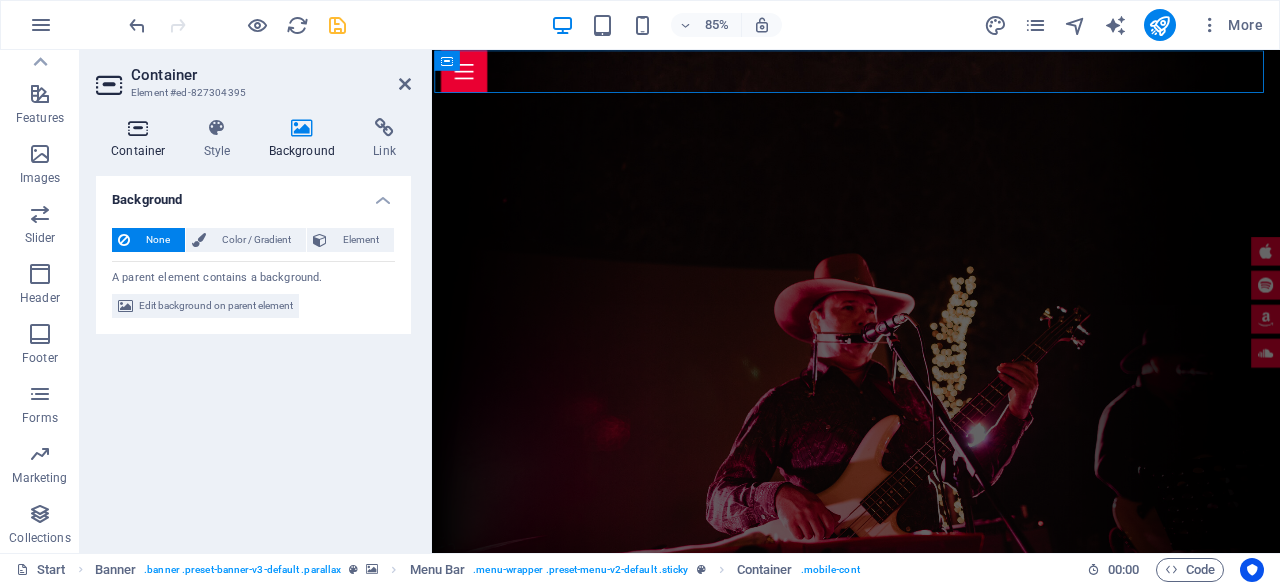 click on "Container" at bounding box center (142, 139) 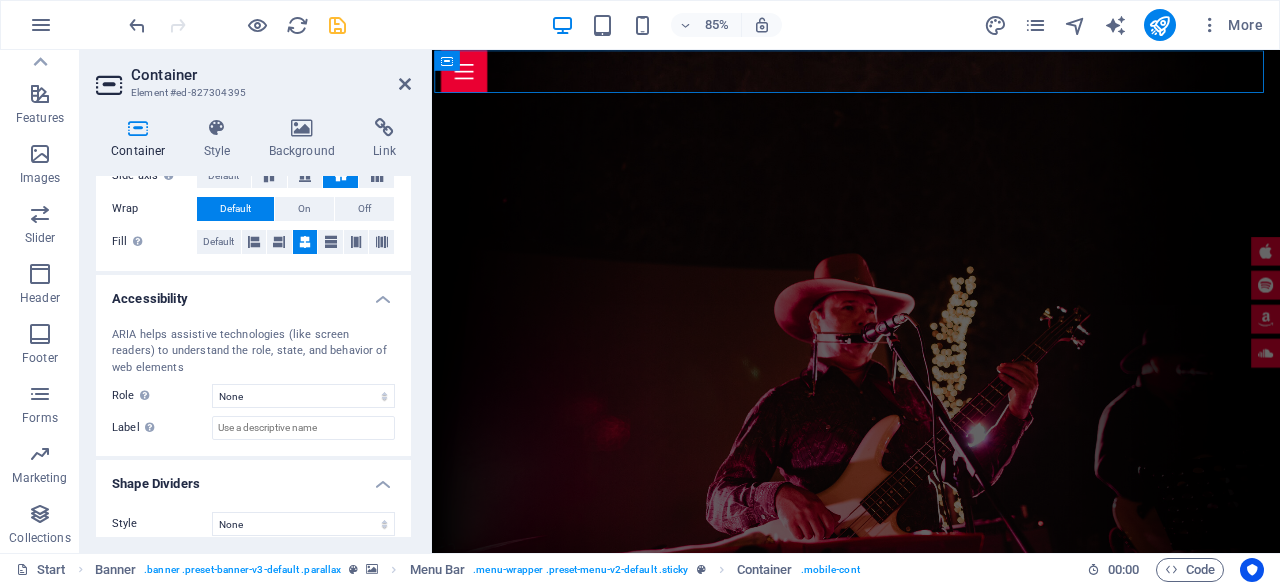 scroll, scrollTop: 445, scrollLeft: 0, axis: vertical 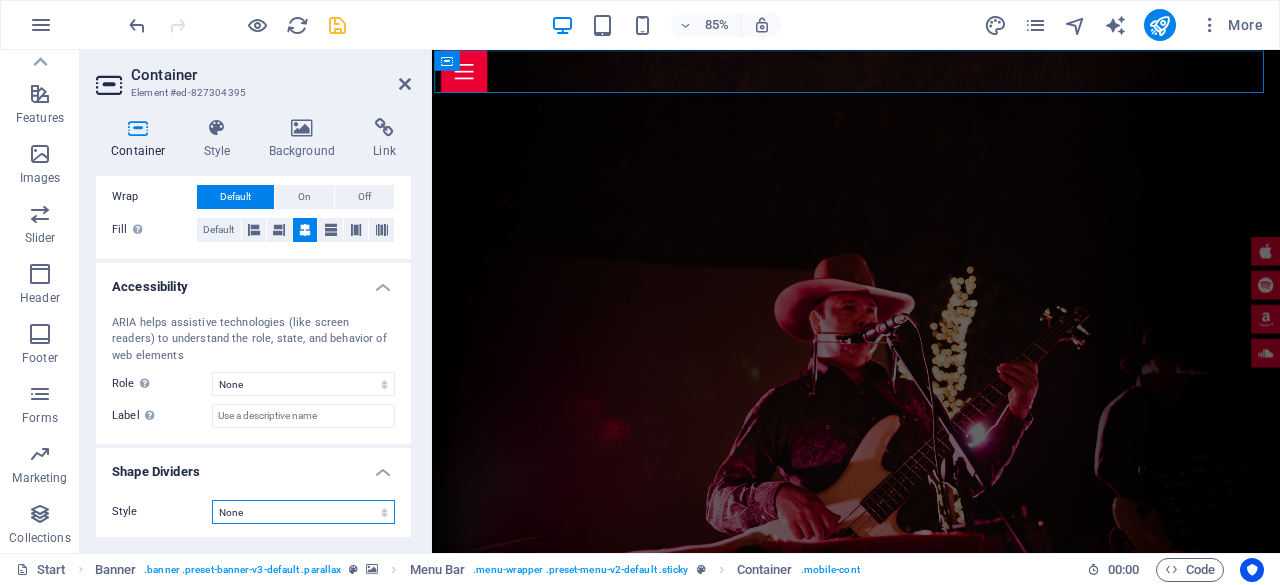 click on "None Triangle Square Diagonal Polygon 1 Polygon 2 Zigzag Multiple Zigzags Waves Multiple Waves Half Circle Circle Circle Shadow Blocks Hexagons Clouds Multiple Clouds Fan Pyramids Book Paint Drip Fire Shredded Paper Arrow" at bounding box center (303, 512) 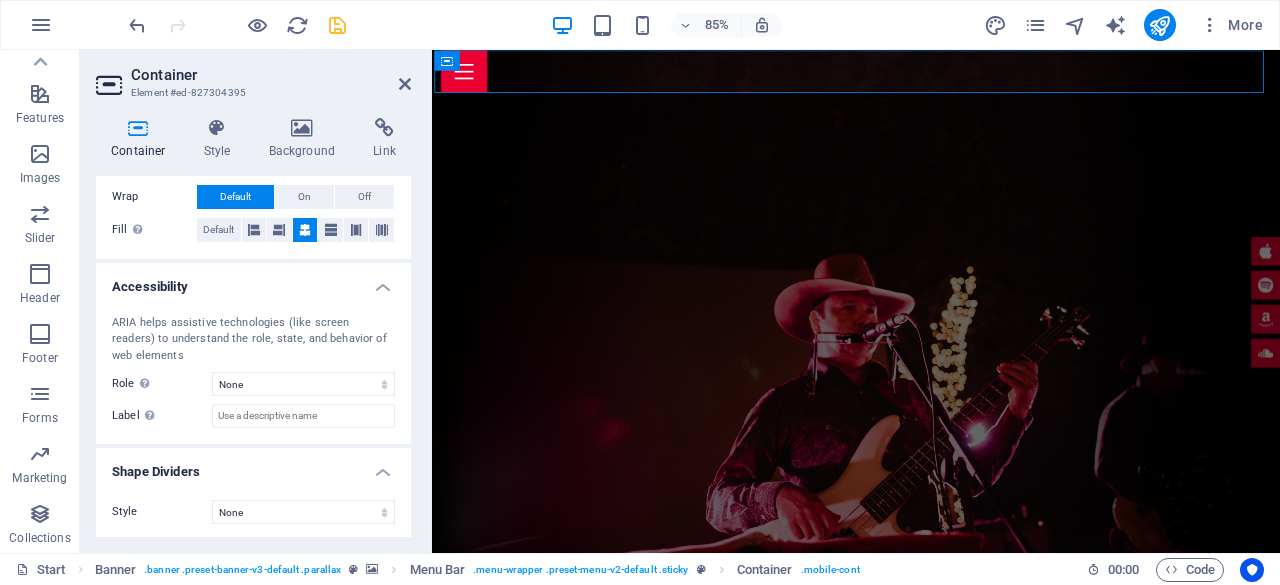 click on "Style" at bounding box center [162, 512] 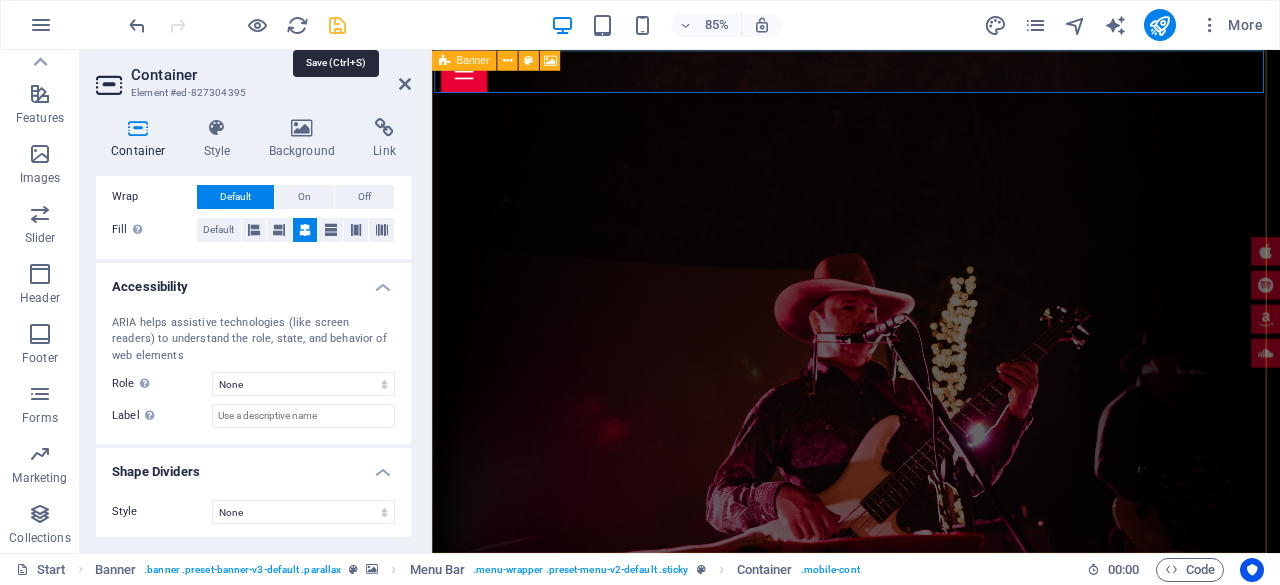 click at bounding box center (337, 25) 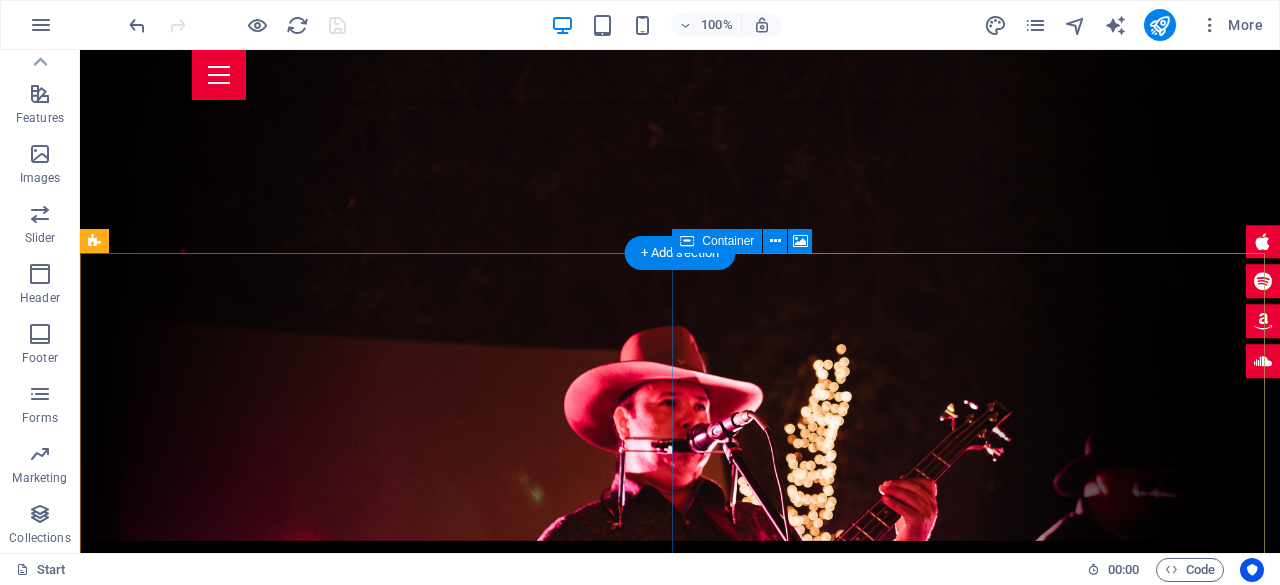 scroll, scrollTop: 0, scrollLeft: 0, axis: both 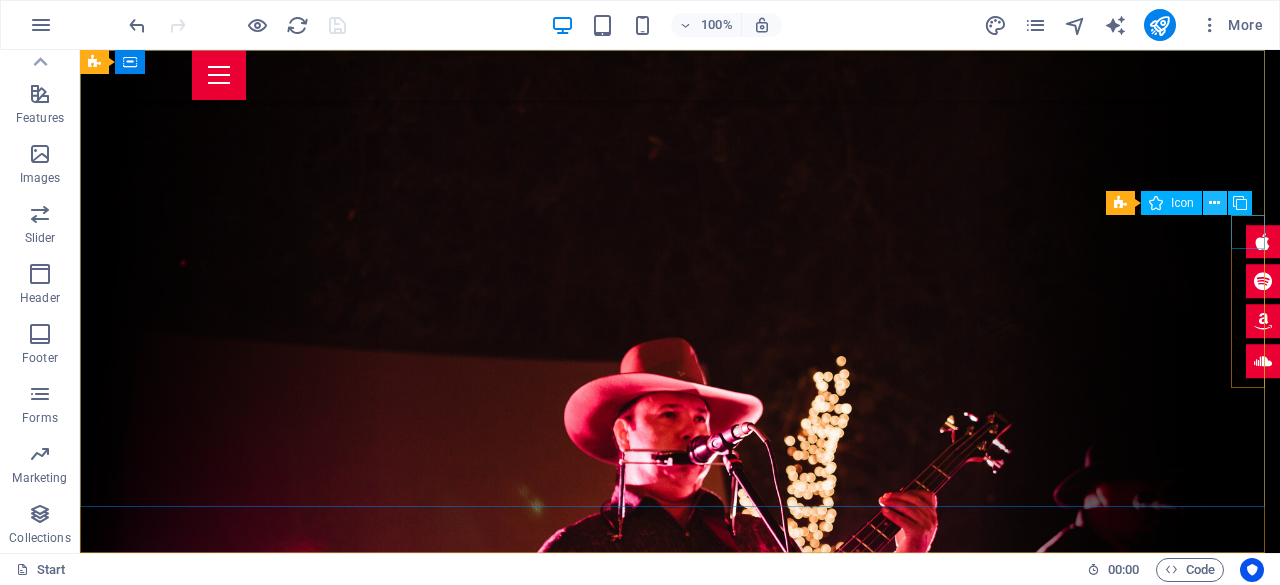 click at bounding box center (1214, 203) 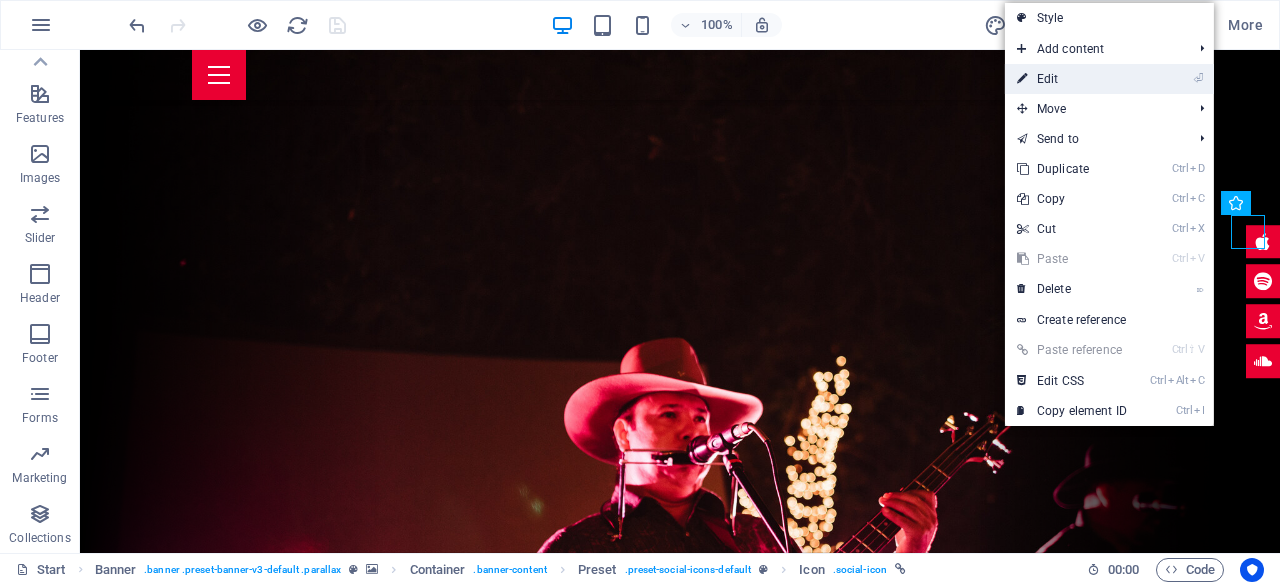 drag, startPoint x: 1066, startPoint y: 80, endPoint x: 747, endPoint y: 35, distance: 322.15836 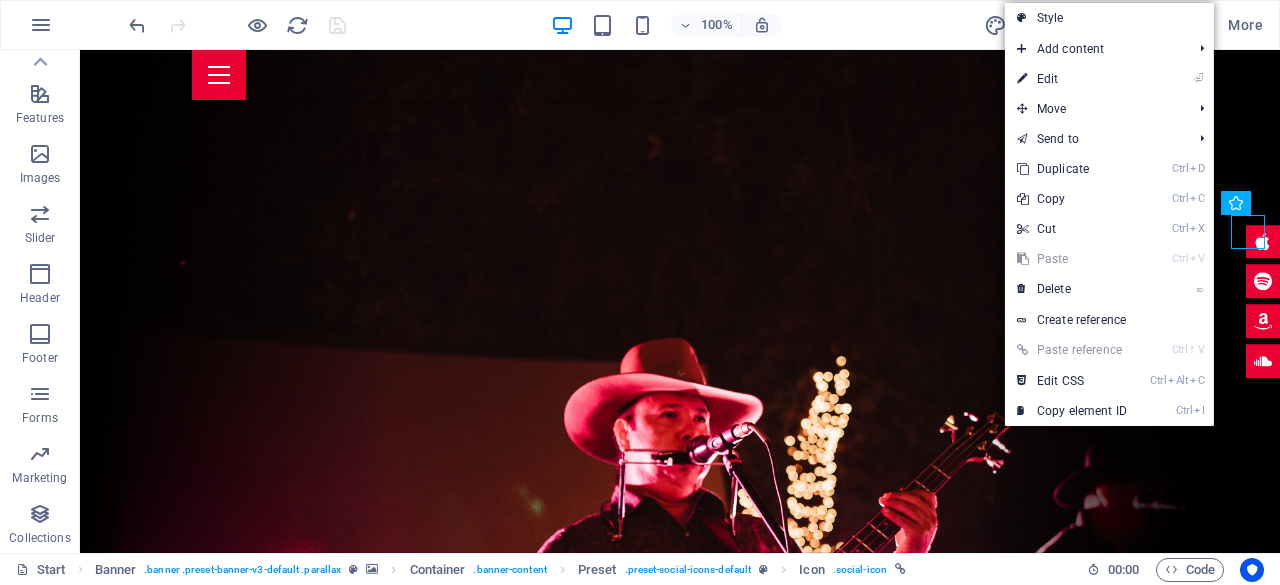 select on "xMidYMid" 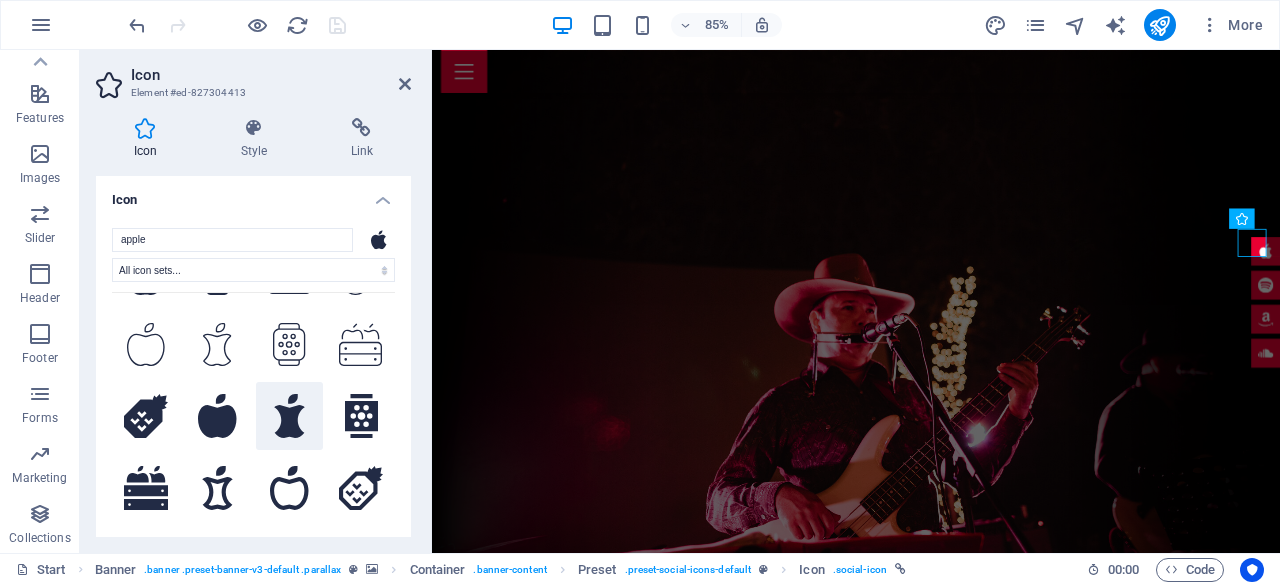 scroll, scrollTop: 694, scrollLeft: 0, axis: vertical 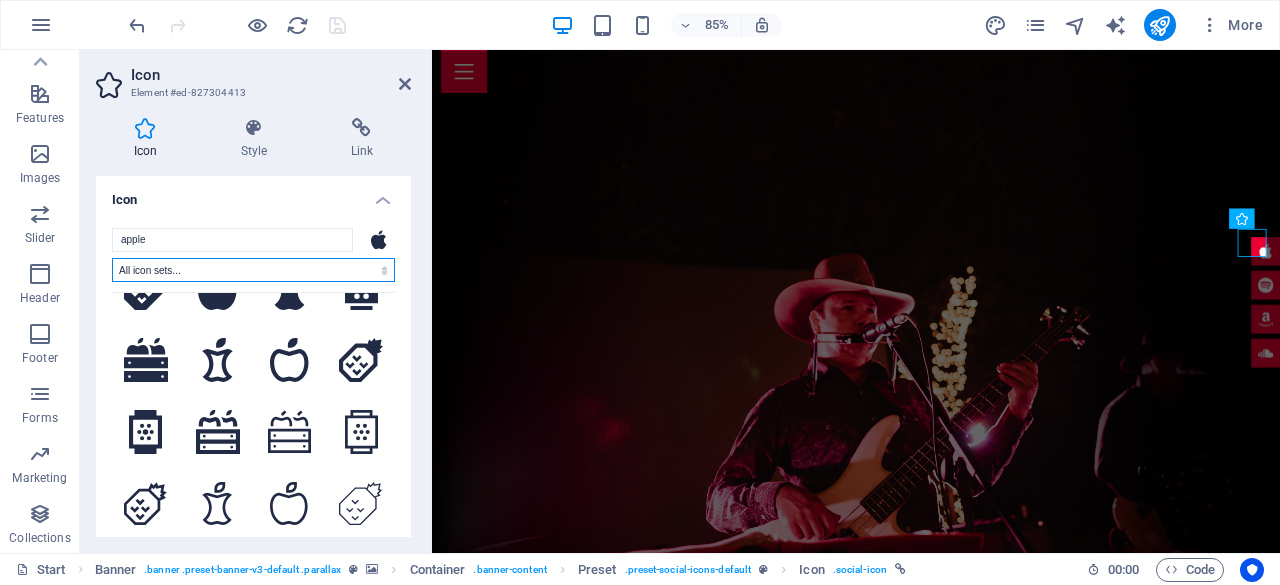 click on "All icon sets... IcoFont Ionicons FontAwesome Brands FontAwesome Duotone FontAwesome Solid FontAwesome Regular FontAwesome Light FontAwesome Thin FontAwesome Sharp Solid FontAwesome Sharp Regular FontAwesome Sharp Light FontAwesome Sharp Thin" at bounding box center [253, 270] 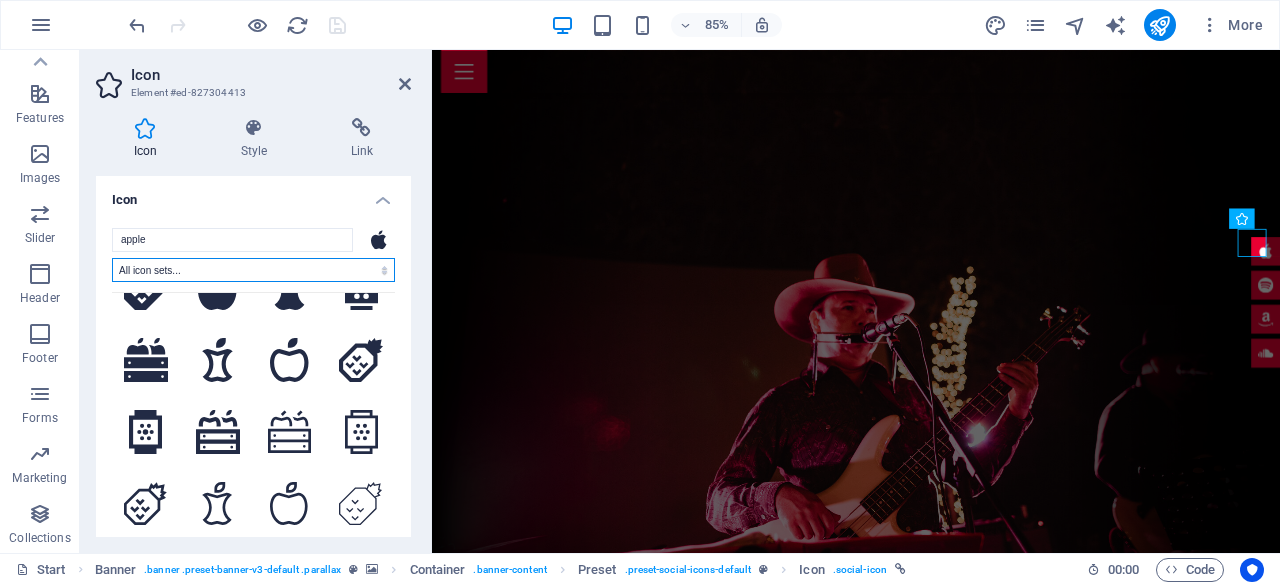 click at bounding box center [429, 301] 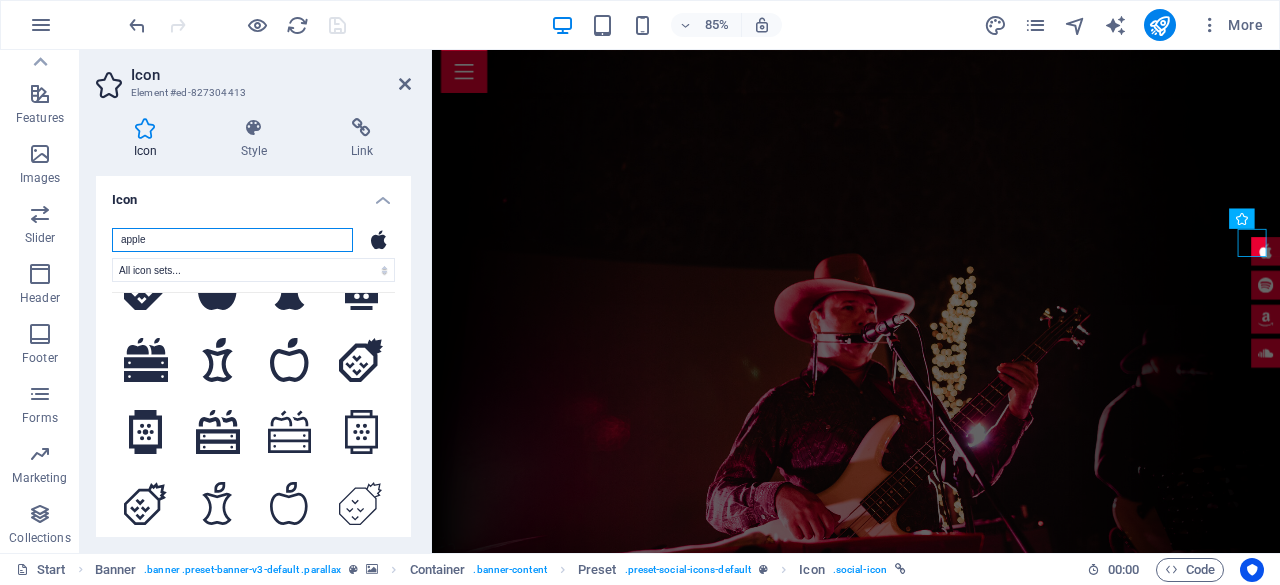 click on "apple" at bounding box center (232, 240) 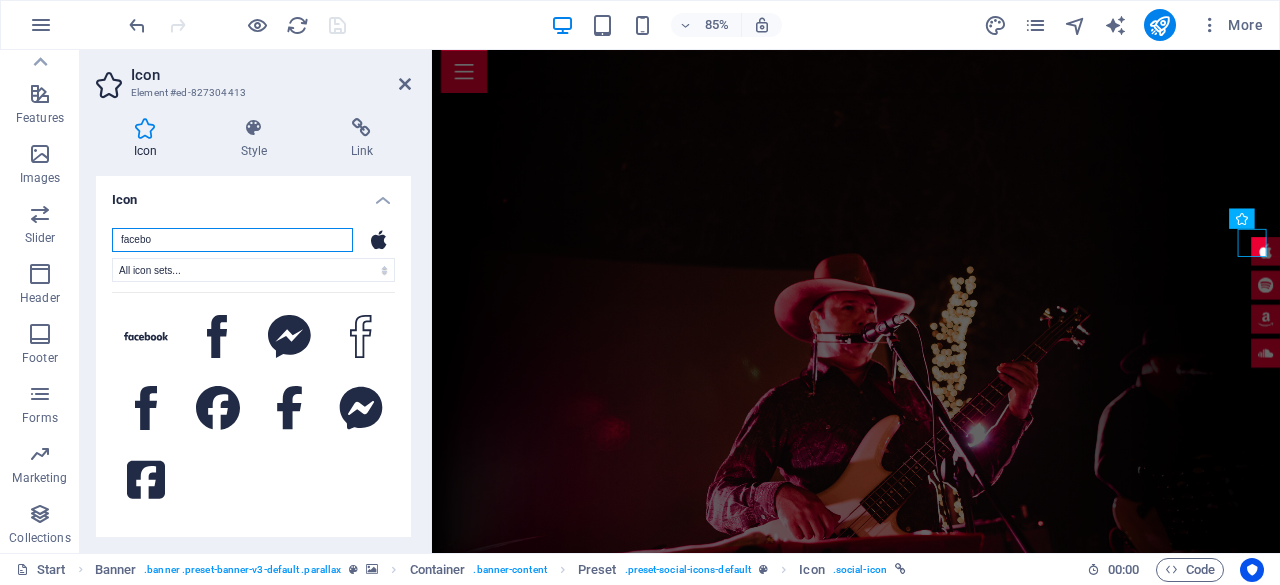 scroll, scrollTop: 0, scrollLeft: 0, axis: both 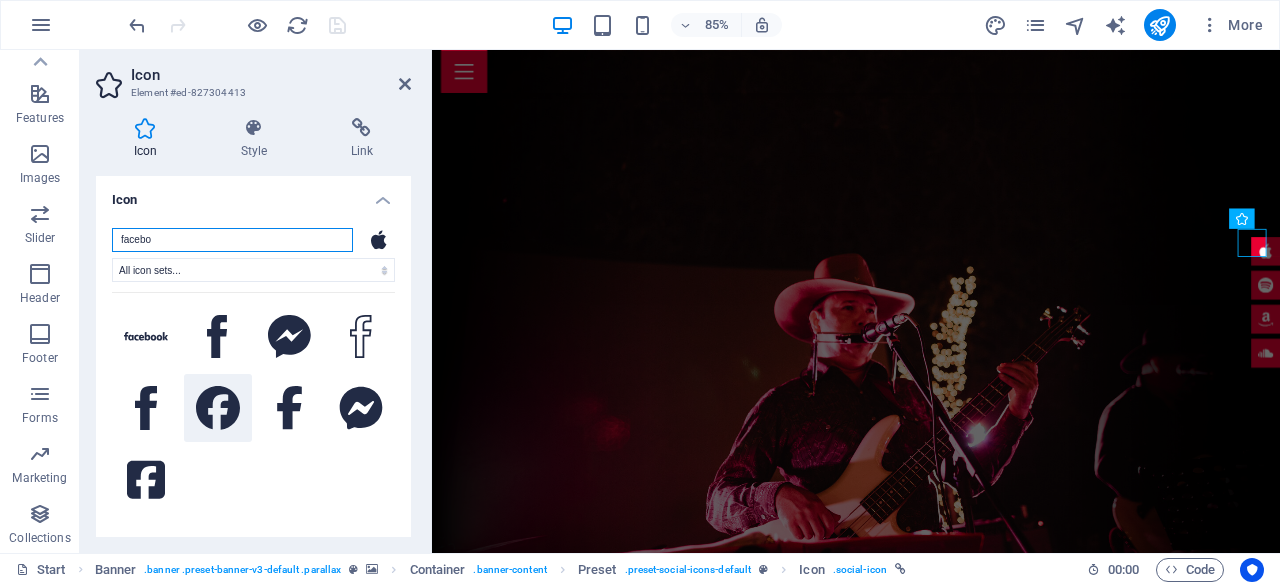type on "facebo" 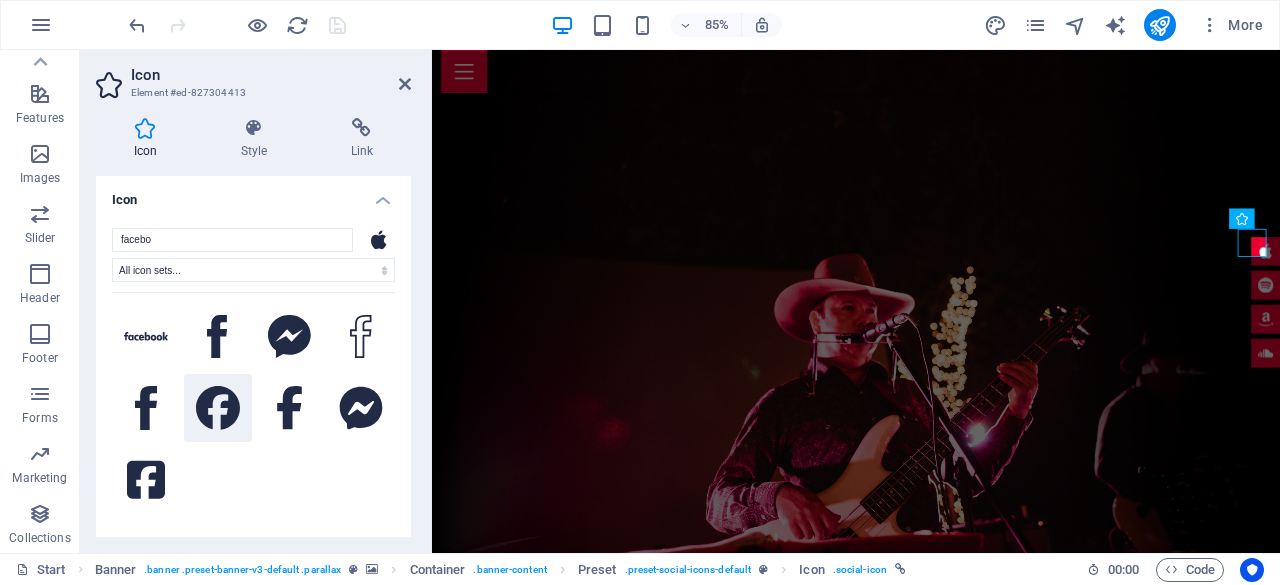 click 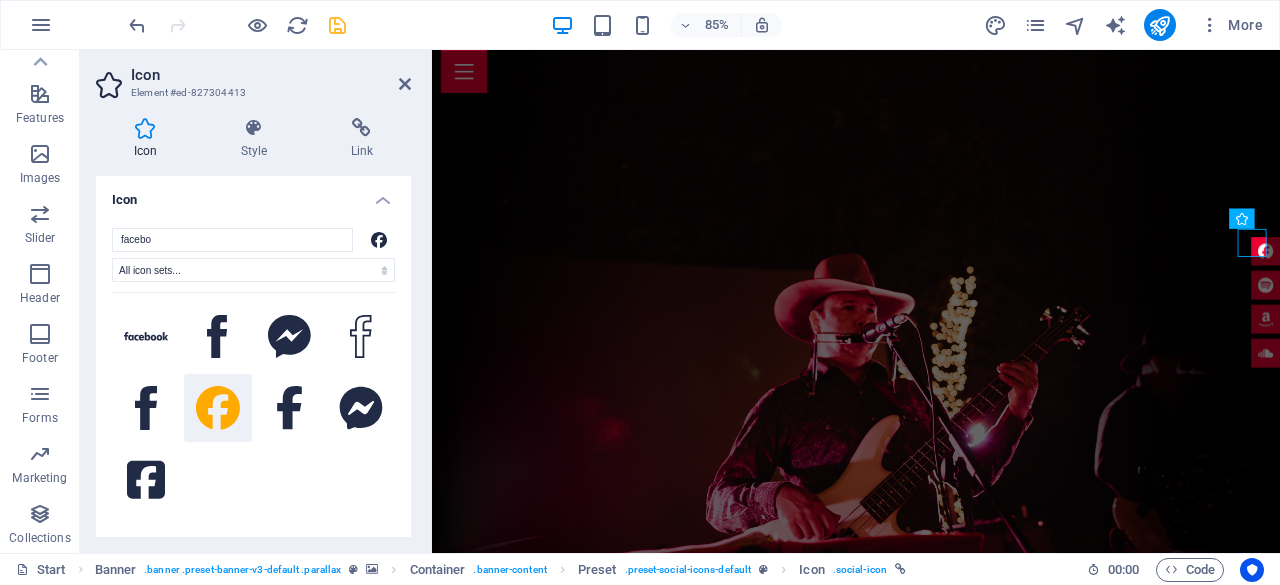 click on "Icon" at bounding box center (253, 194) 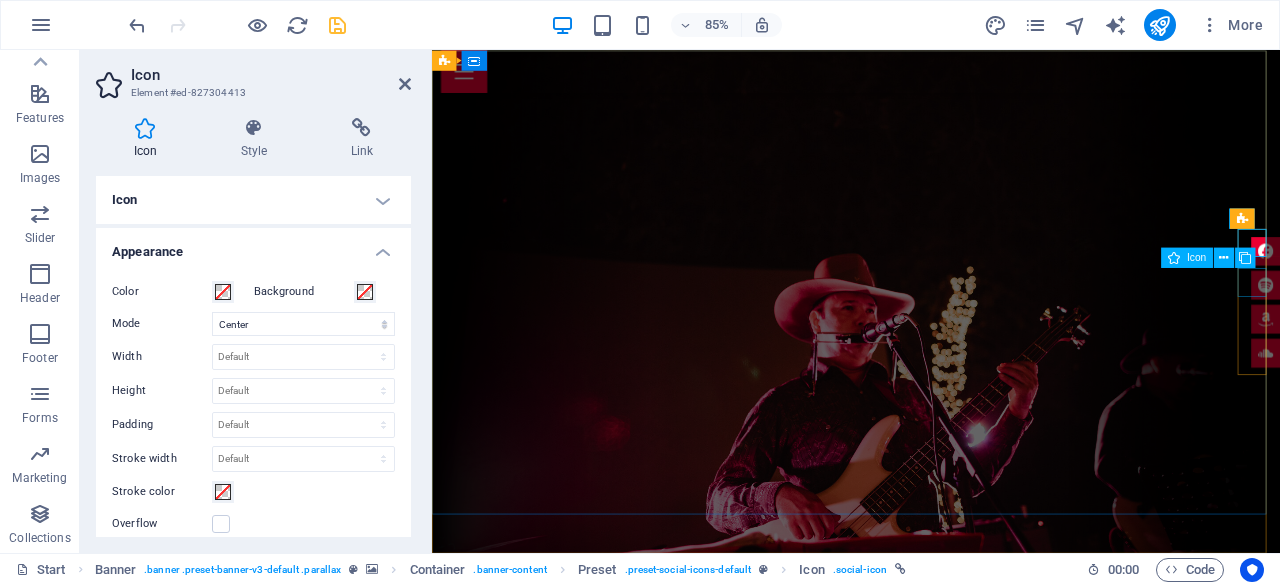 click at bounding box center (1413, 326) 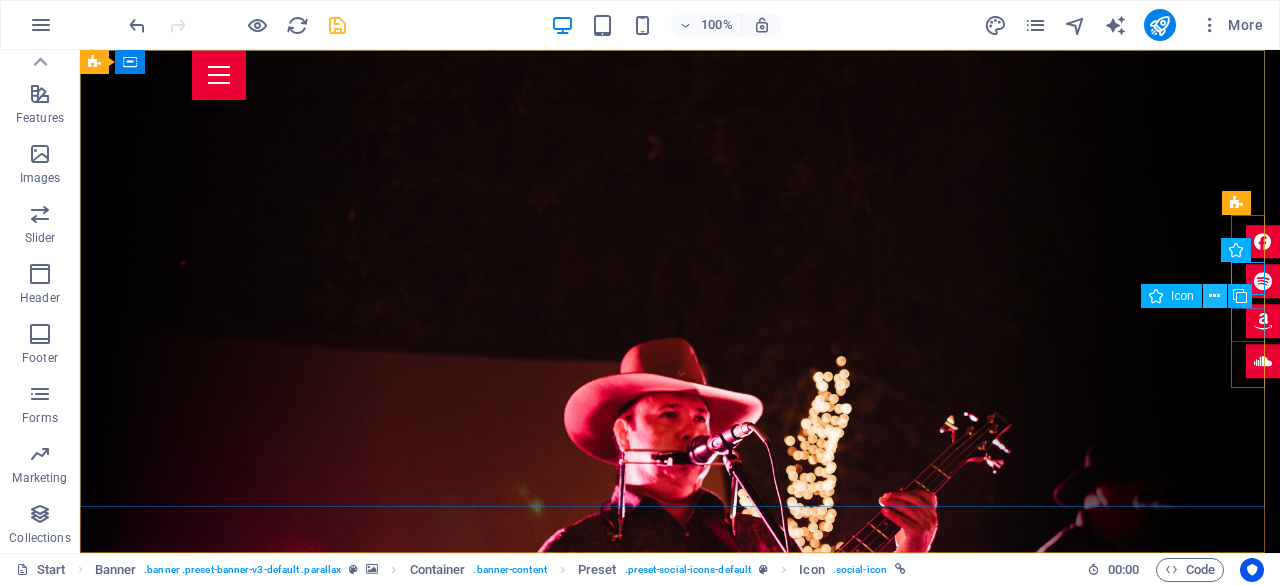 click at bounding box center (1214, 296) 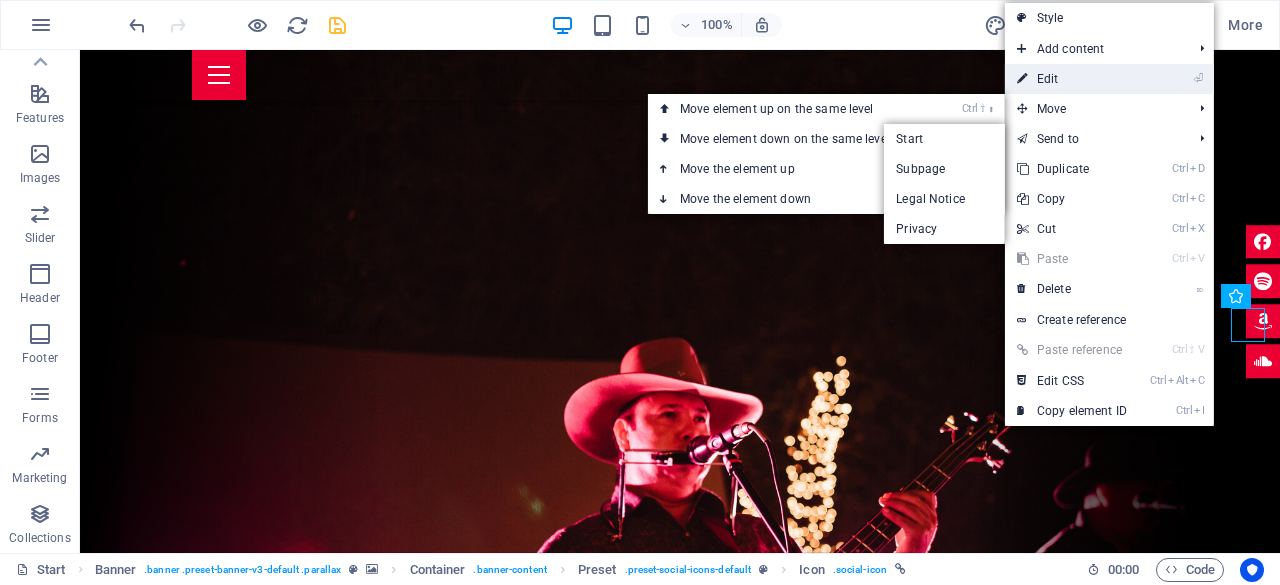 click on "⏎  Edit" at bounding box center (1072, 79) 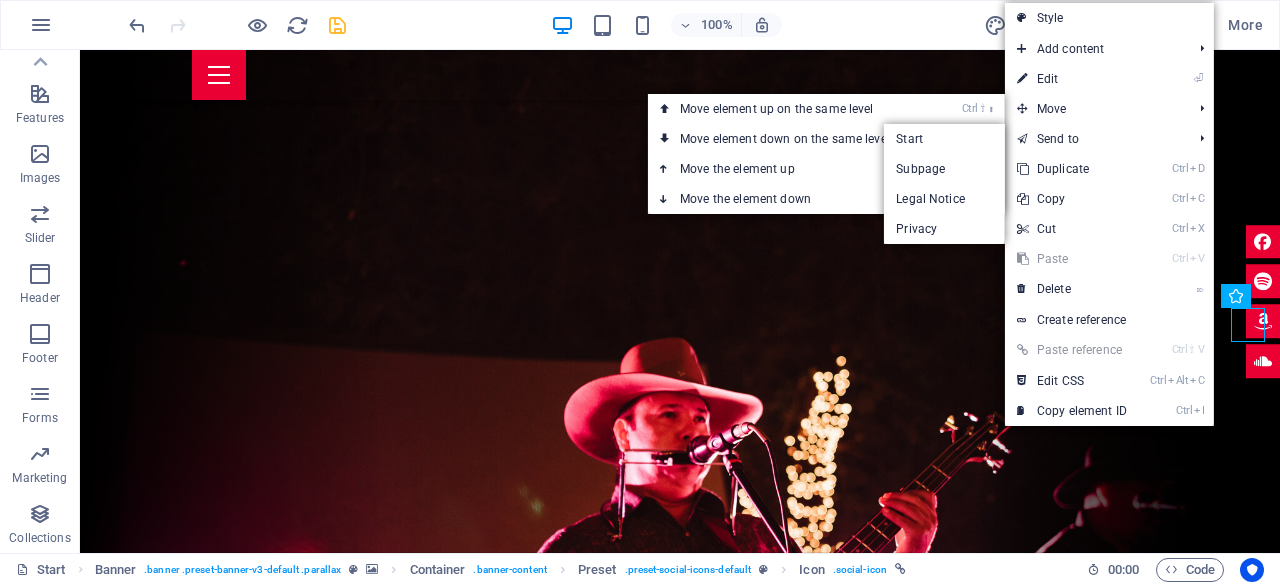 select on "xMidYMid" 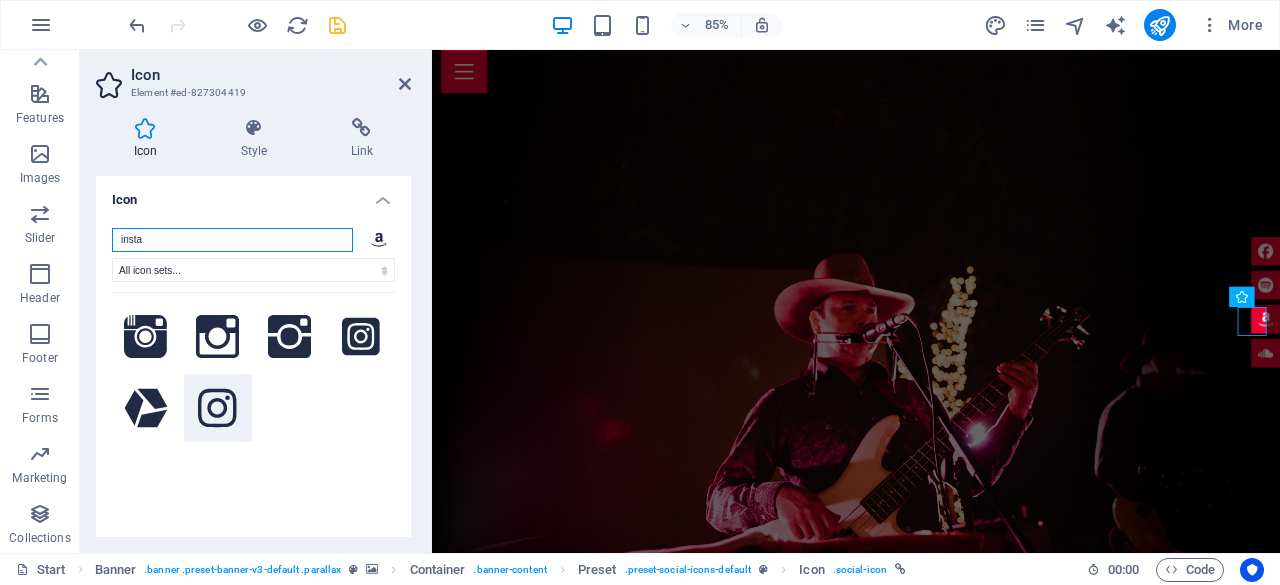 type on "insta" 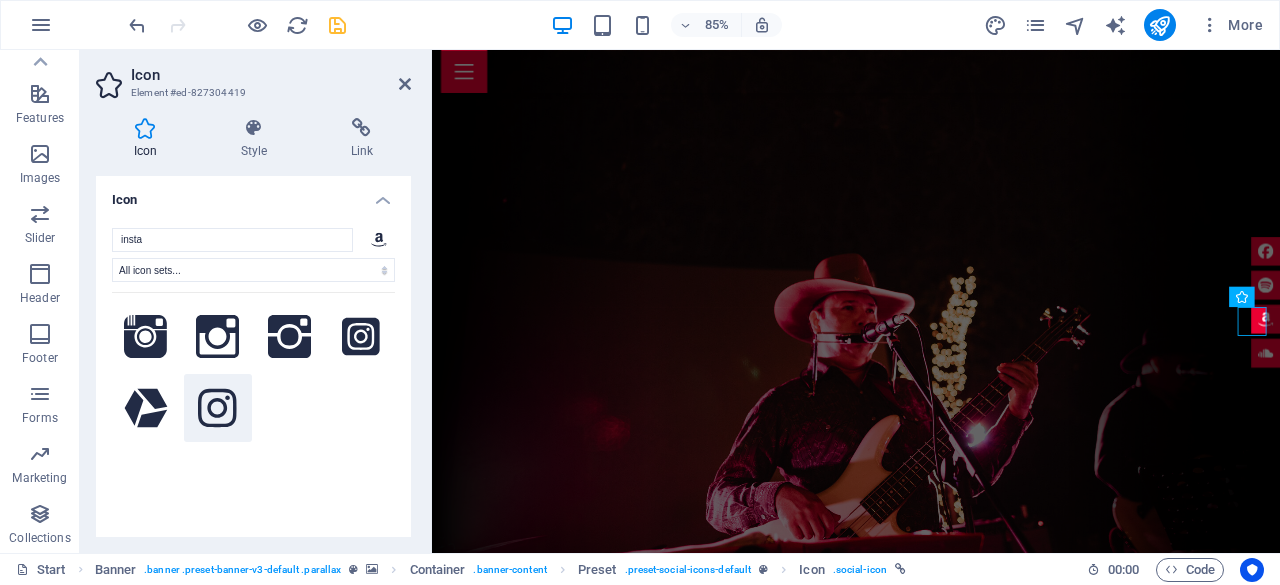 click 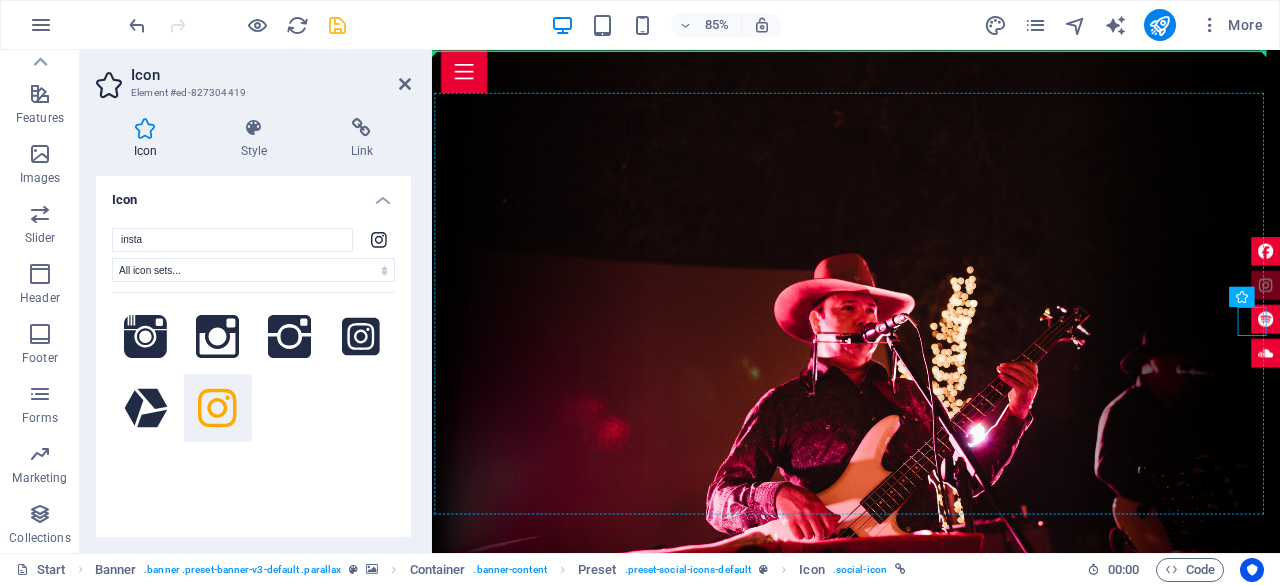 drag, startPoint x: 1403, startPoint y: 365, endPoint x: 1409, endPoint y: 345, distance: 20.880613 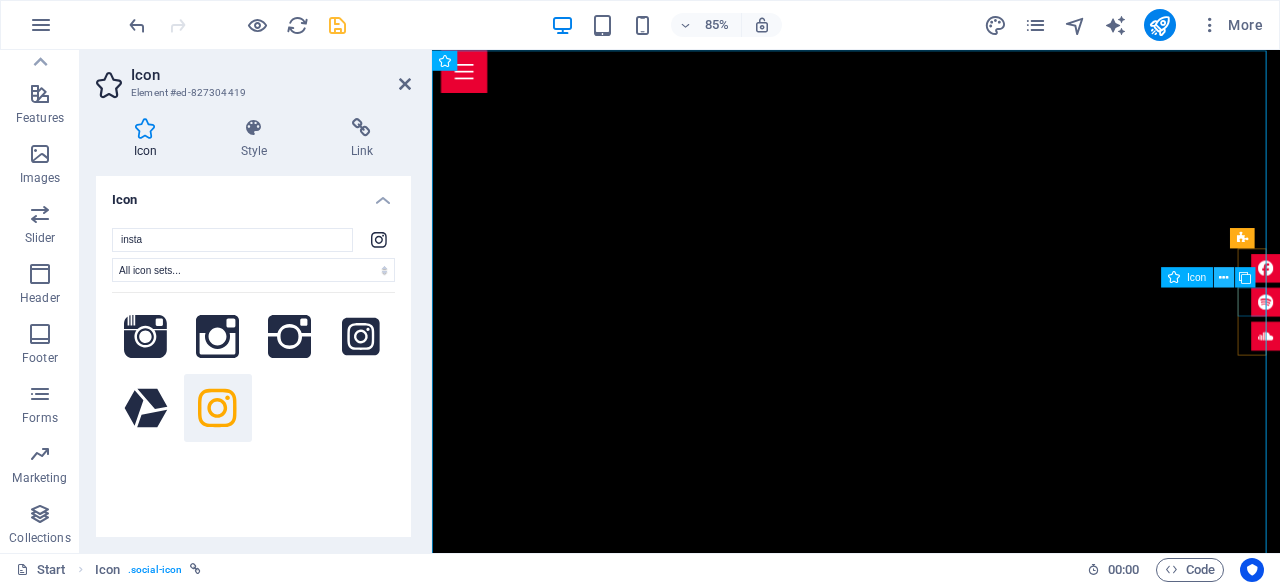 click at bounding box center [1224, 277] 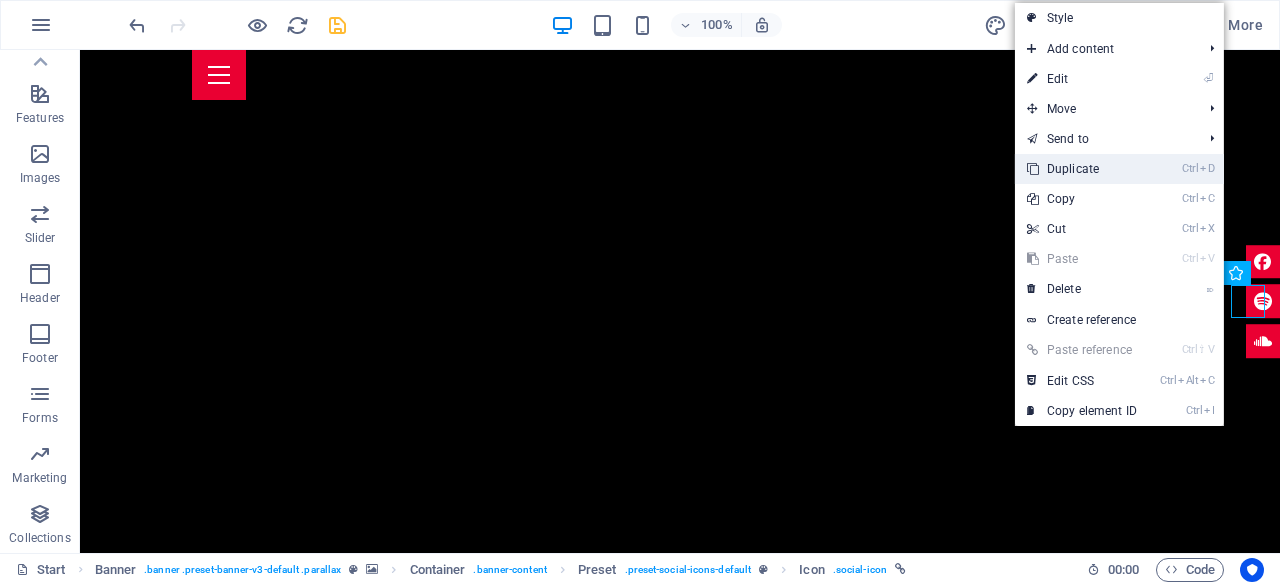 click on "Ctrl D  Duplicate" at bounding box center (1082, 169) 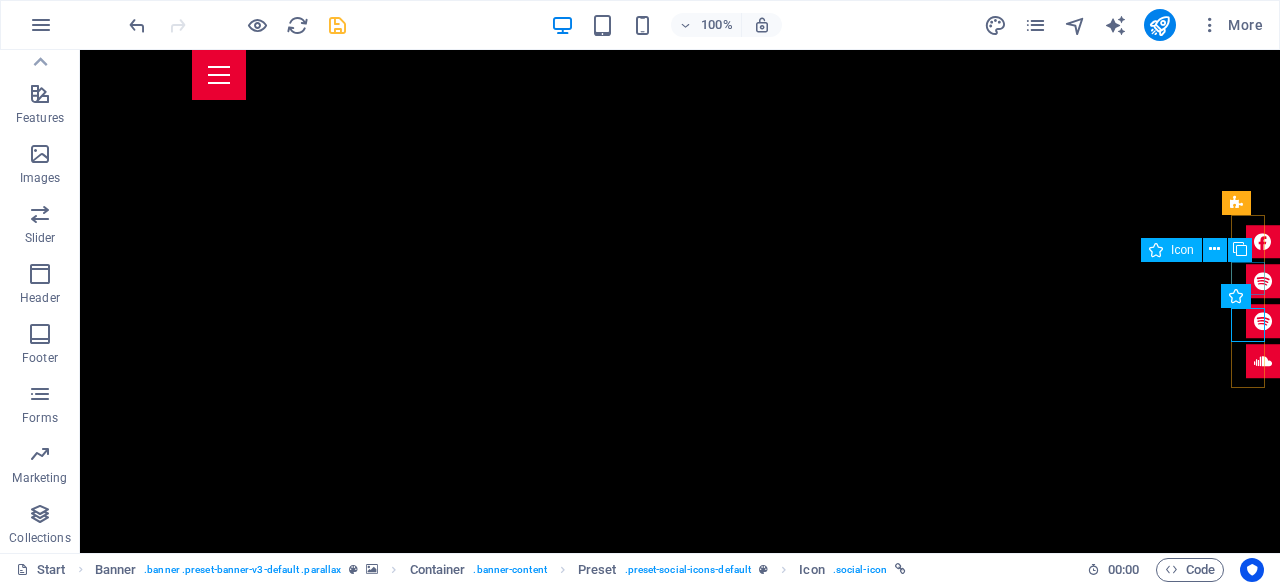 click at bounding box center [1263, 282] 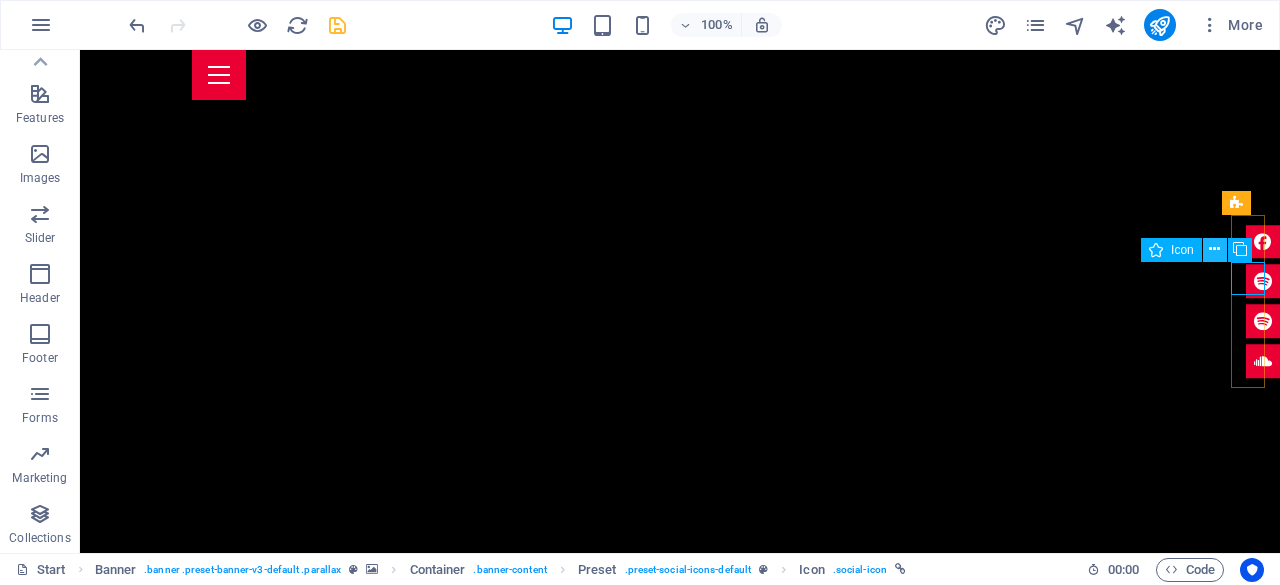 click at bounding box center (1214, 249) 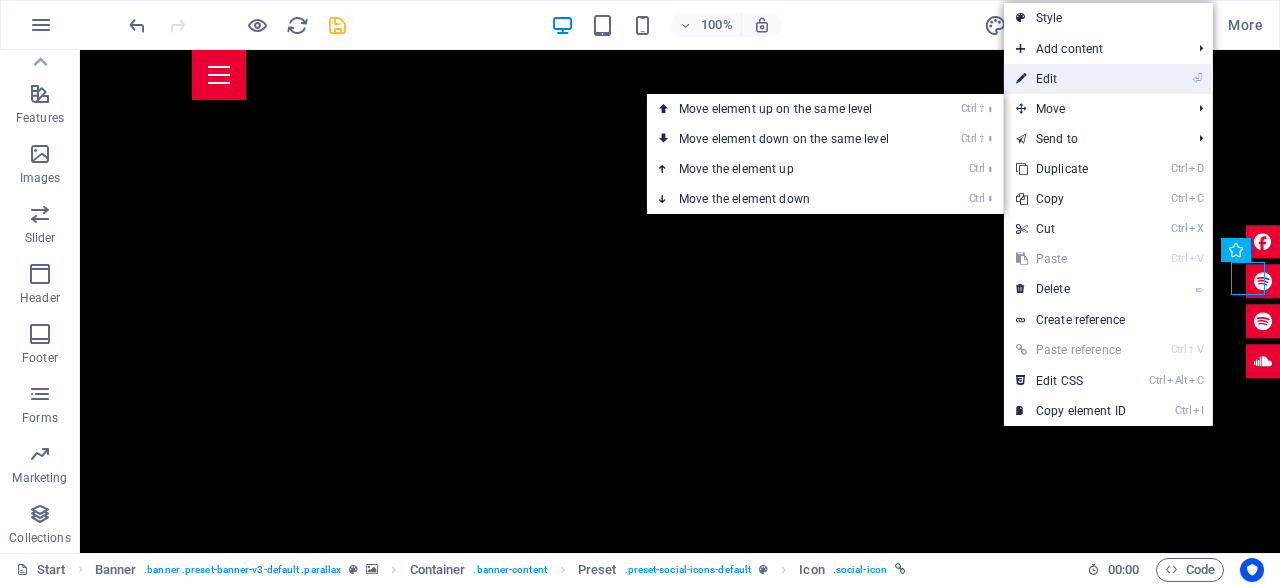 click on "⏎  Edit" at bounding box center (1071, 79) 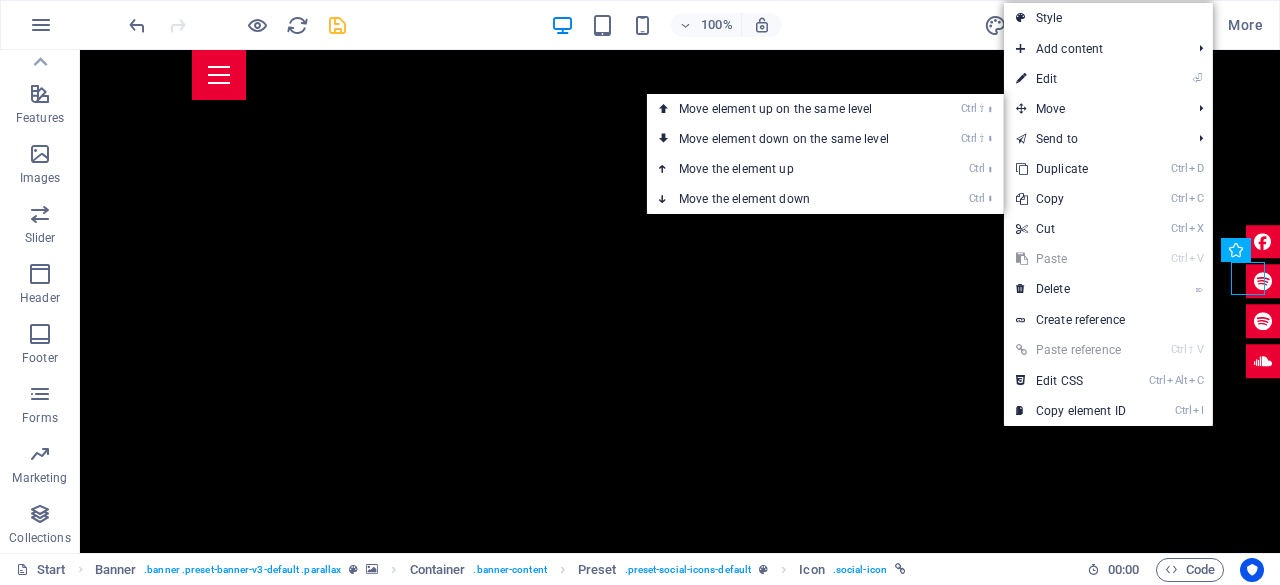 select on "xMidYMid" 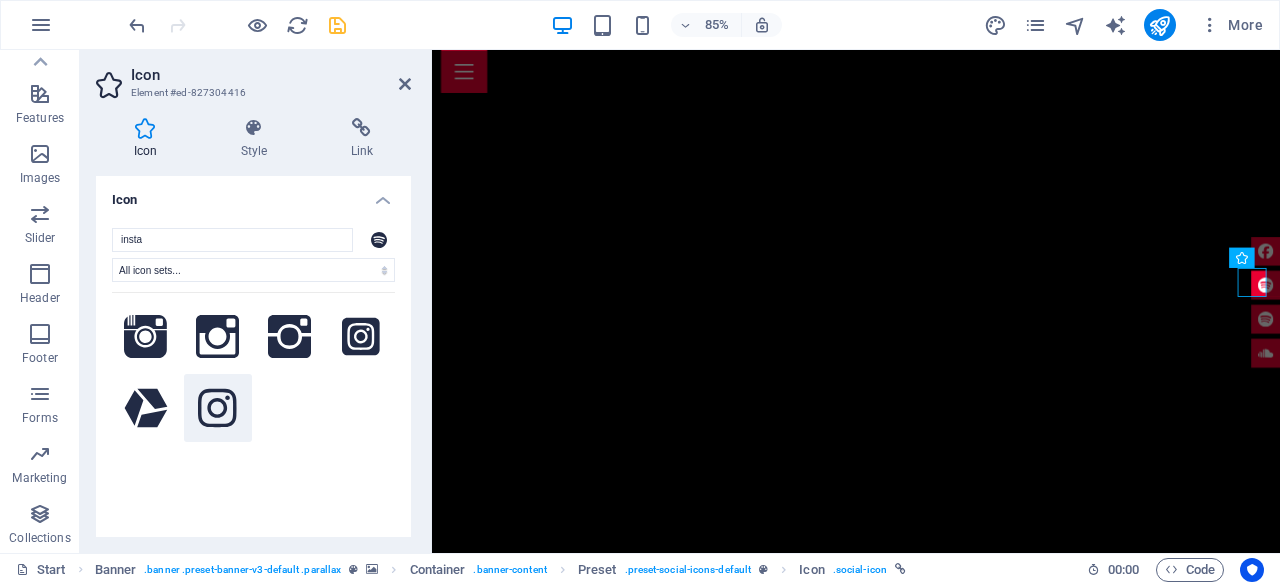 type on "insta" 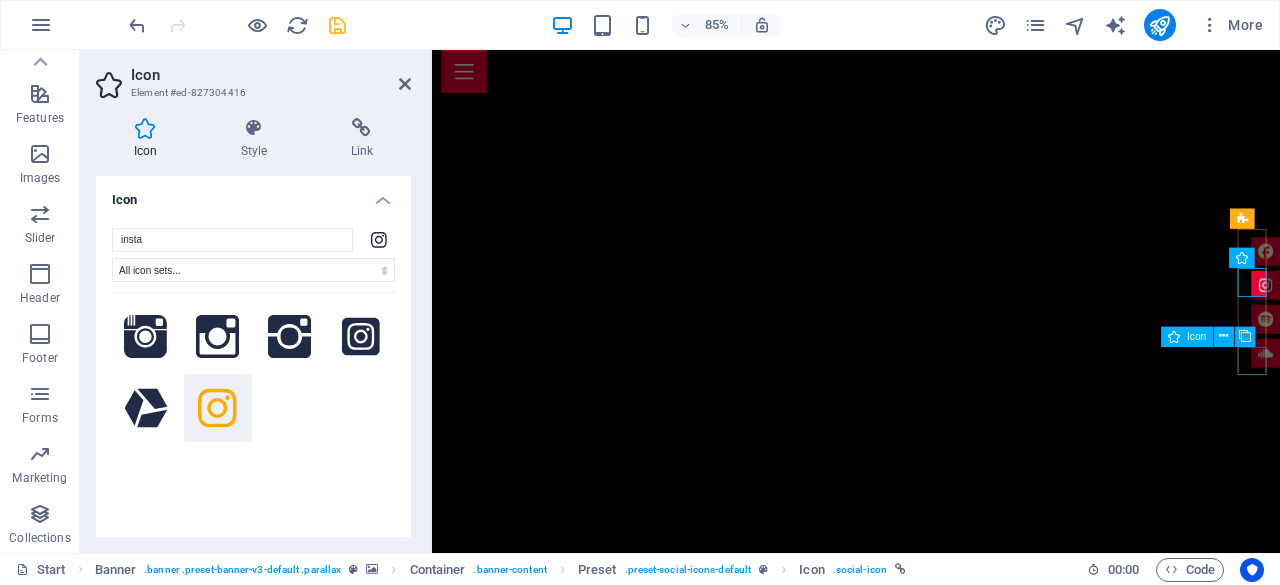 click at bounding box center [1413, 406] 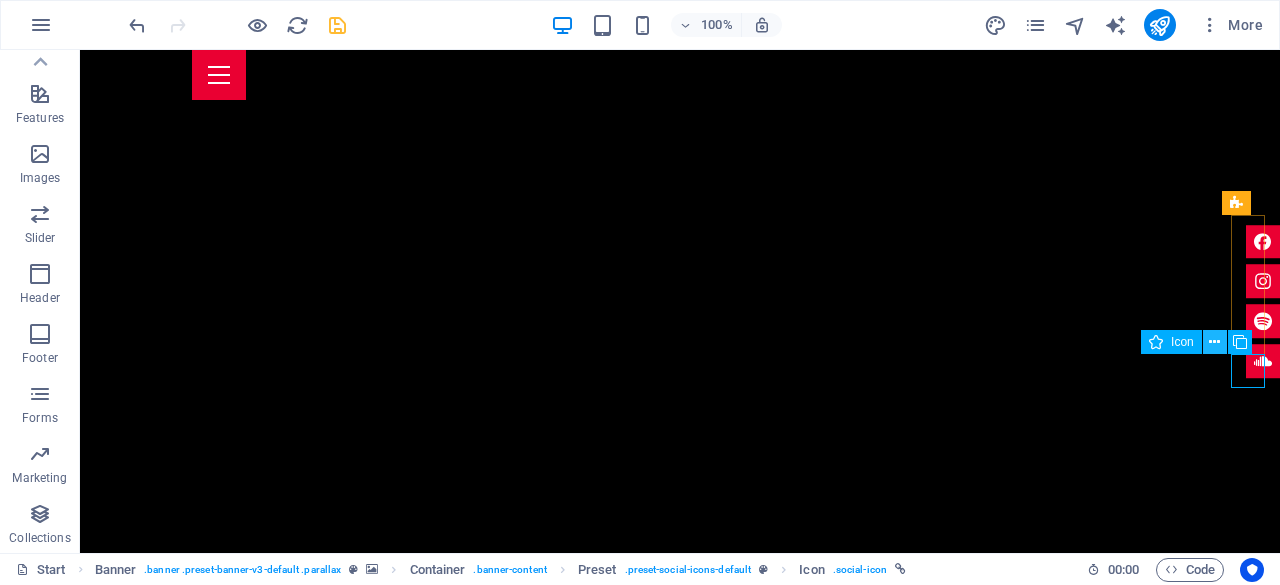 click at bounding box center (1214, 342) 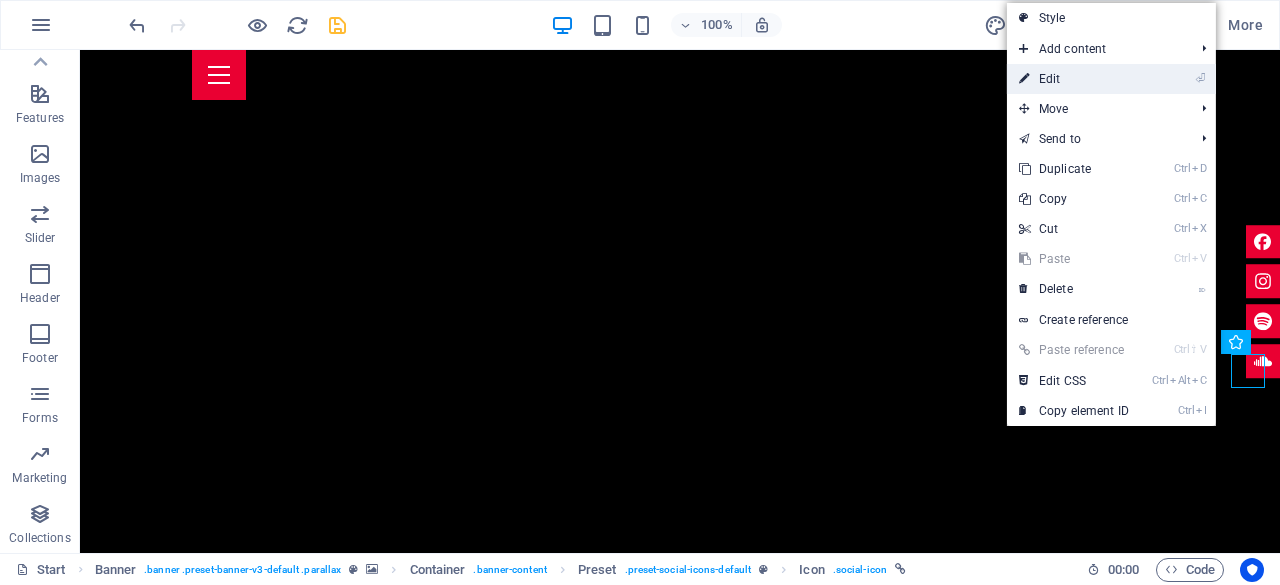 click on "⏎  Edit" at bounding box center (1074, 79) 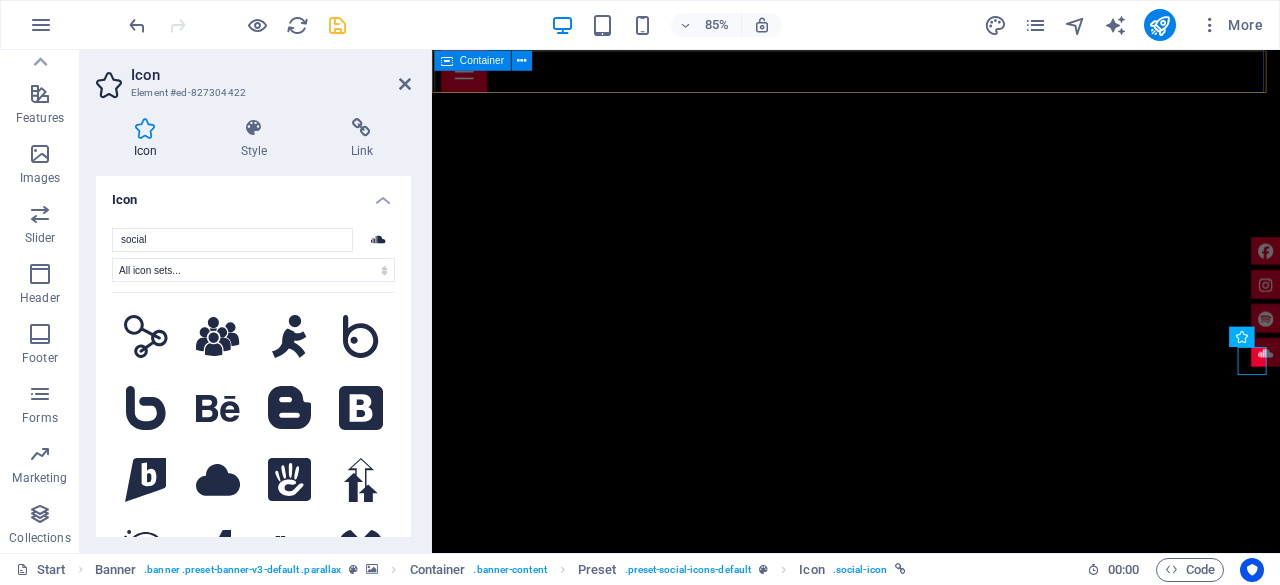 click at bounding box center [931, 75] 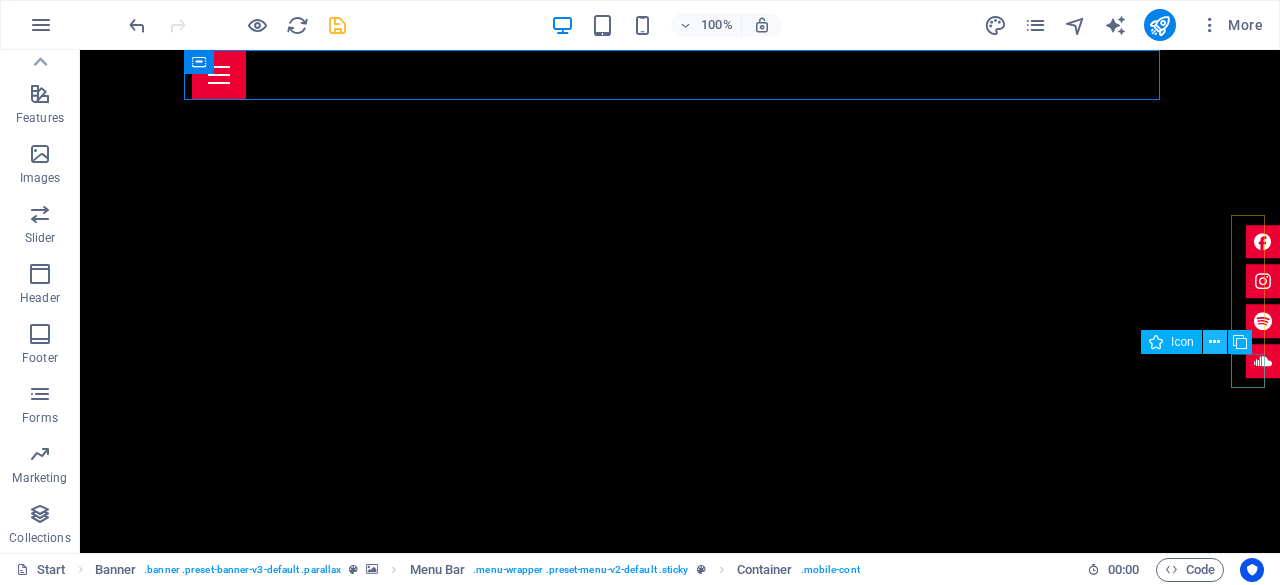 click at bounding box center [1214, 342] 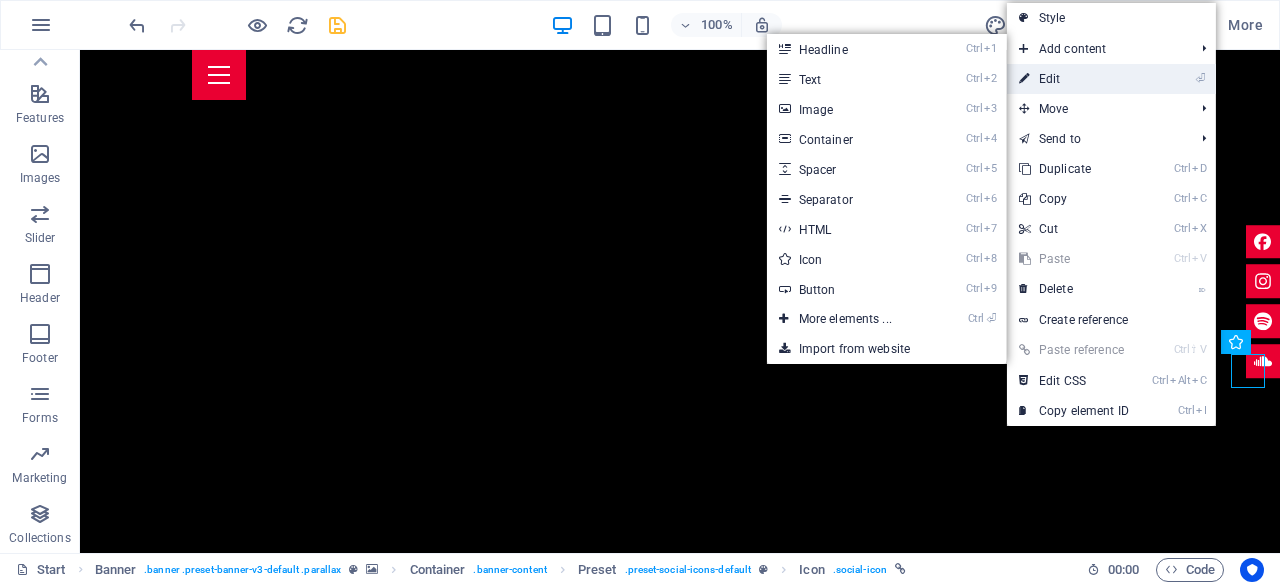 drag, startPoint x: 1054, startPoint y: 72, endPoint x: 155, endPoint y: 45, distance: 899.40533 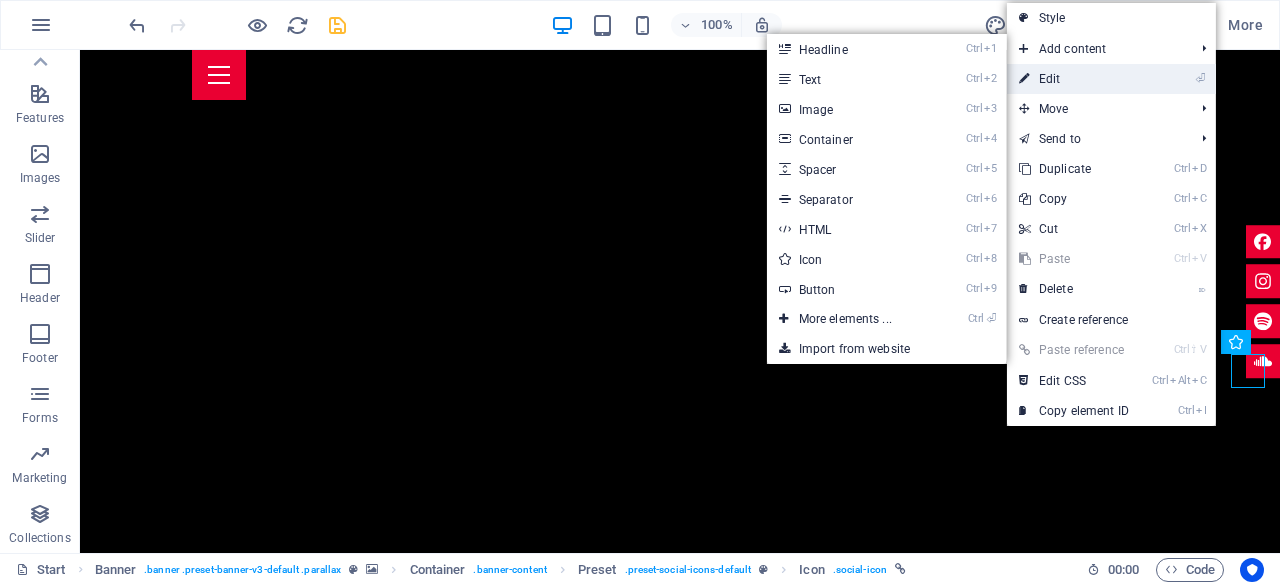 click on "⏎  Edit" at bounding box center (1074, 79) 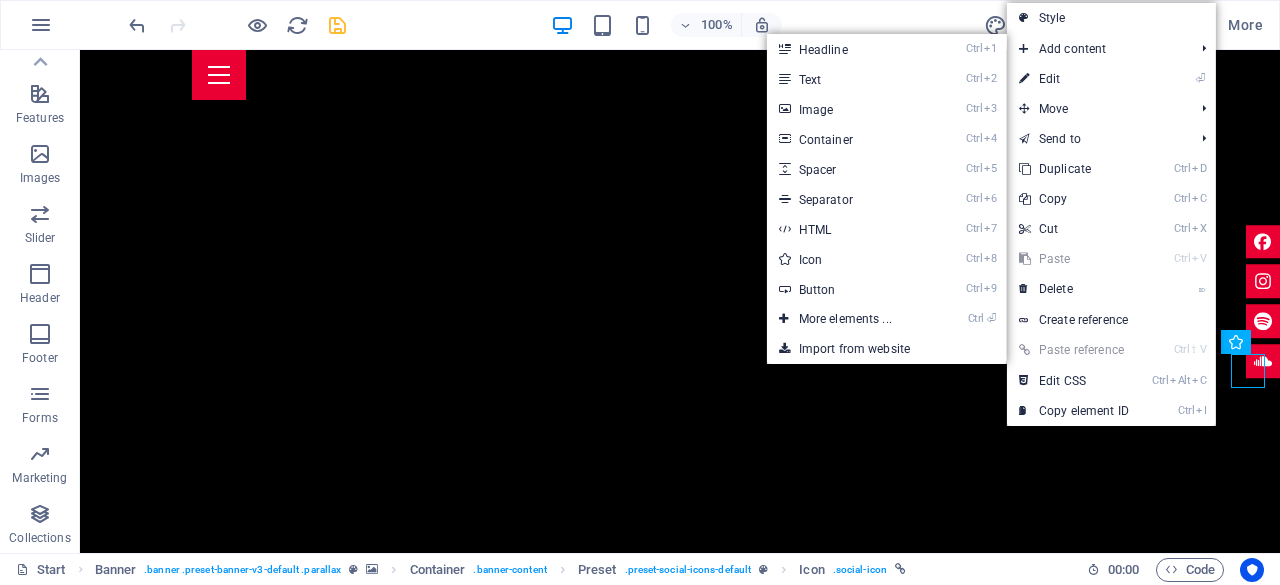 select on "xMidYMid" 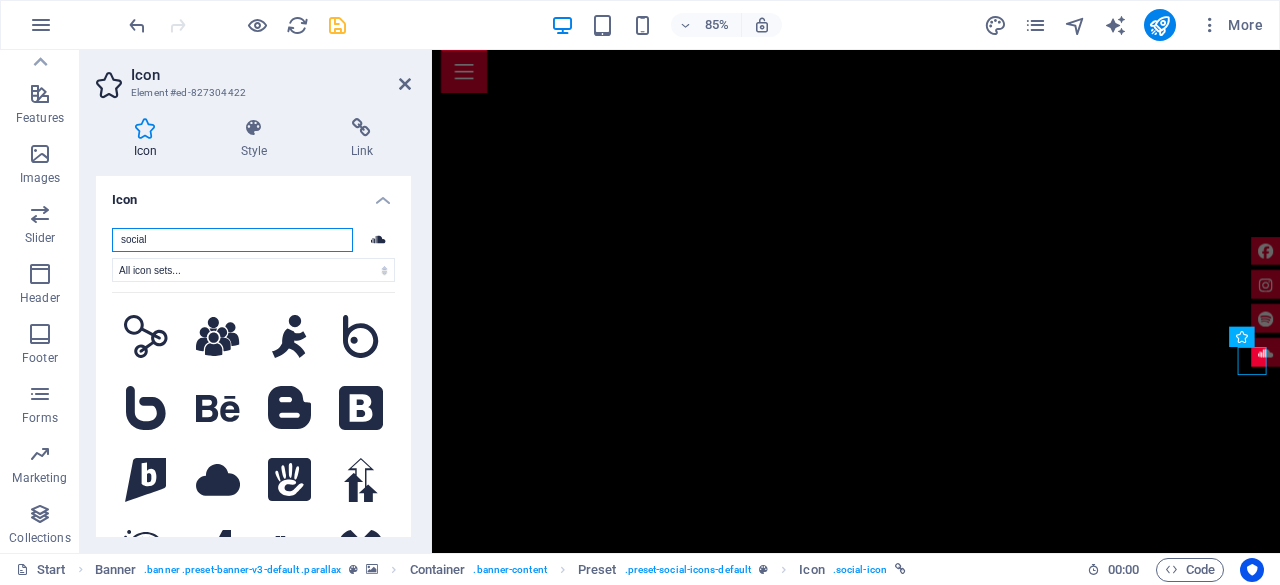 click on "social" at bounding box center [232, 240] 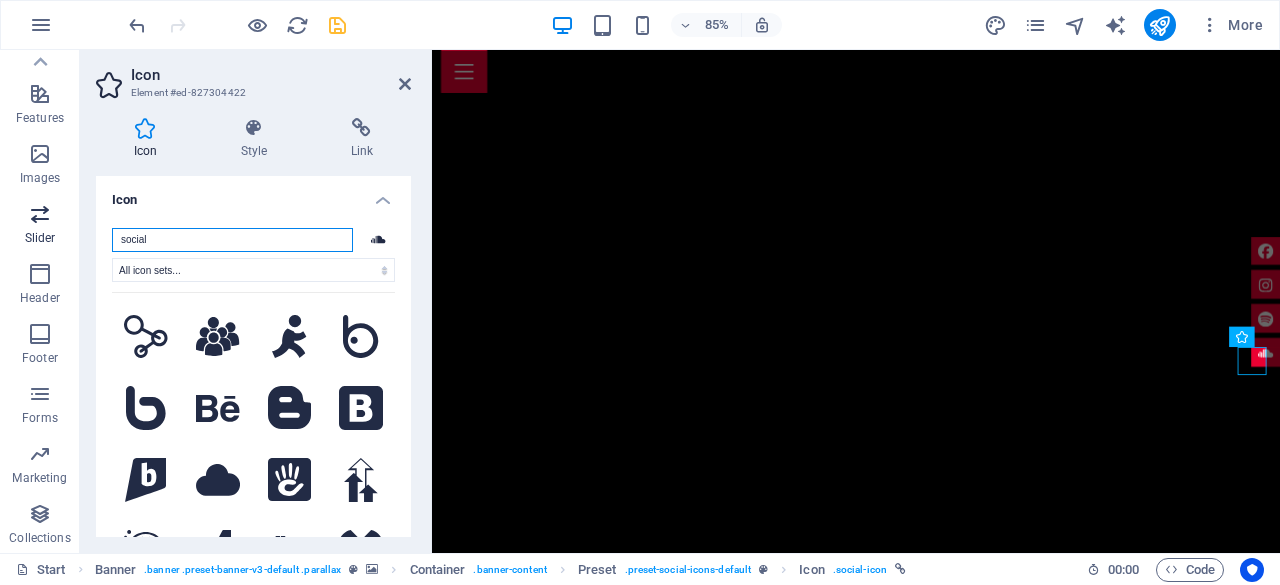 drag, startPoint x: 184, startPoint y: 236, endPoint x: 62, endPoint y: 241, distance: 122.10242 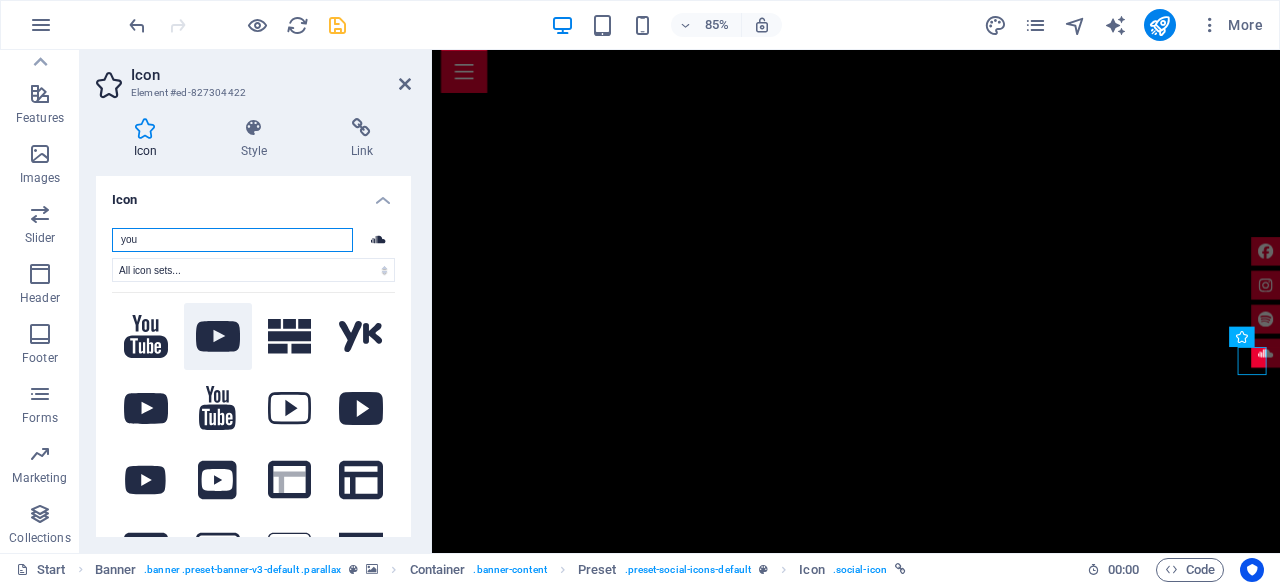 type on "you" 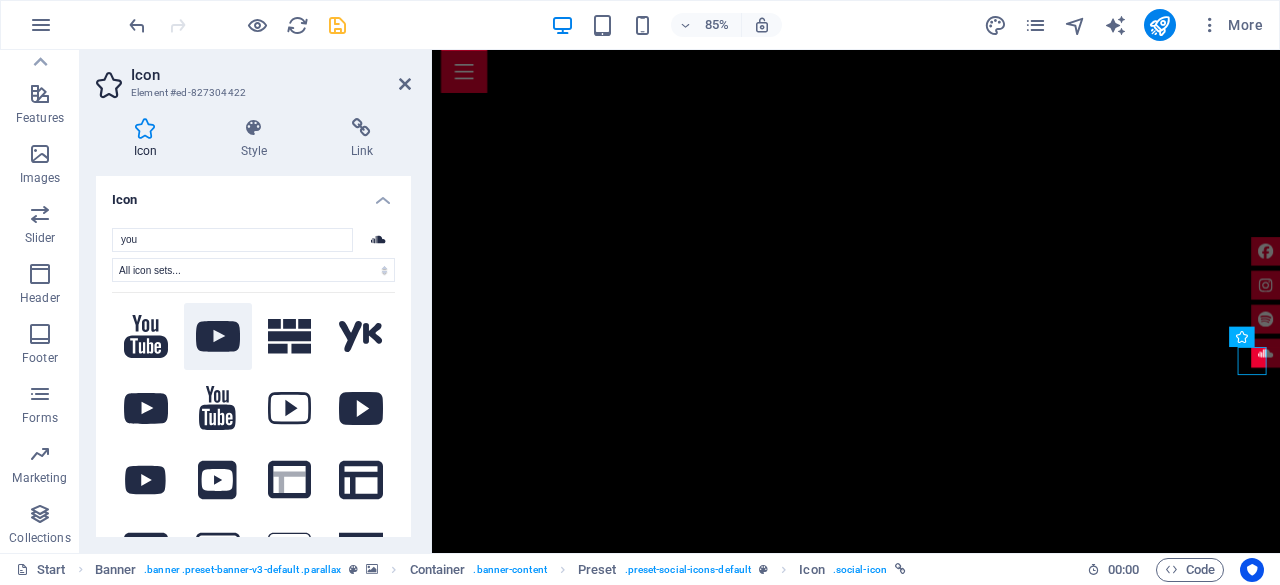 click 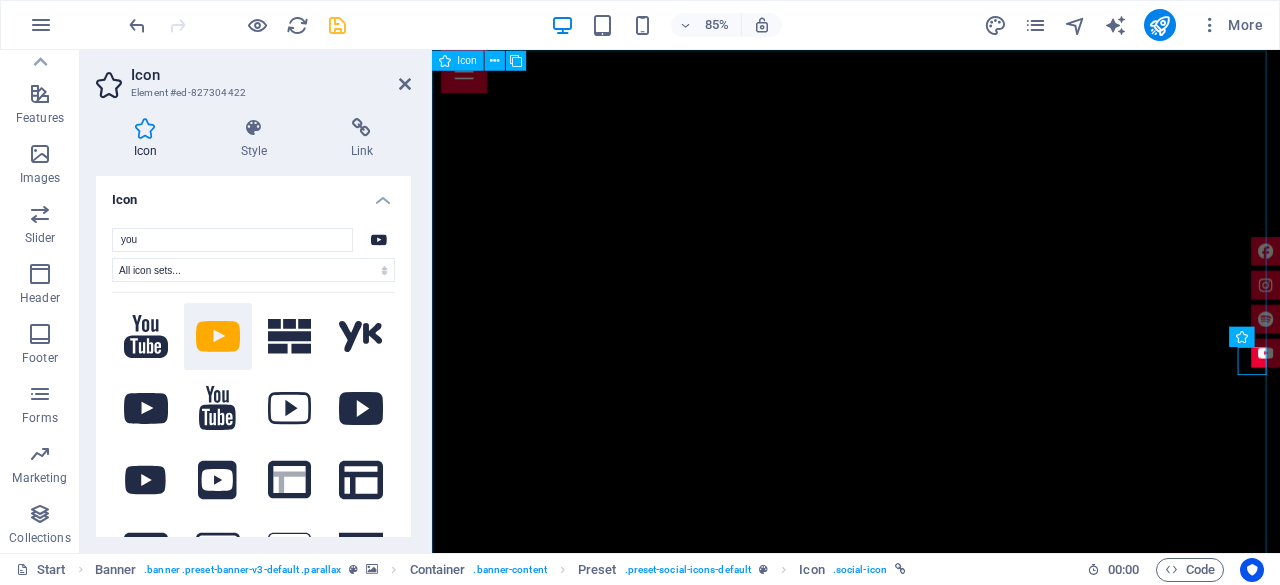 click at bounding box center (931, 623) 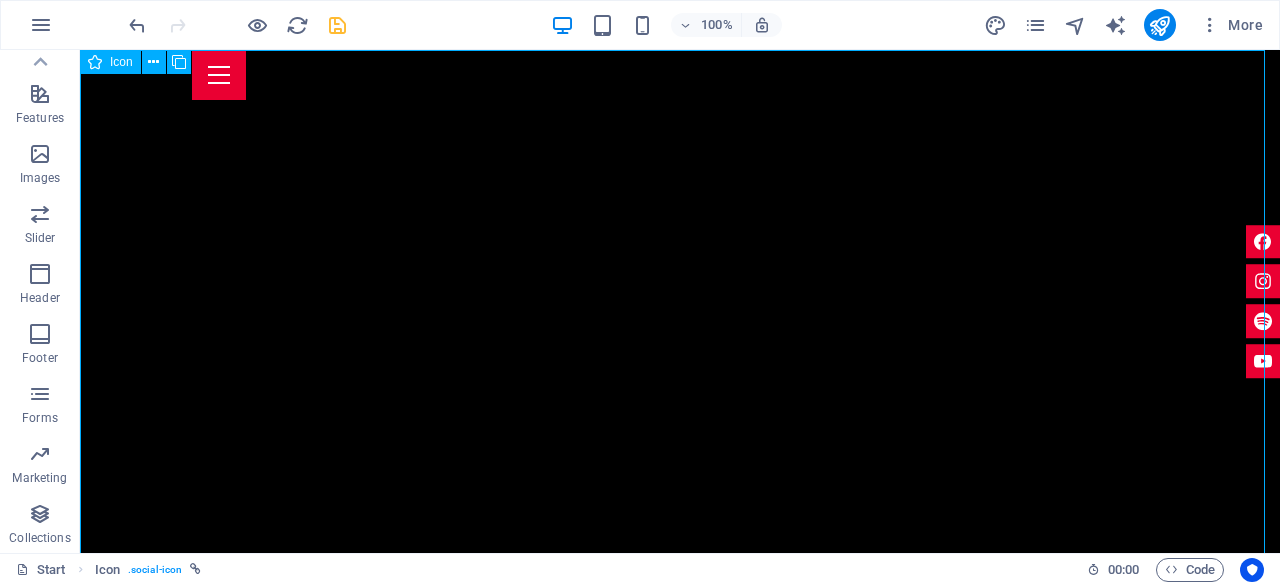 scroll, scrollTop: 300, scrollLeft: 0, axis: vertical 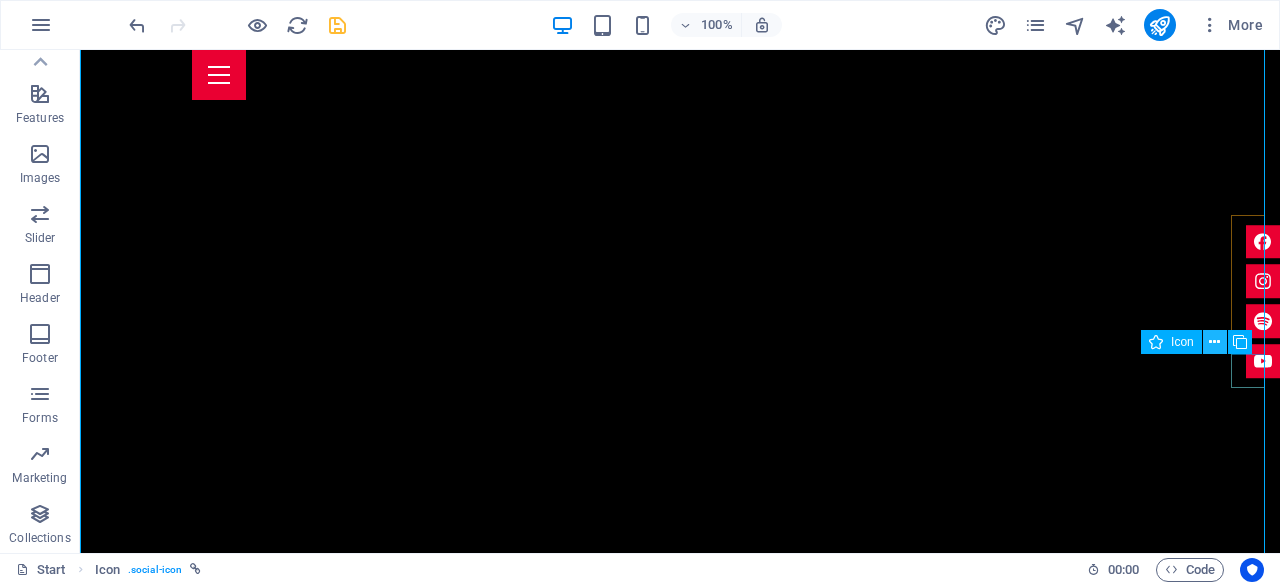 click at bounding box center [1214, 342] 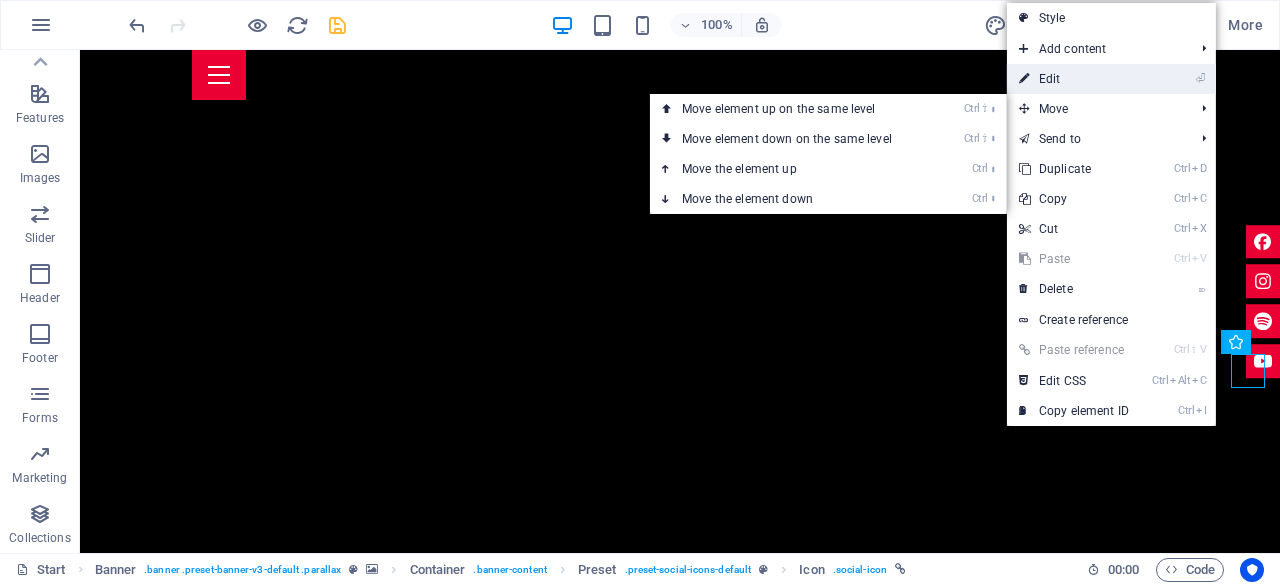 click on "⏎  Edit" at bounding box center [1074, 79] 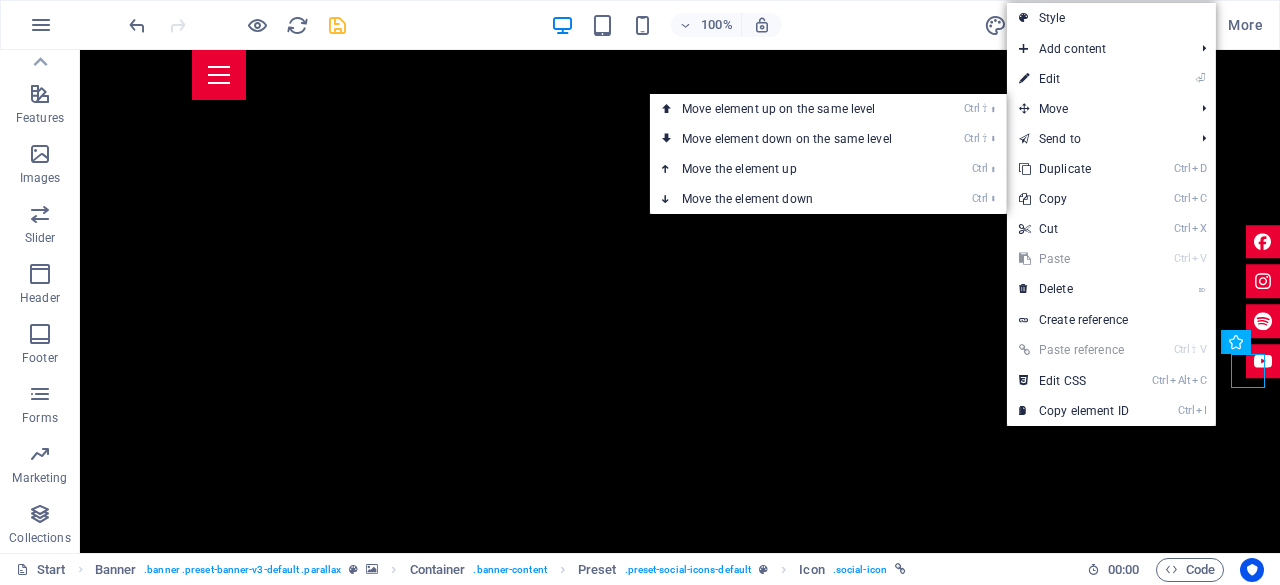 select on "xMidYMid" 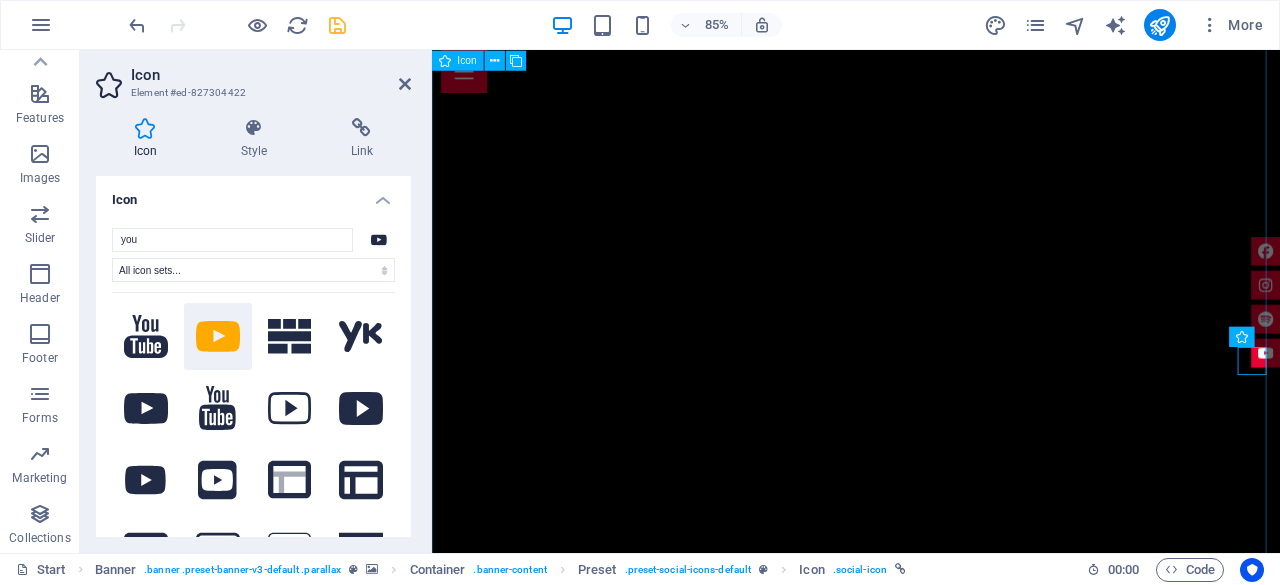 click at bounding box center [931, 323] 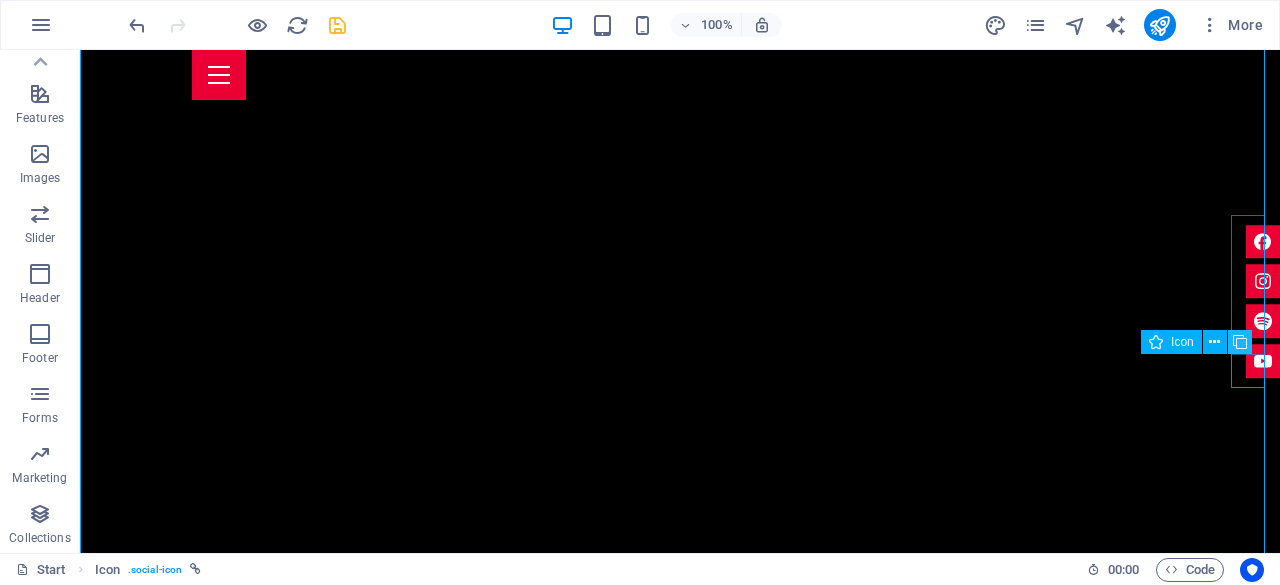 click at bounding box center (1240, 342) 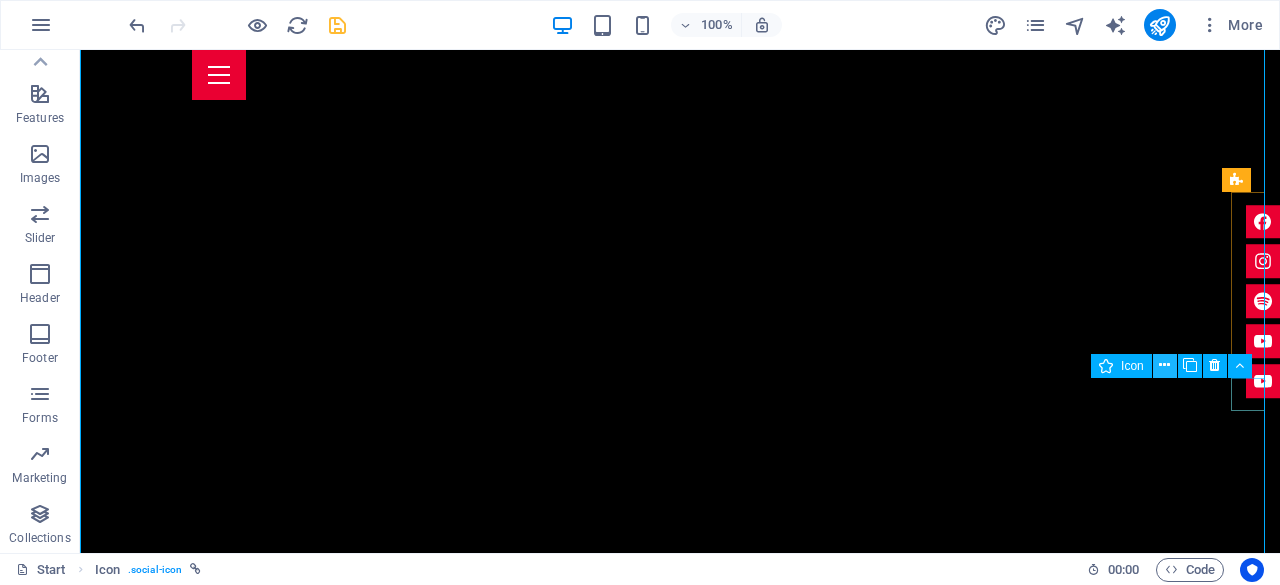 click at bounding box center (1164, 365) 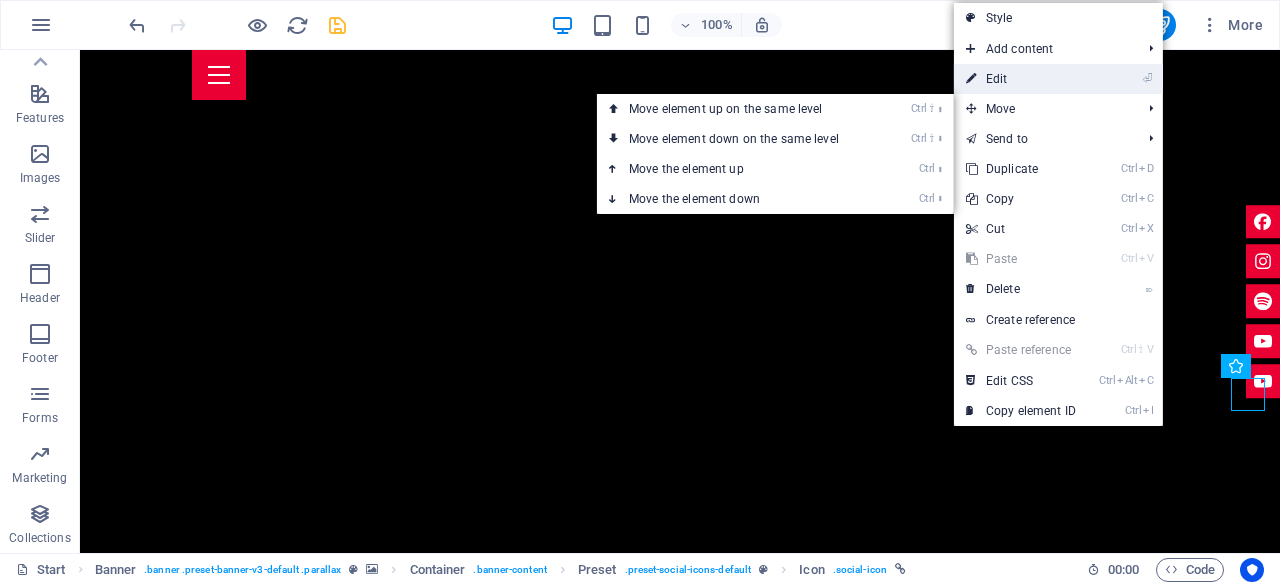 click on "⏎  Edit" at bounding box center (1021, 79) 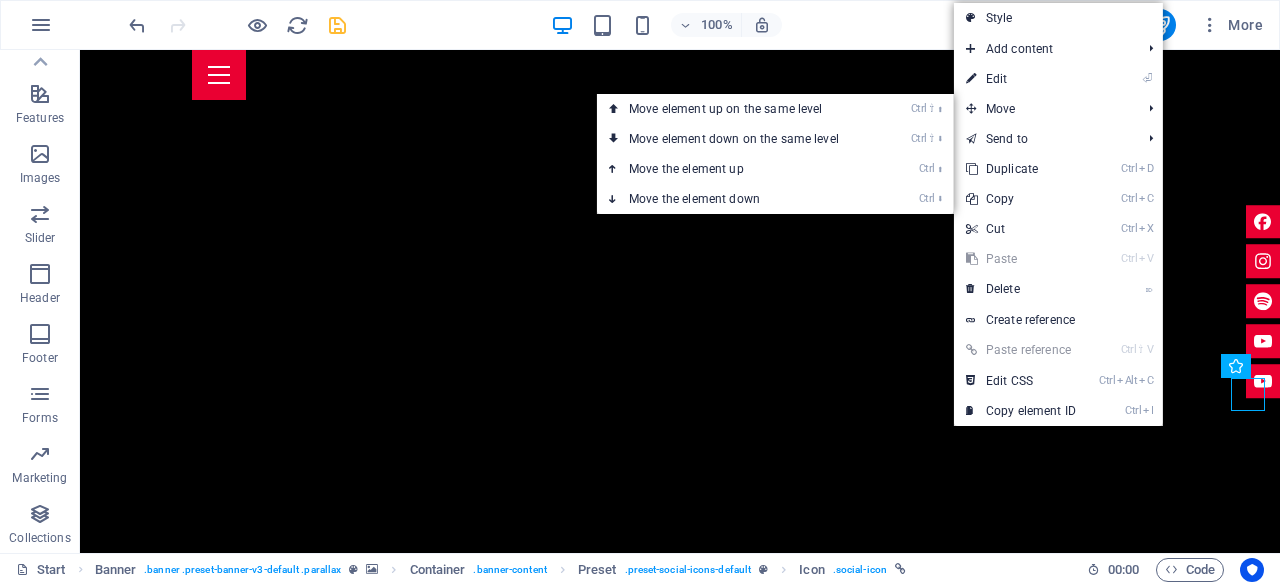 select on "xMidYMid" 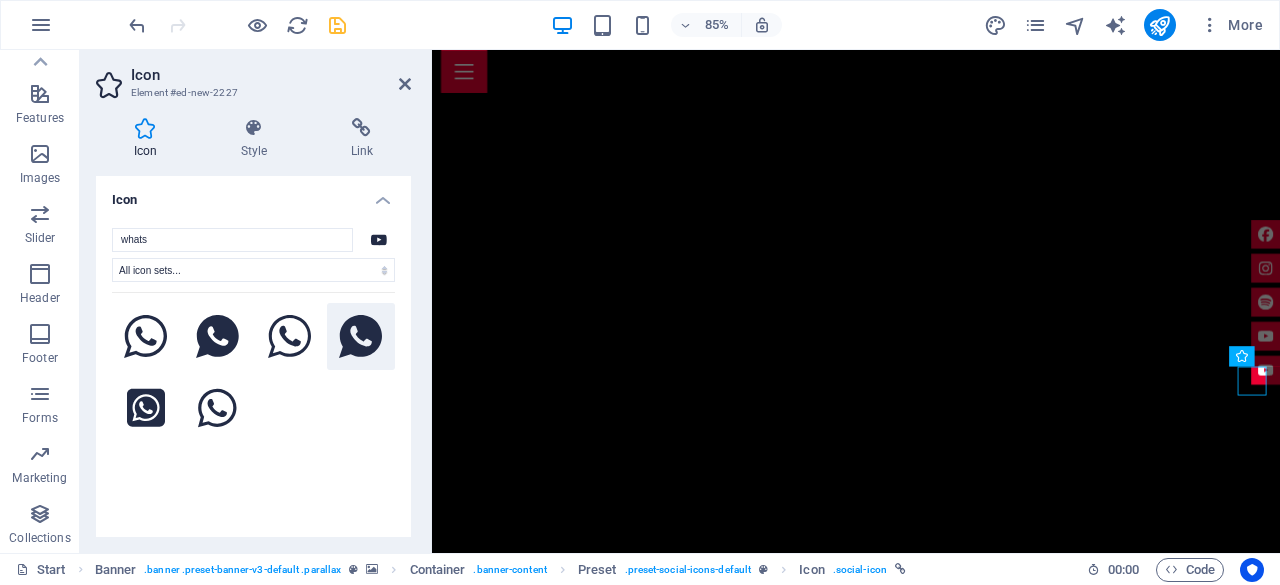 type on "whats" 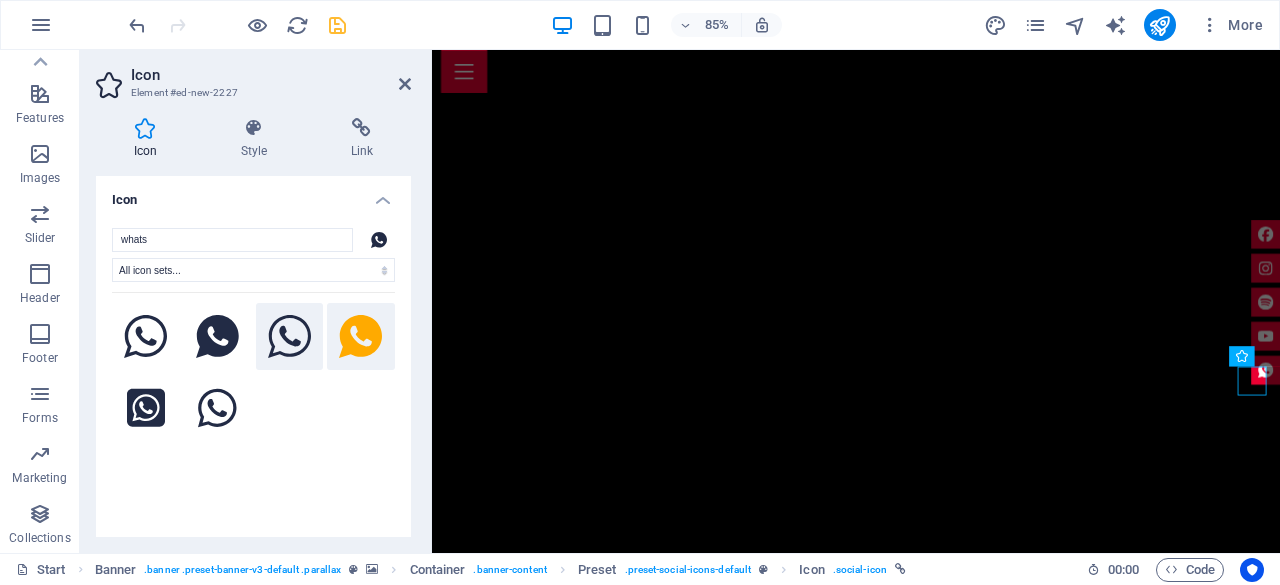 click 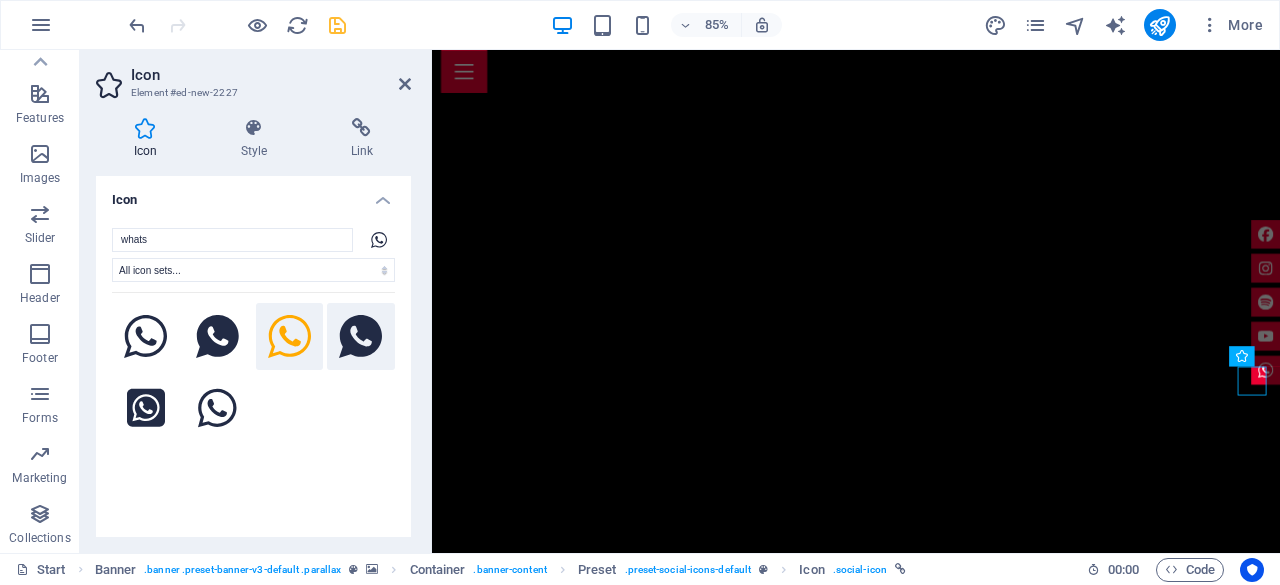 click at bounding box center [361, 337] 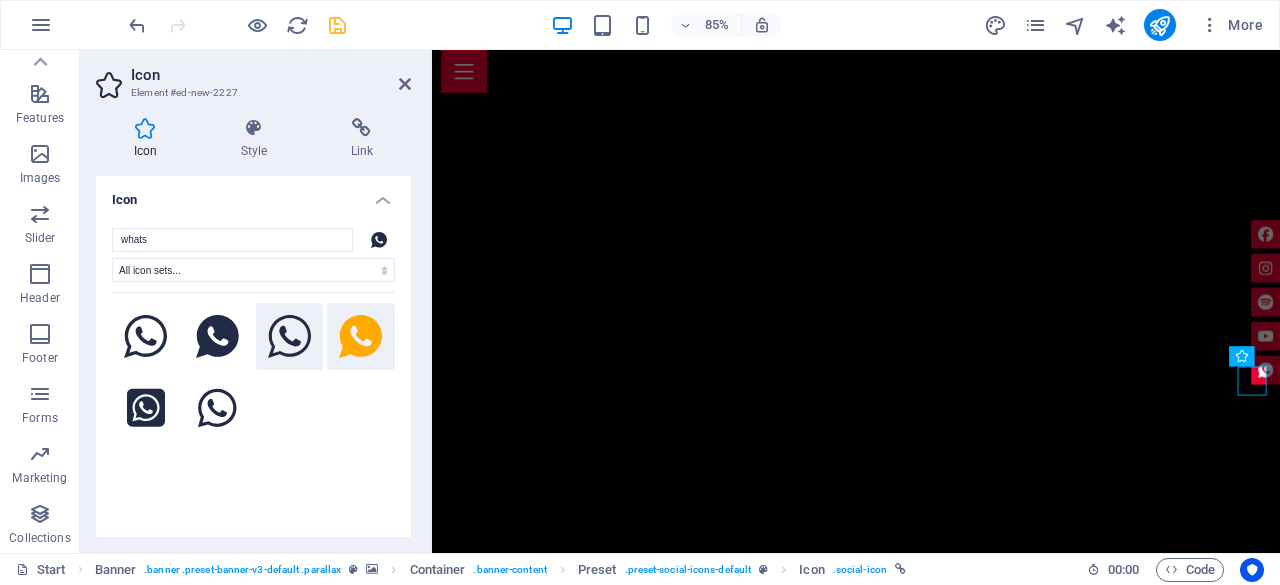 click 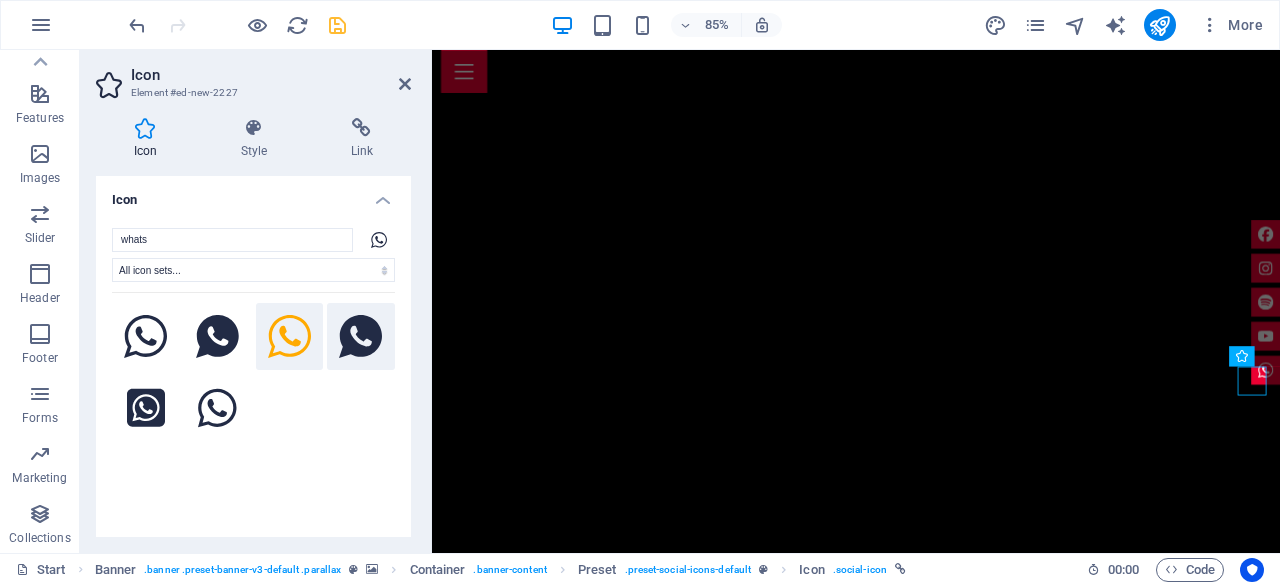 click at bounding box center (361, 337) 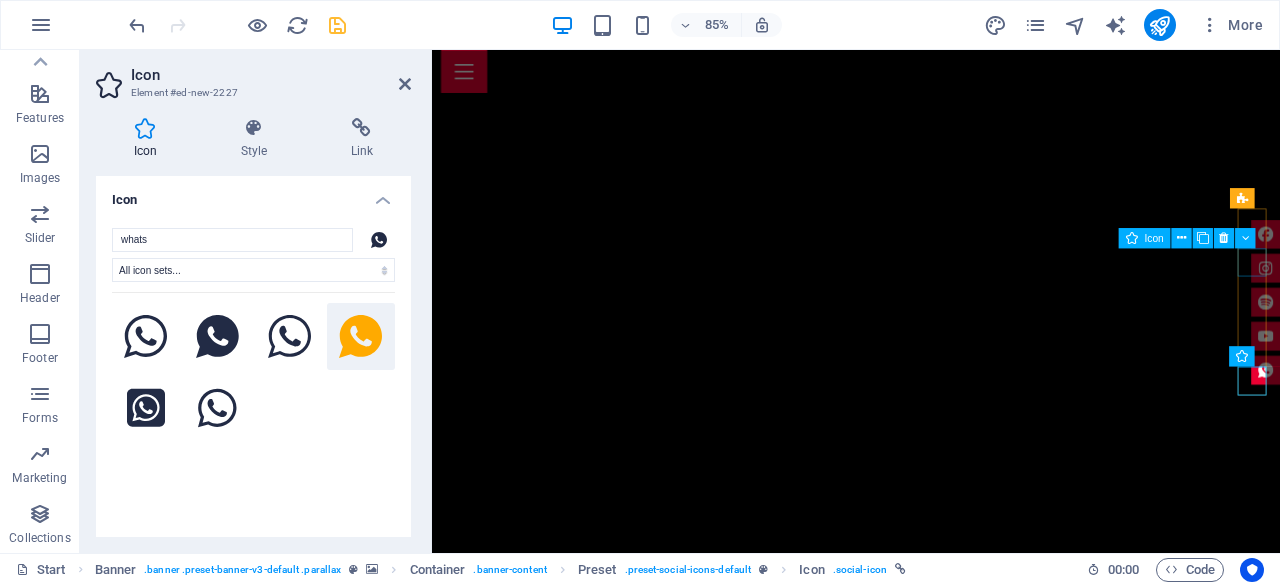 click at bounding box center [1413, 306] 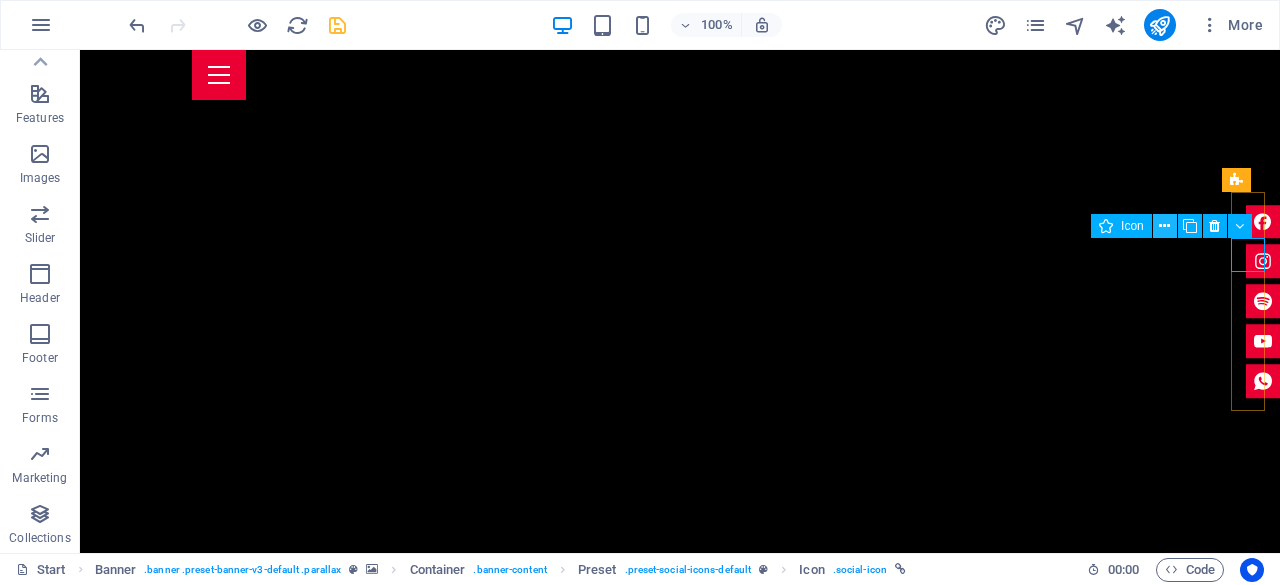 click at bounding box center (1164, 226) 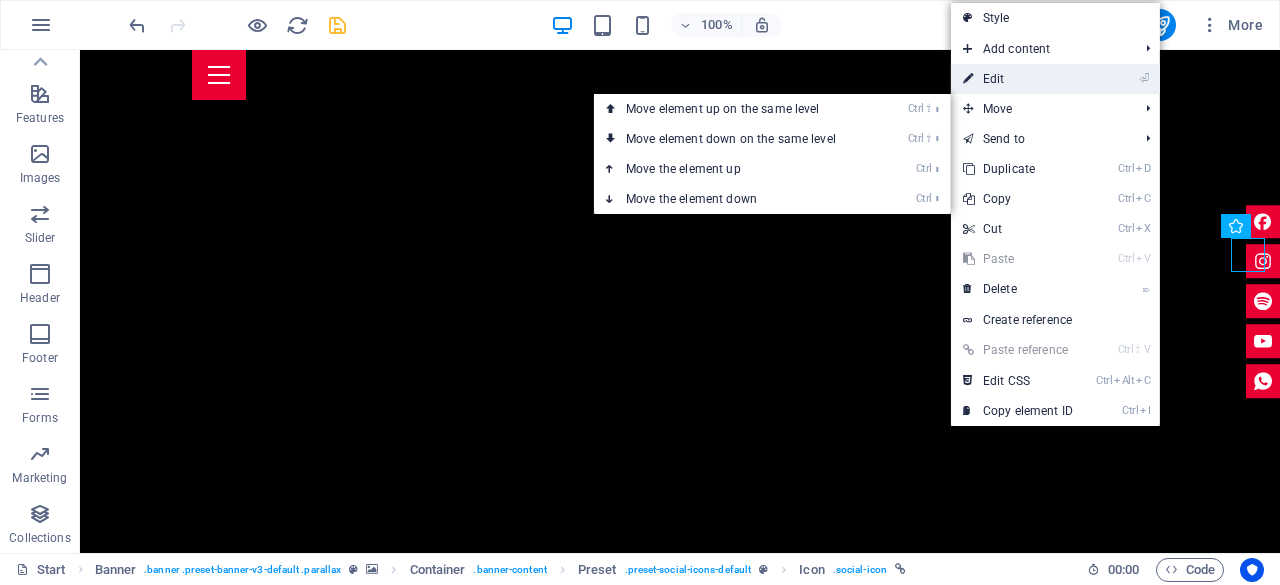 click on "⏎  Edit" at bounding box center [1018, 79] 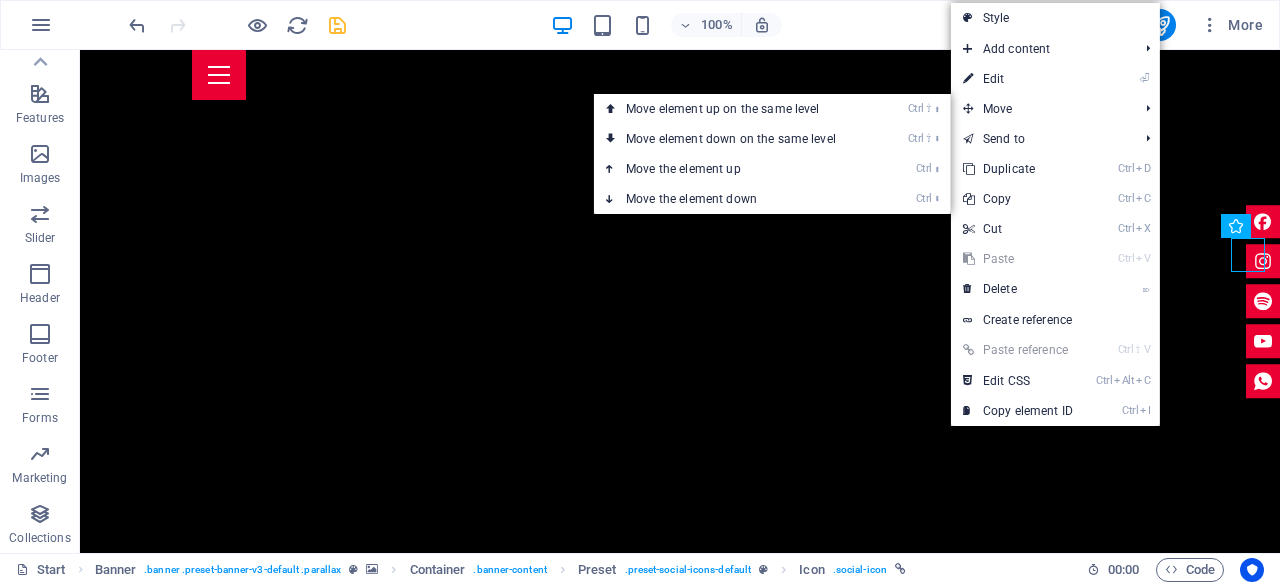 select on "xMidYMid" 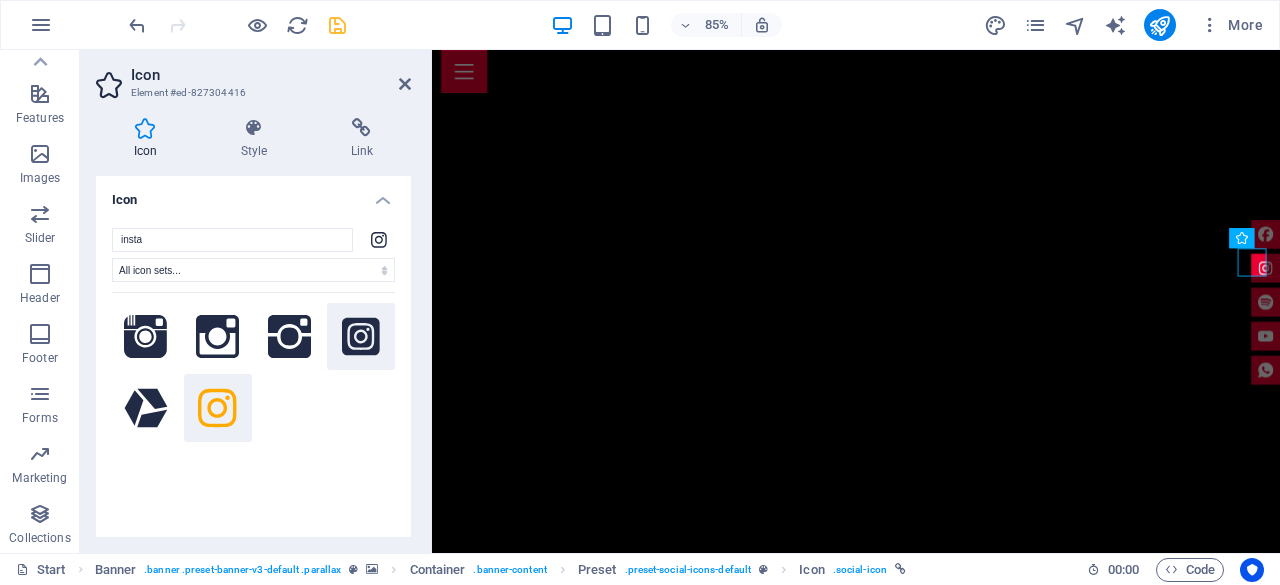 click 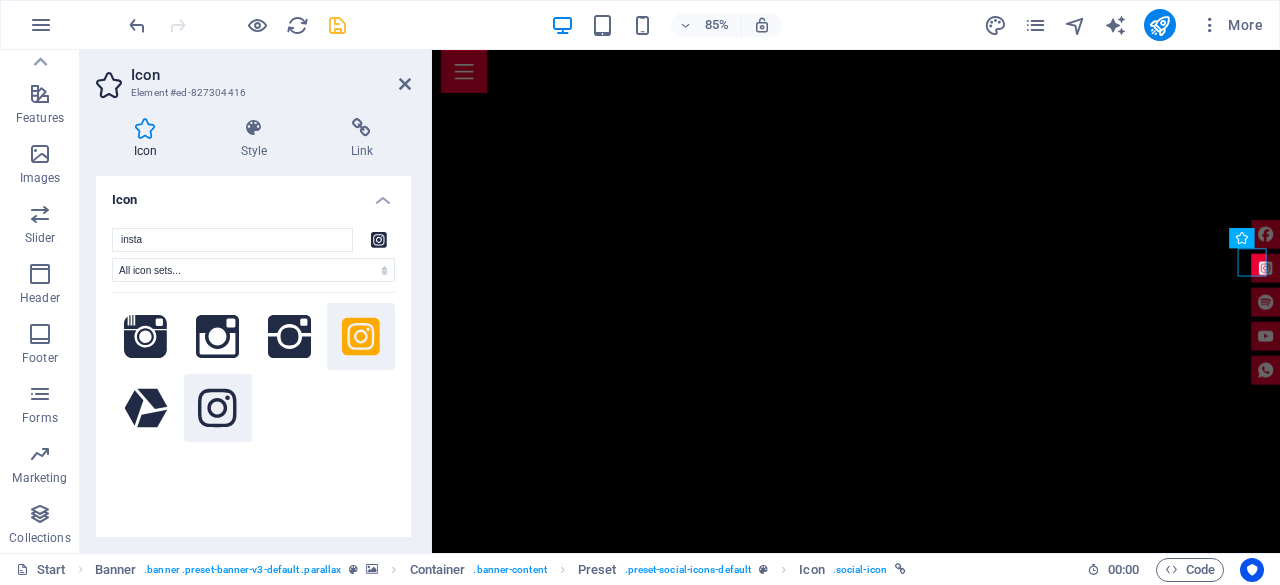 click 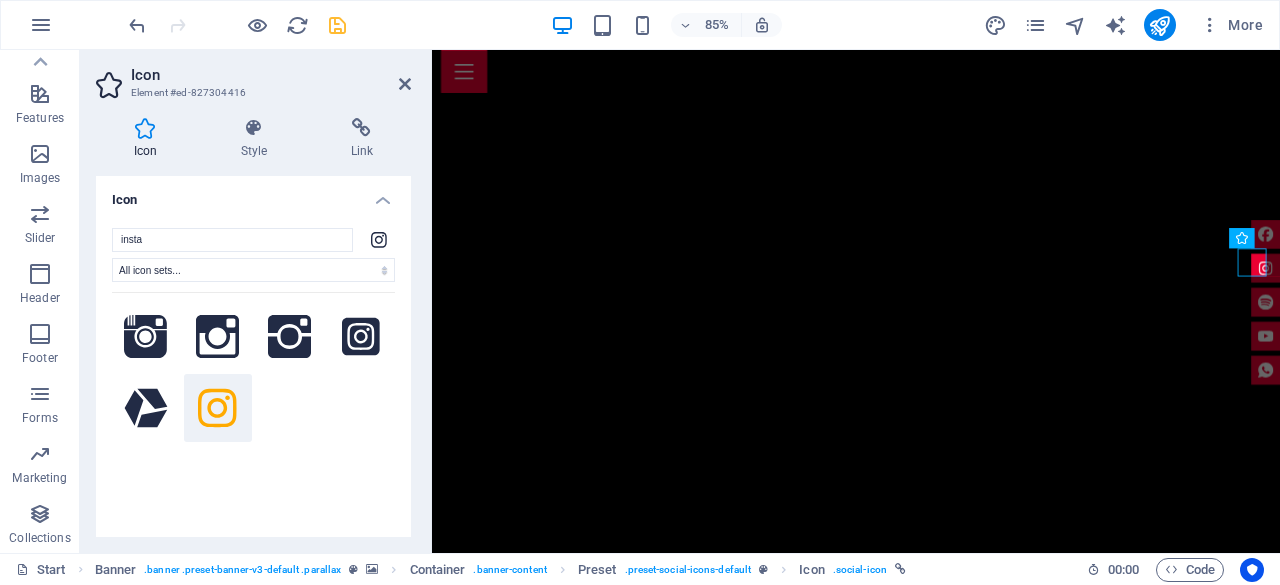 click on "Icon" at bounding box center (253, 194) 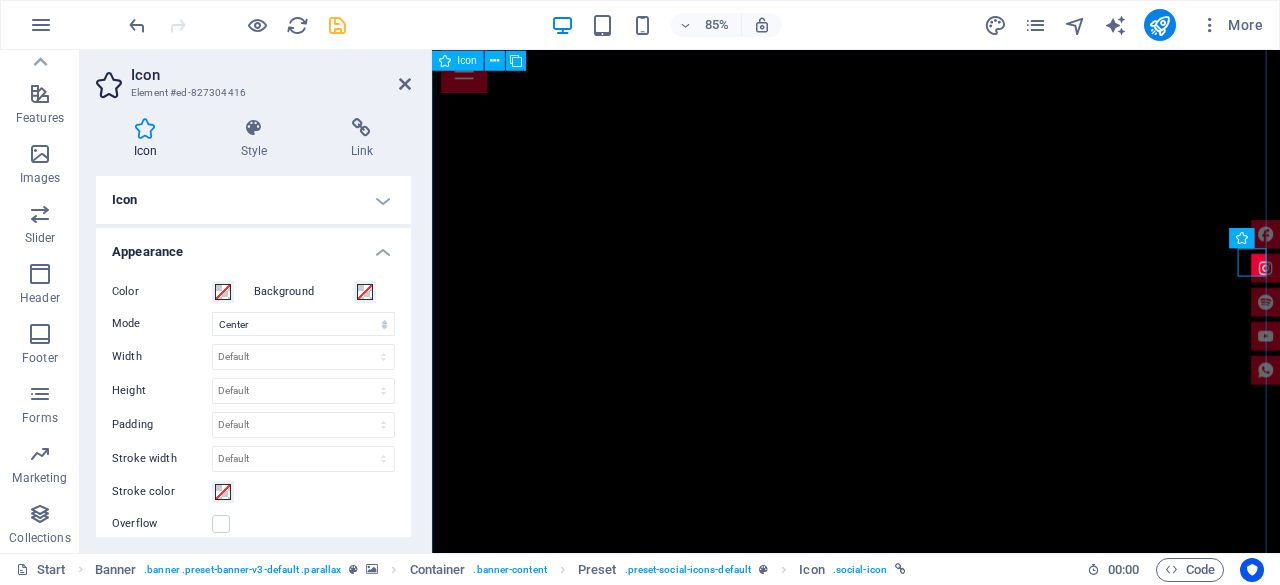 click at bounding box center (931, 323) 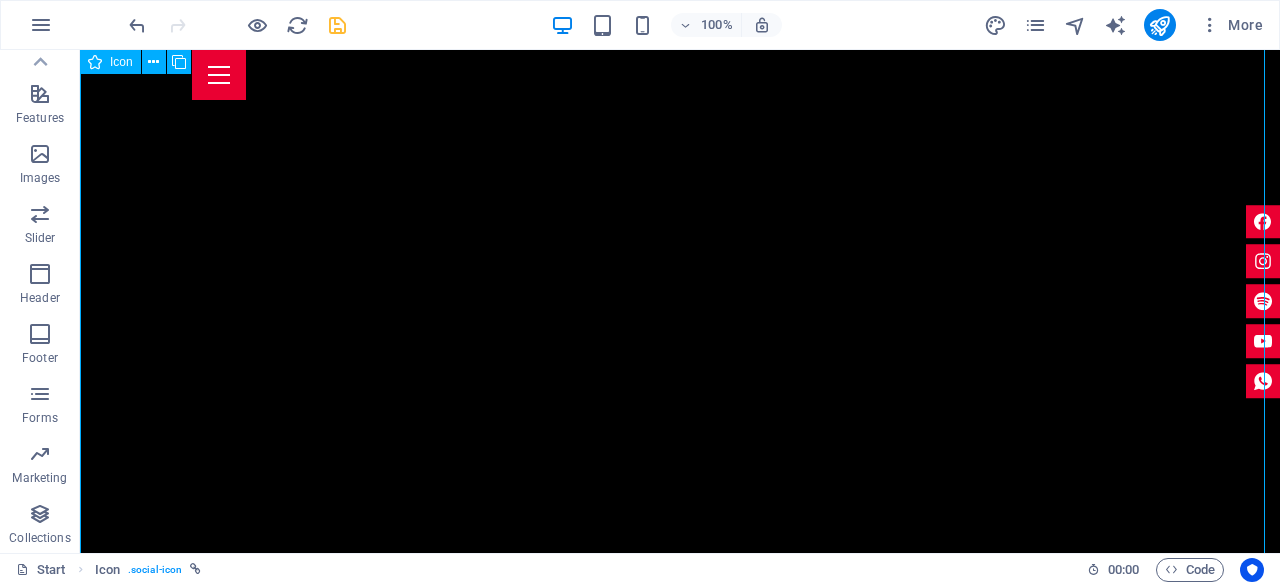 scroll, scrollTop: 700, scrollLeft: 0, axis: vertical 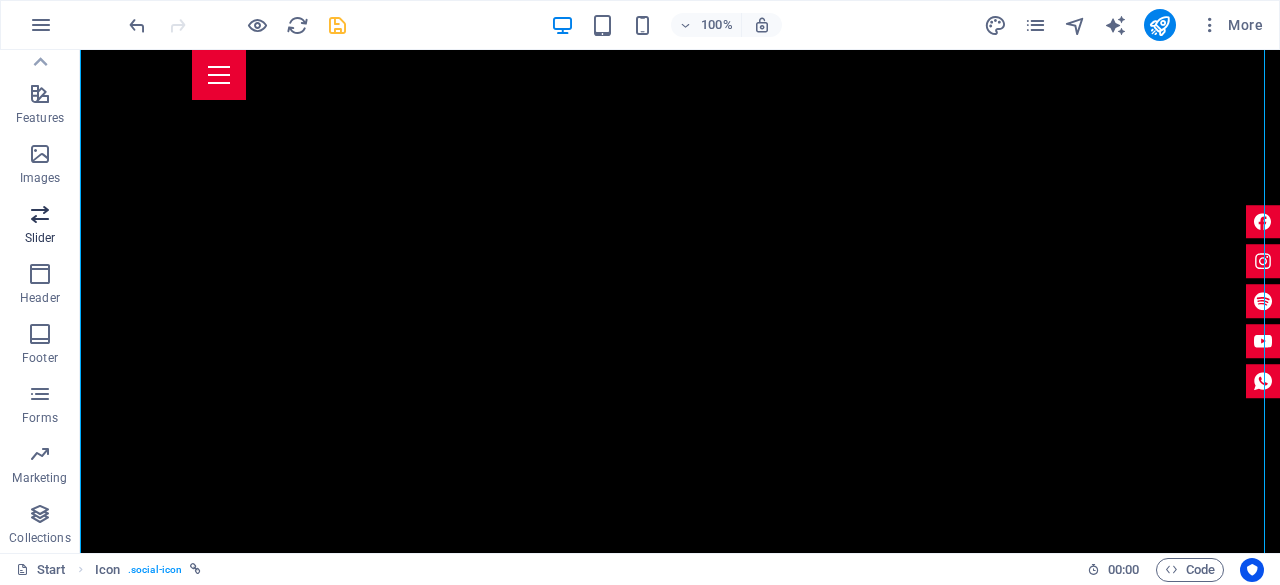 click at bounding box center [40, 214] 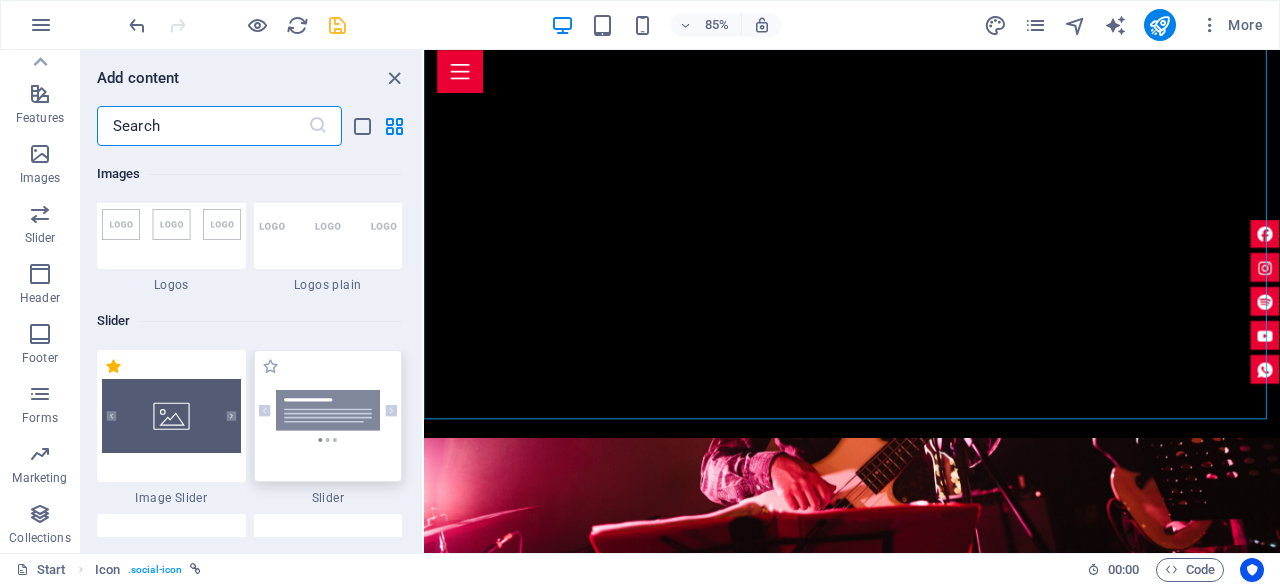 scroll, scrollTop: 11501, scrollLeft: 0, axis: vertical 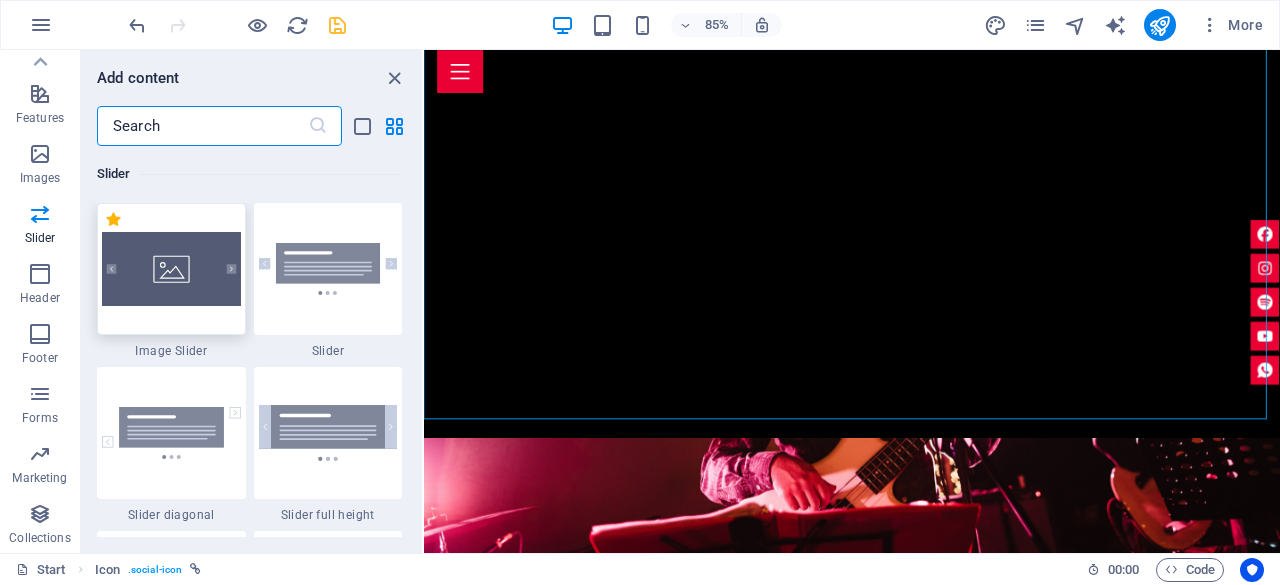 click at bounding box center (171, 269) 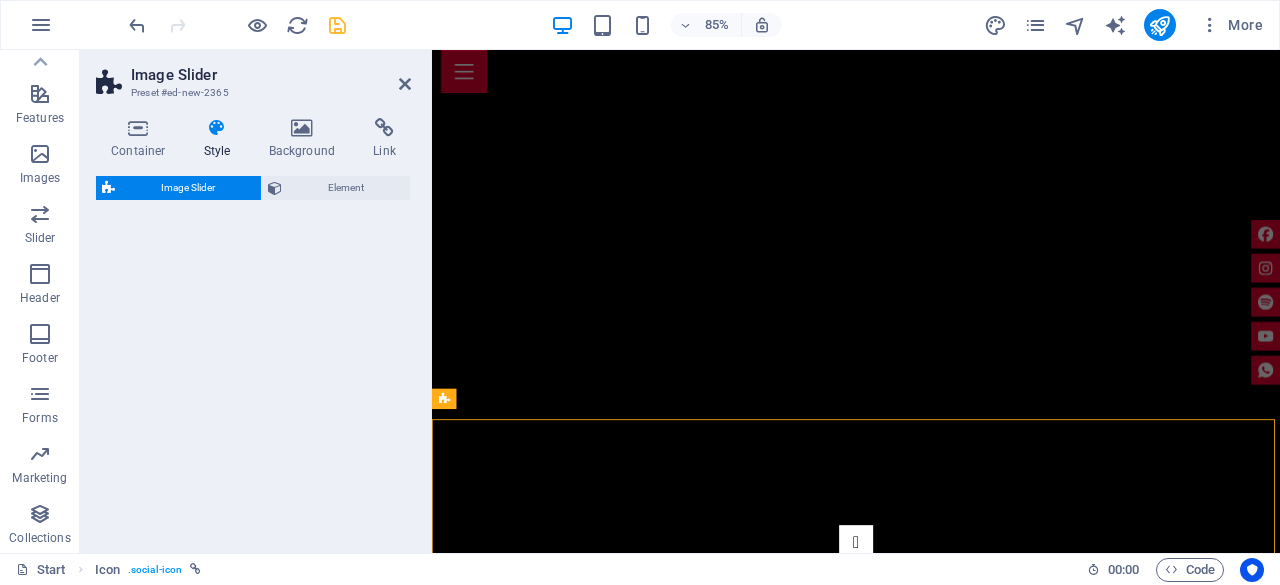 select on "rem" 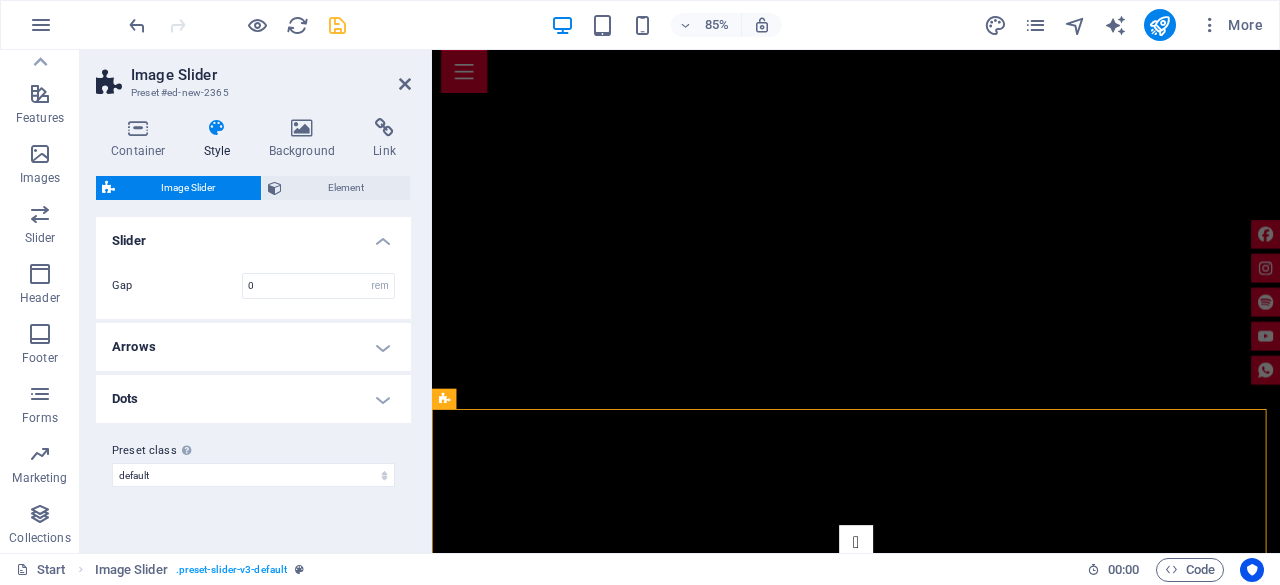 click on "Arrows" at bounding box center [253, 347] 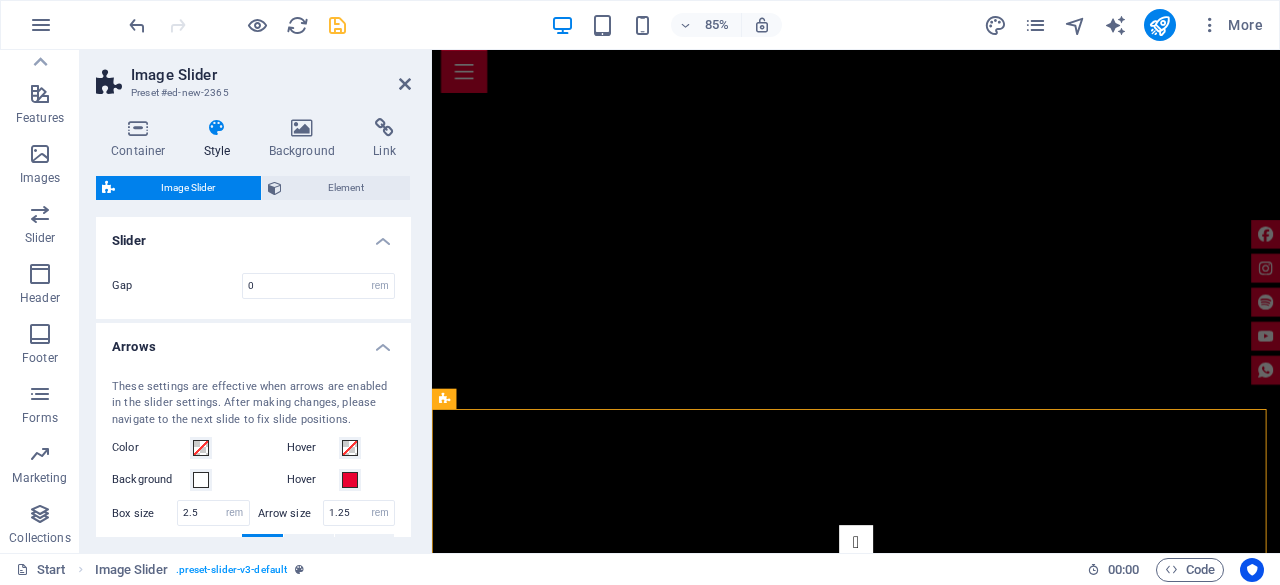 click on "Arrows" at bounding box center [253, 341] 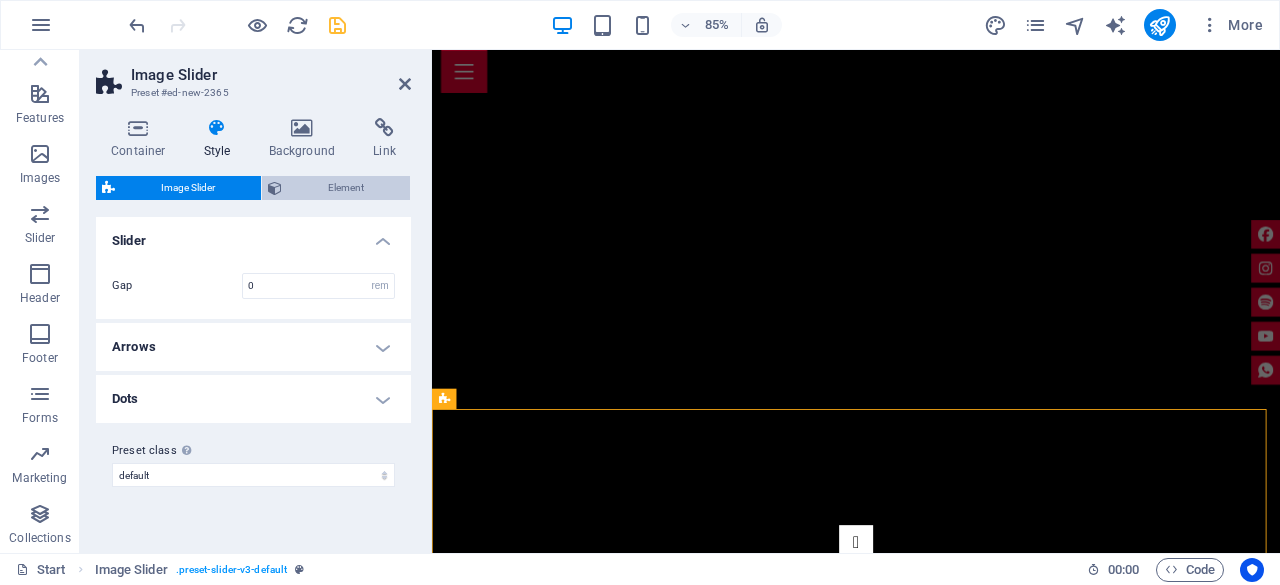 click on "Element" at bounding box center [346, 188] 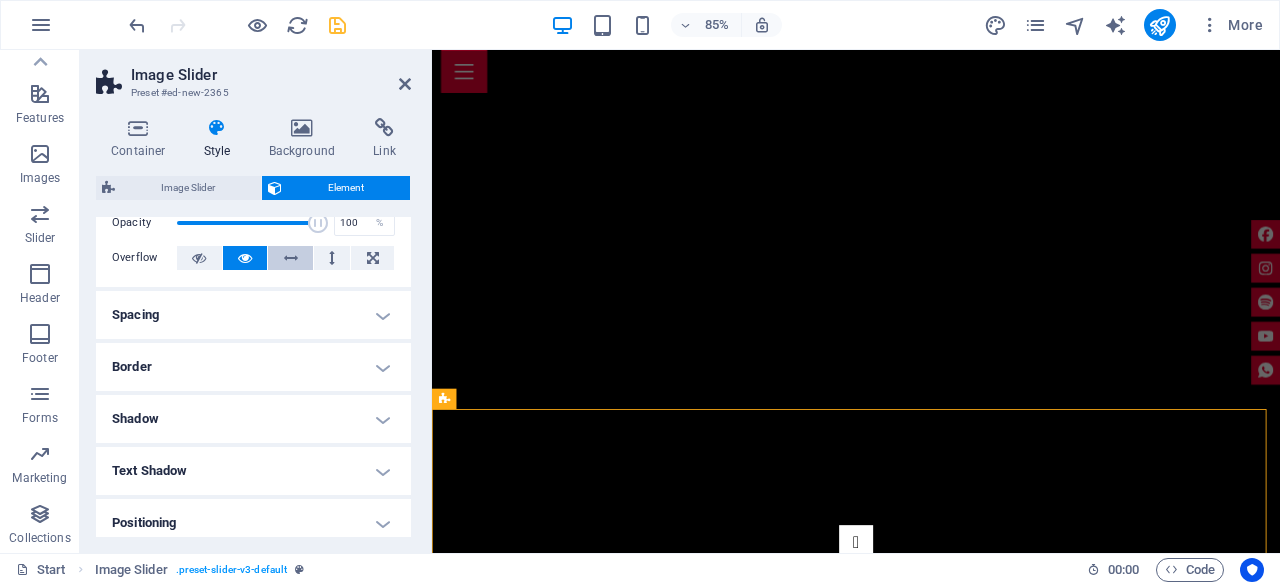 scroll, scrollTop: 0, scrollLeft: 0, axis: both 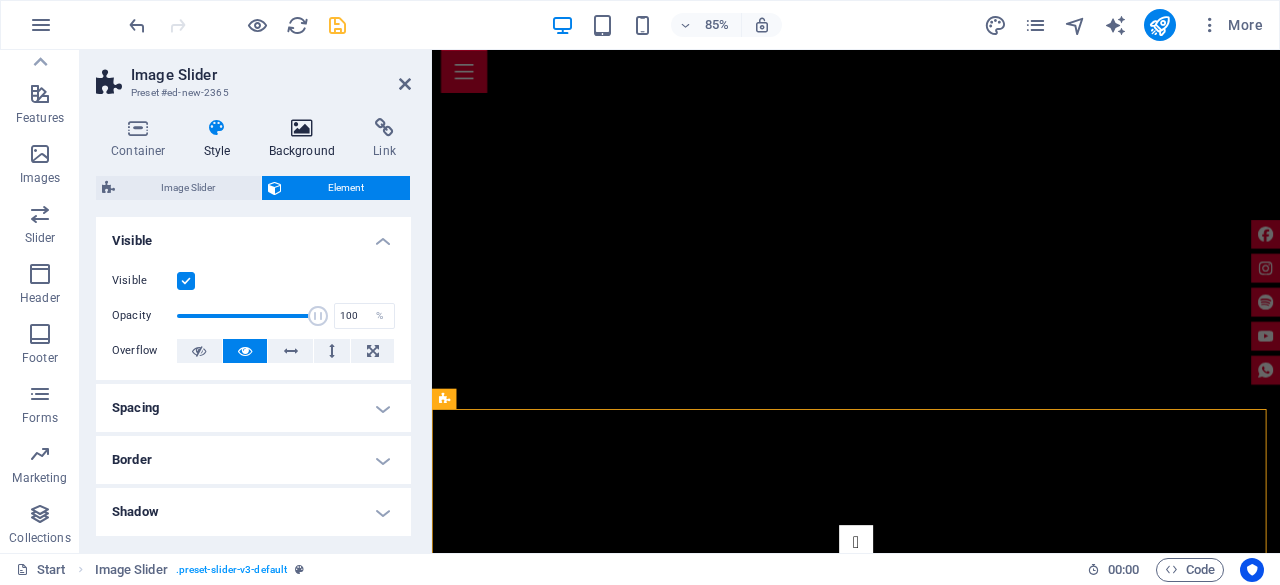 click on "Background" at bounding box center [306, 139] 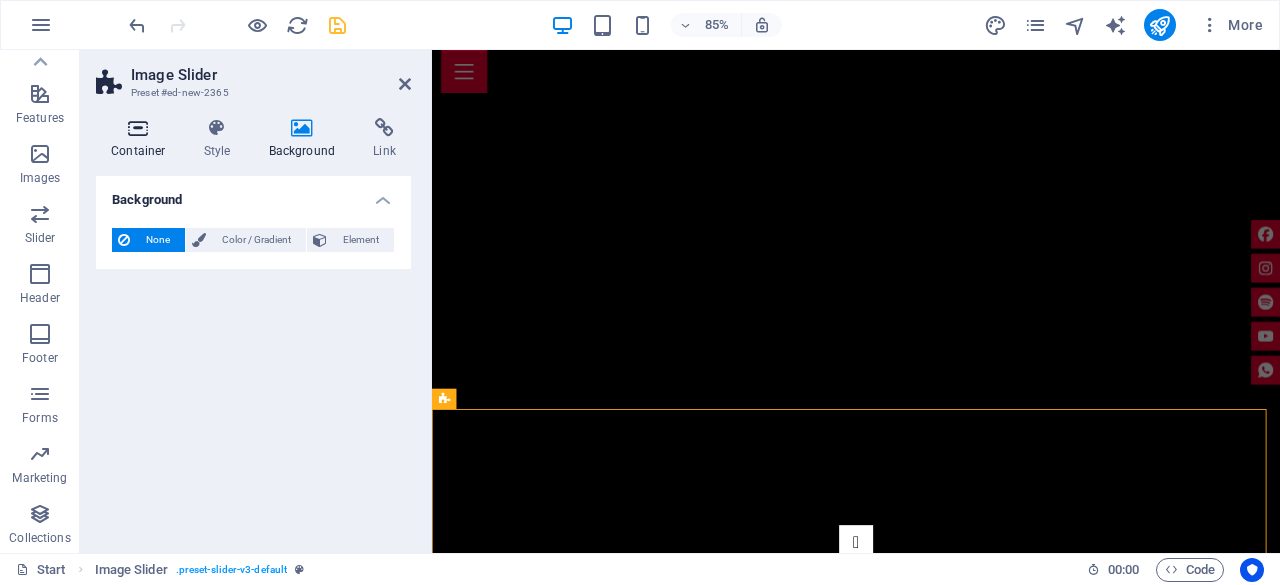 click on "Container" at bounding box center [142, 139] 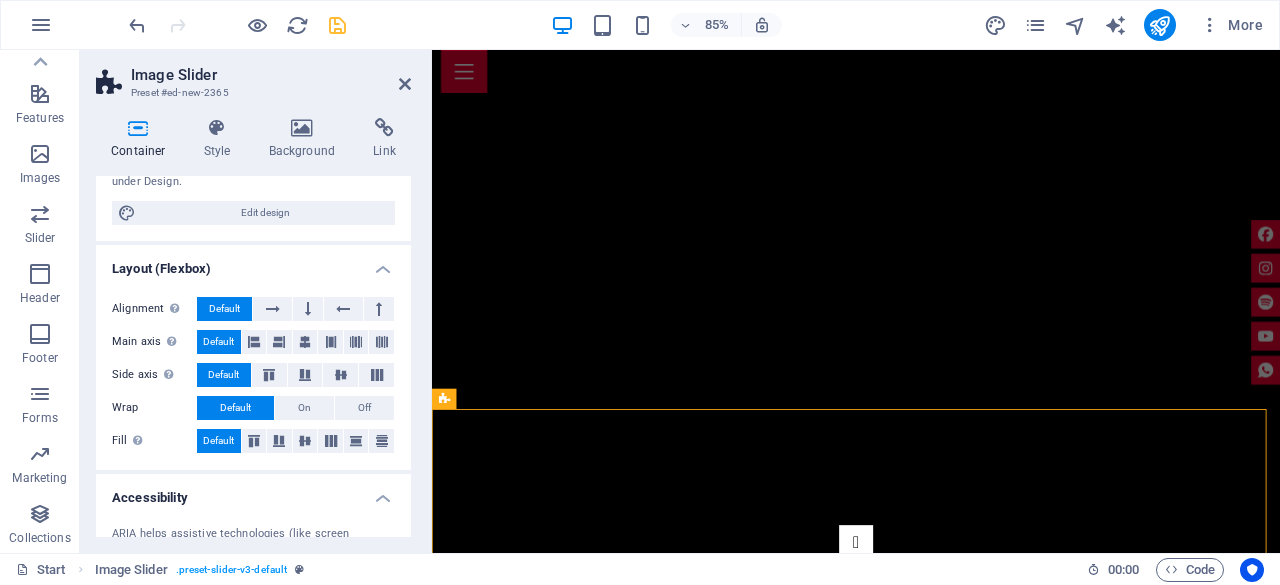 scroll, scrollTop: 412, scrollLeft: 0, axis: vertical 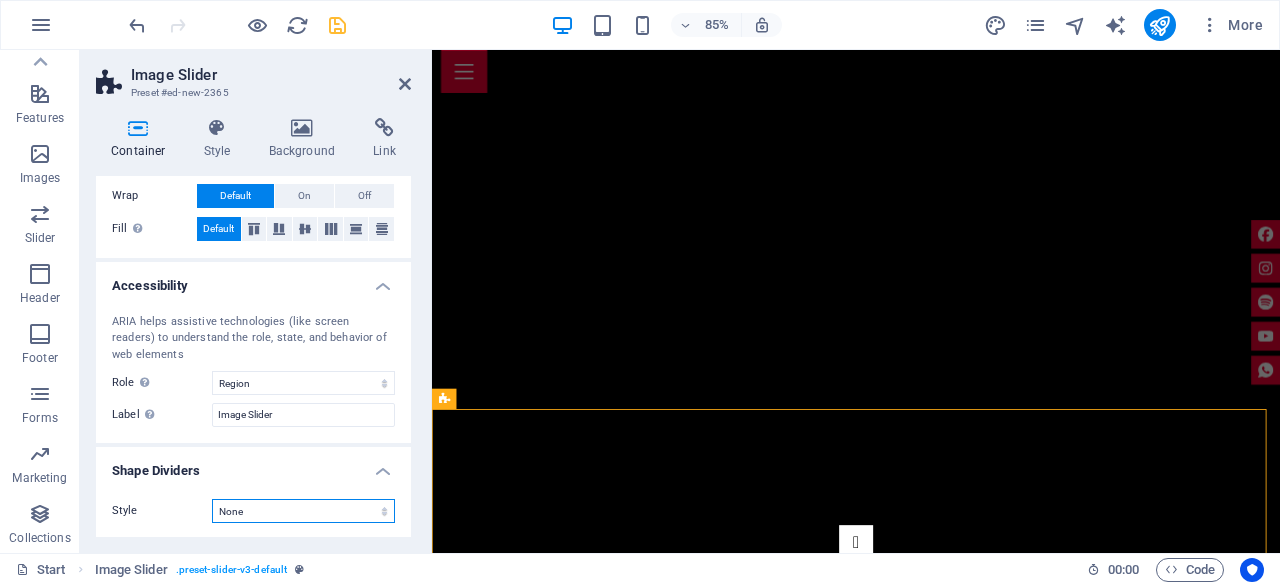 click on "None Triangle Square Diagonal Polygon 1 Polygon 2 Zigzag Multiple Zigzags Waves Multiple Waves Half Circle Circle Circle Shadow Blocks Hexagons Clouds Multiple Clouds Fan Pyramids Book Paint Drip Fire Shredded Paper Arrow" at bounding box center [303, 511] 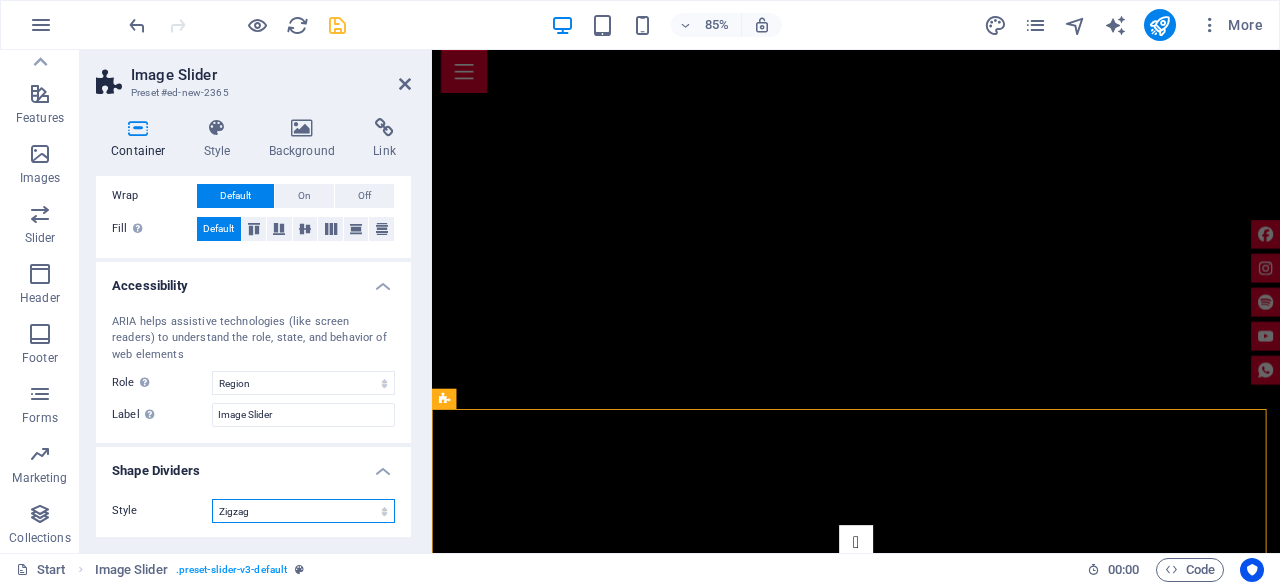 click on "None Triangle Square Diagonal Polygon 1 Polygon 2 Zigzag Multiple Zigzags Waves Multiple Waves Half Circle Circle Circle Shadow Blocks Hexagons Clouds Multiple Clouds Fan Pyramids Book Paint Drip Fire Shredded Paper Arrow" at bounding box center (303, 511) 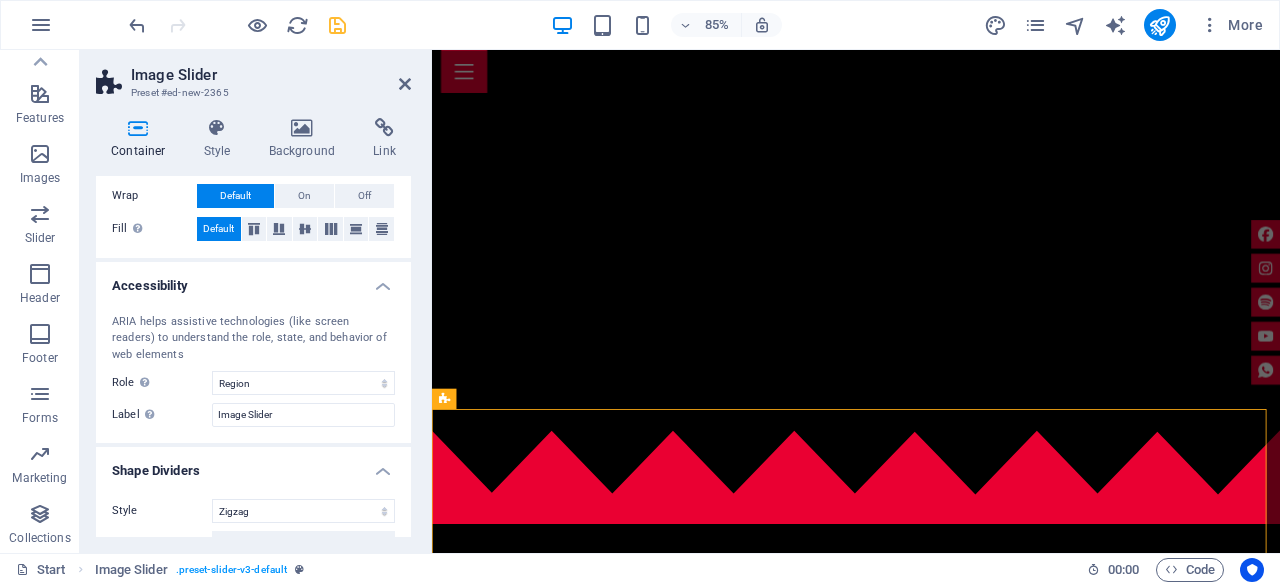 click at bounding box center [337, 25] 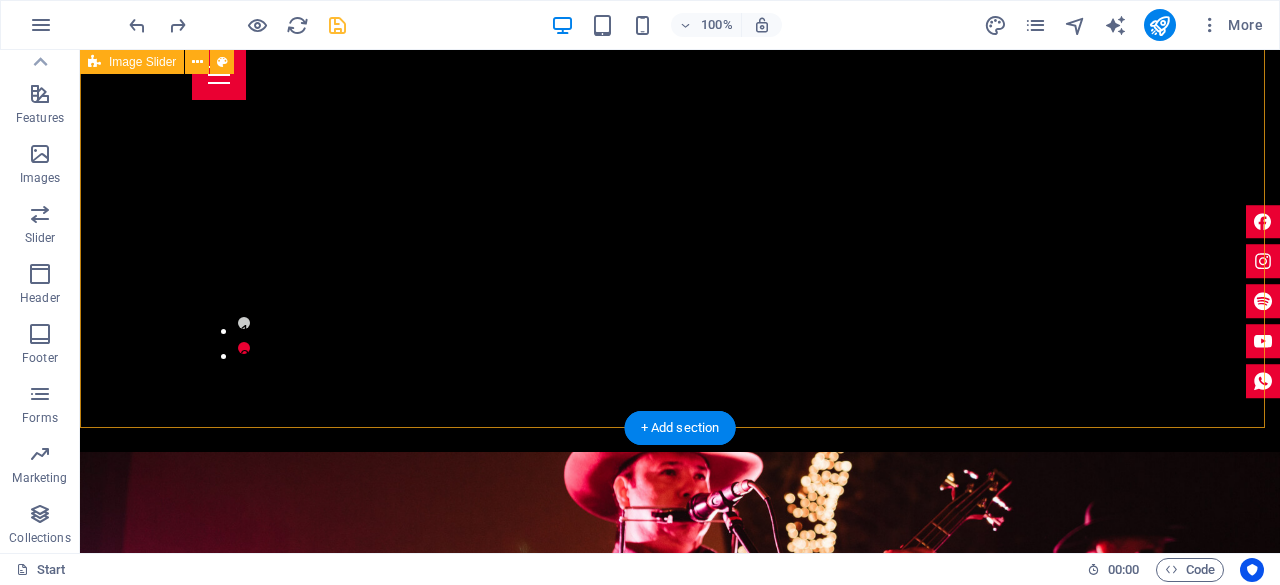 scroll, scrollTop: 1400, scrollLeft: 0, axis: vertical 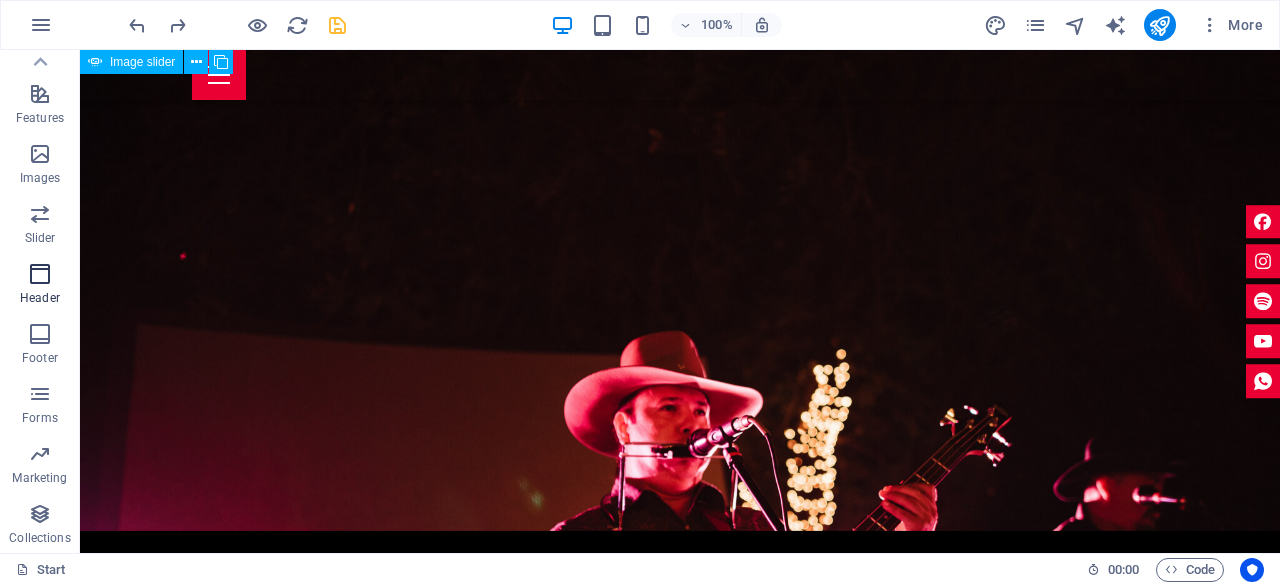 click at bounding box center (40, 274) 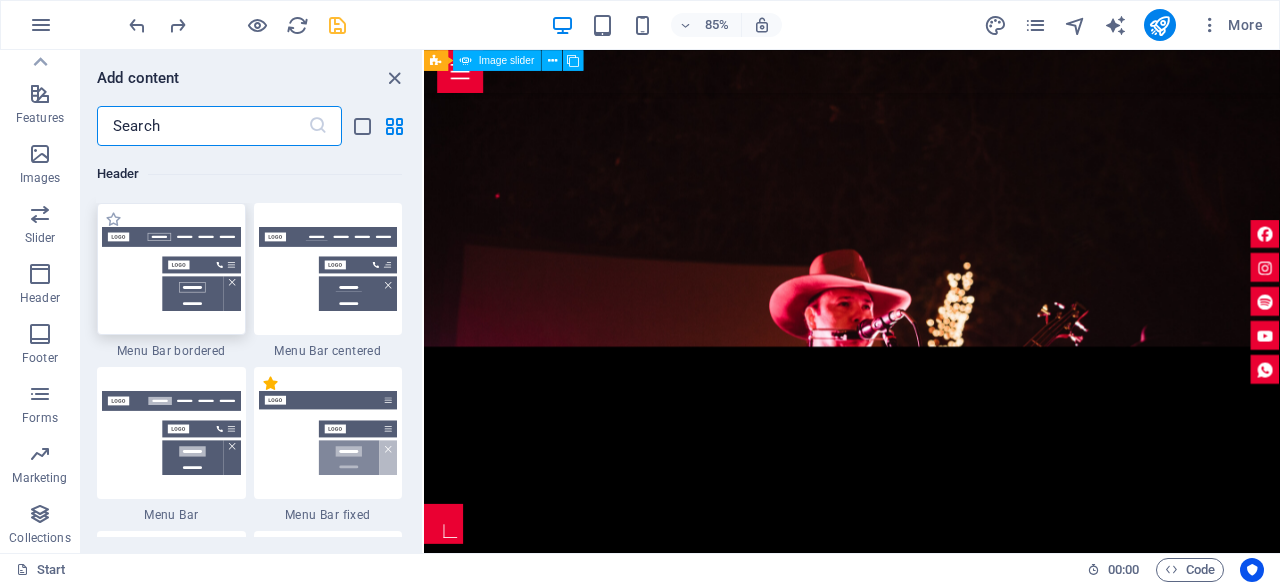 scroll, scrollTop: 12206, scrollLeft: 0, axis: vertical 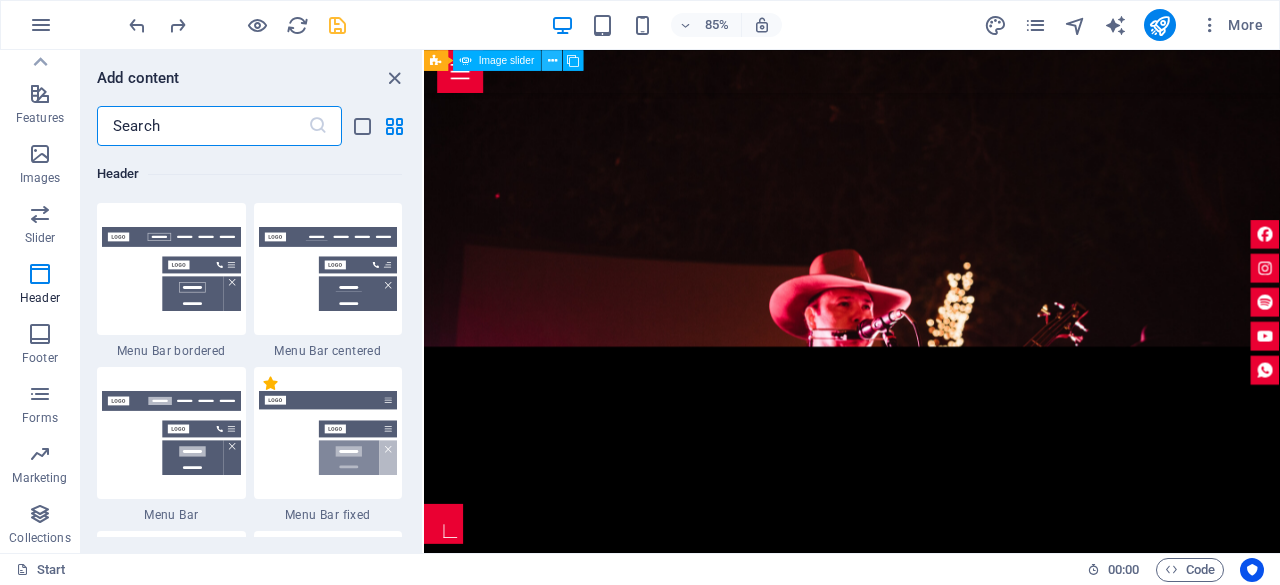 click at bounding box center (552, 60) 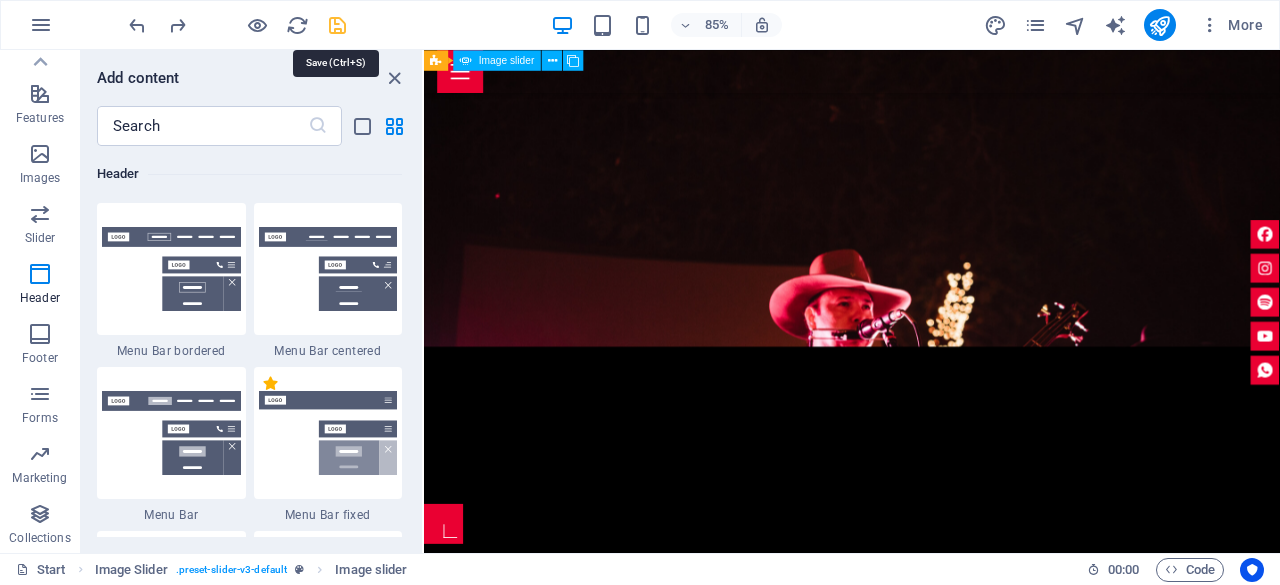 click at bounding box center [337, 25] 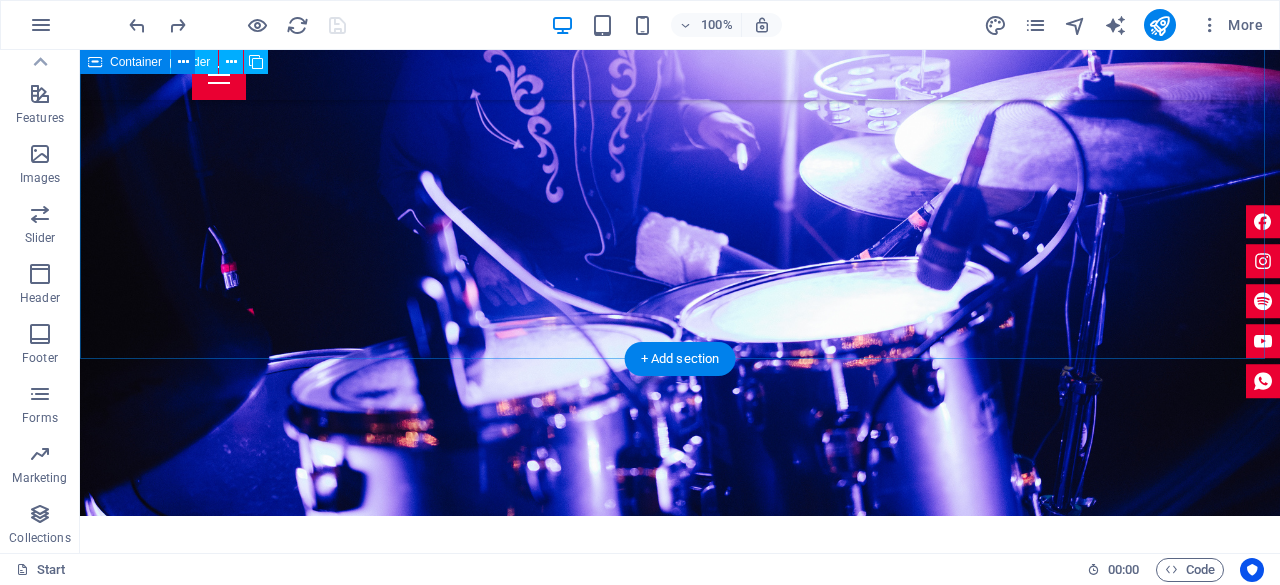 scroll, scrollTop: 3800, scrollLeft: 0, axis: vertical 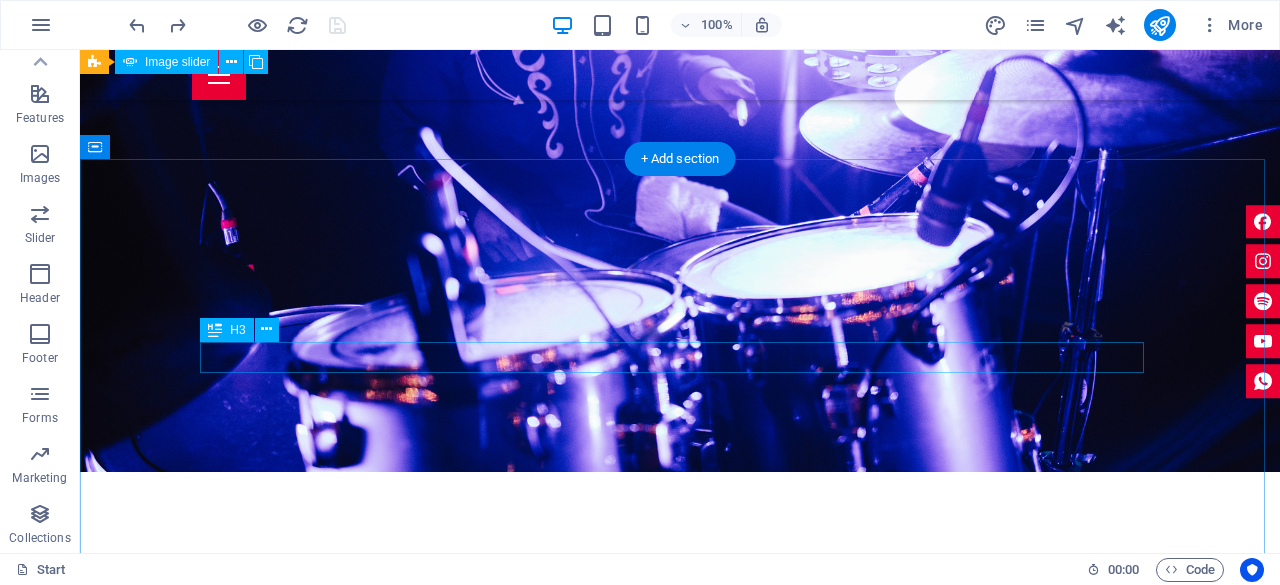 click on "Sociedad Mexicana de Parrilleros Santiago, Parque SMP" at bounding box center [680, 1952] 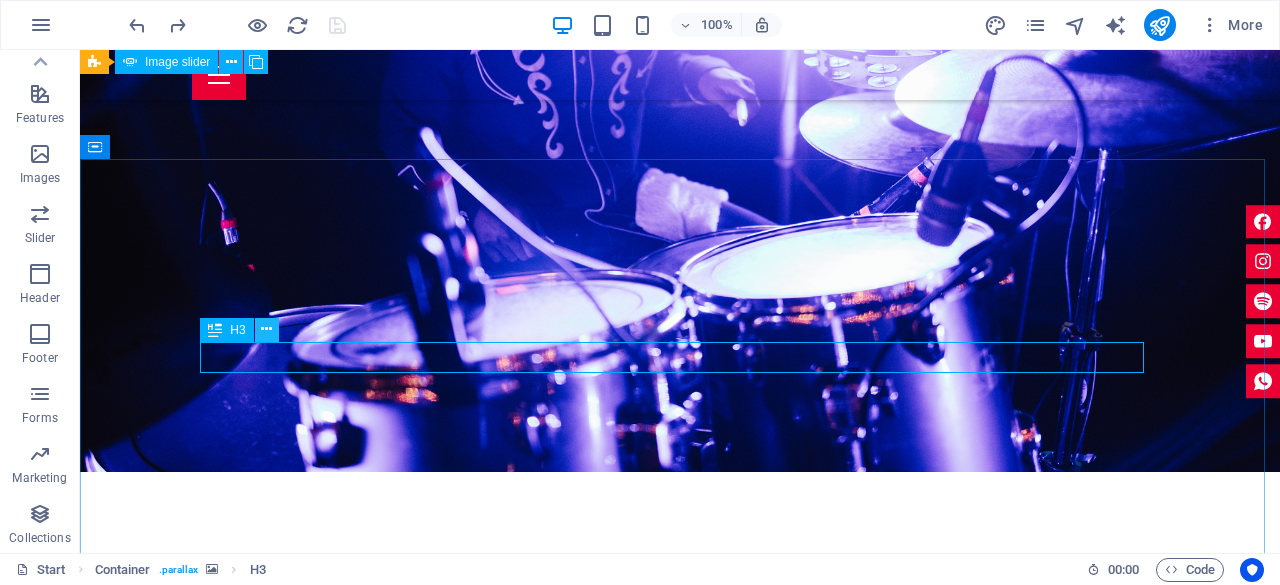 click at bounding box center [266, 329] 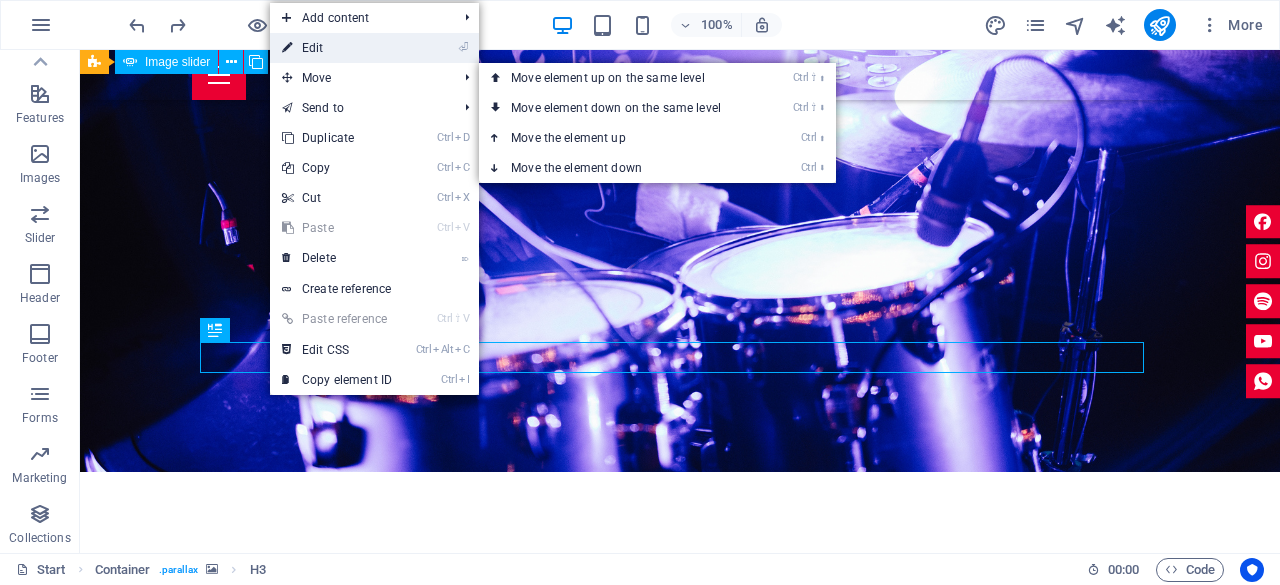 click on "⏎  Edit" at bounding box center [337, 48] 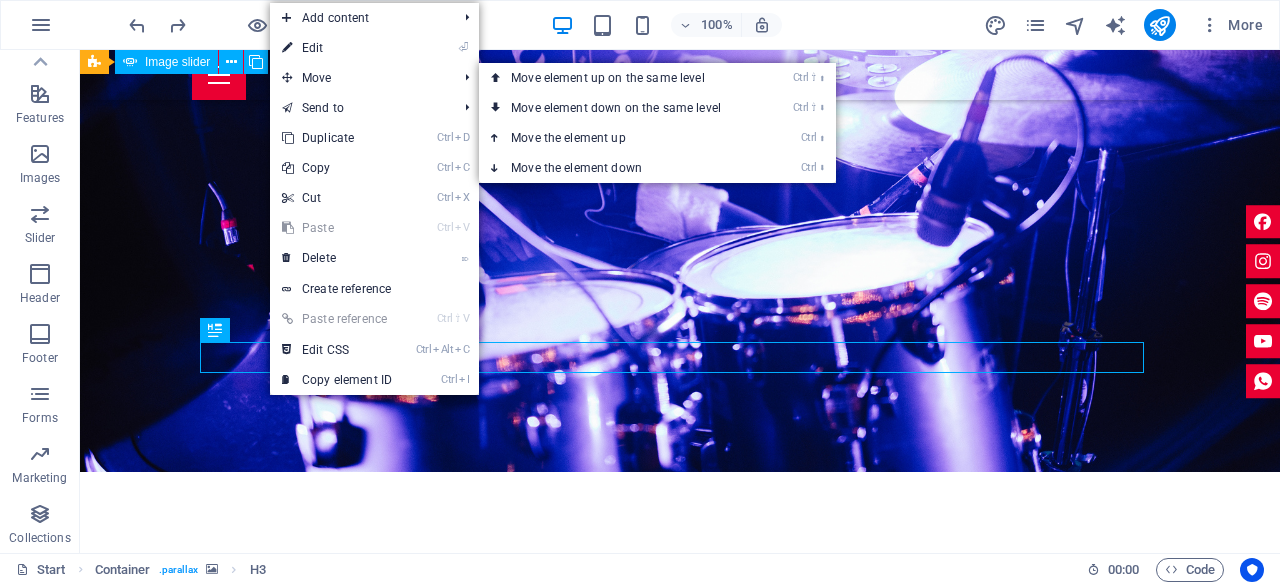 scroll, scrollTop: 3628, scrollLeft: 0, axis: vertical 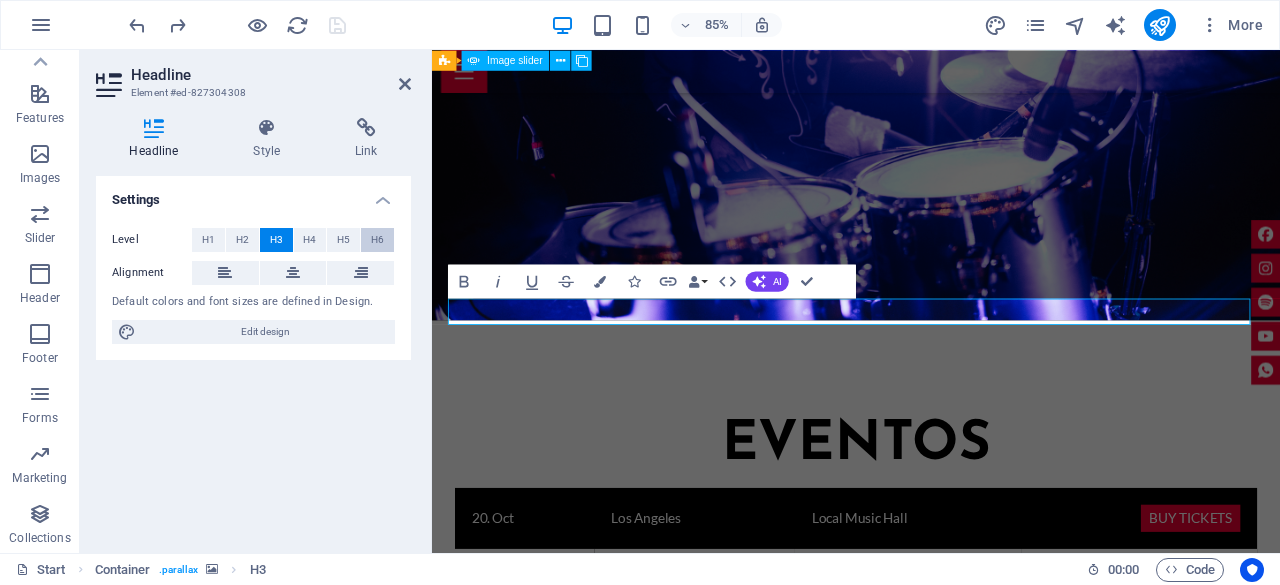 click on "H6" at bounding box center (377, 240) 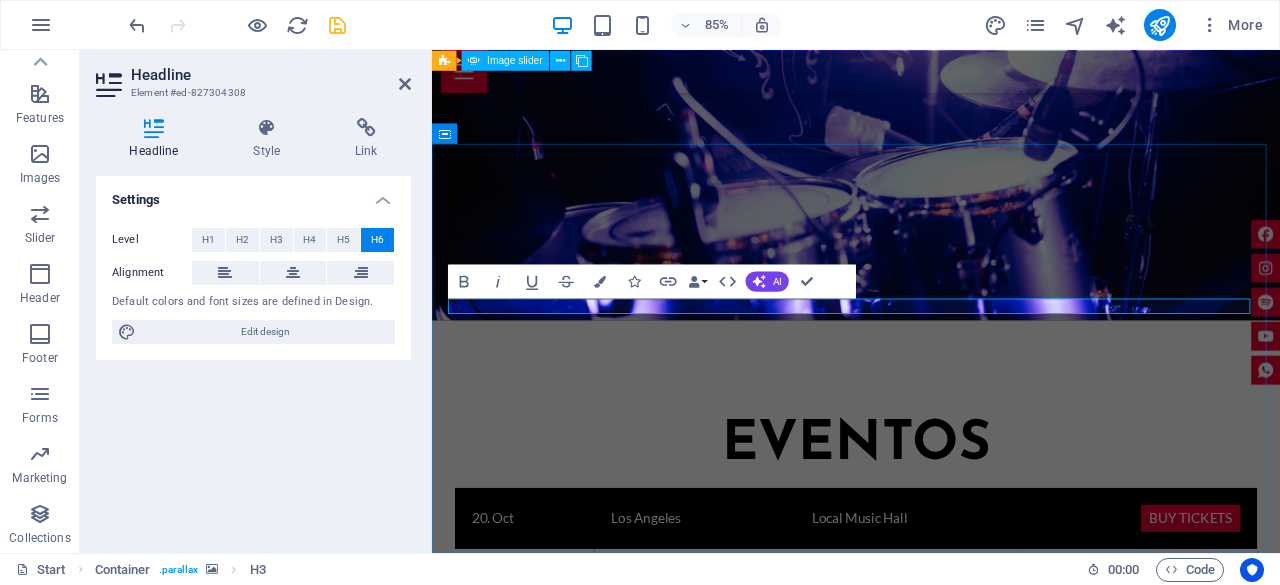 click on "Sociedad Mexicana de Parrilleros Santiago, Parque SMP" at bounding box center (931, 1916) 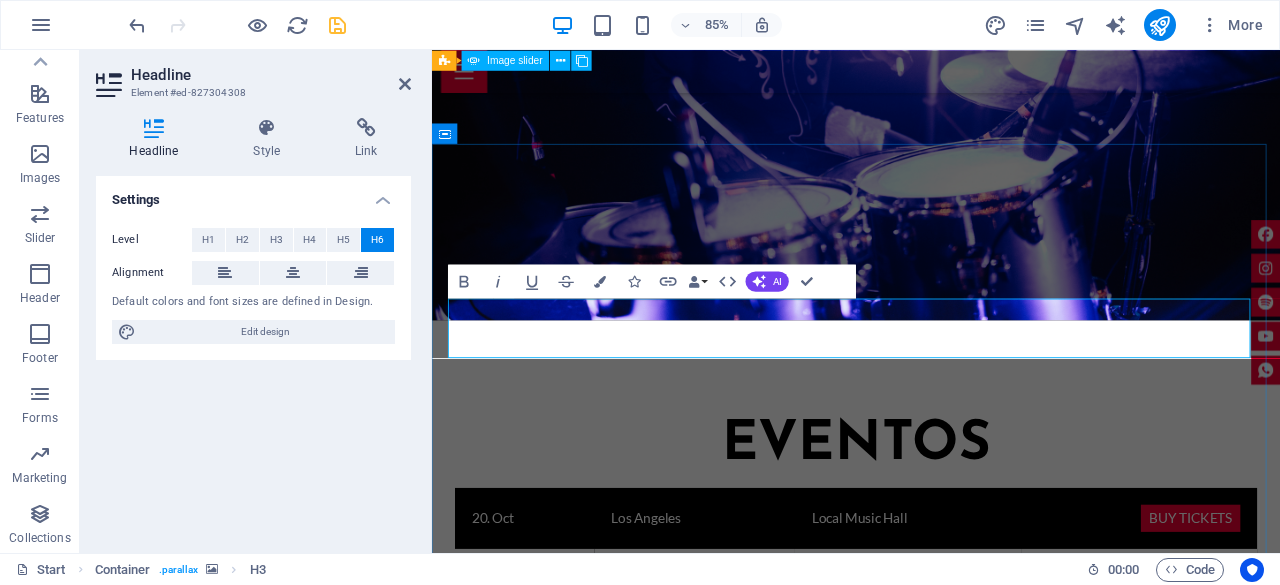 drag, startPoint x: 1091, startPoint y: 382, endPoint x: 1111, endPoint y: 396, distance: 24.41311 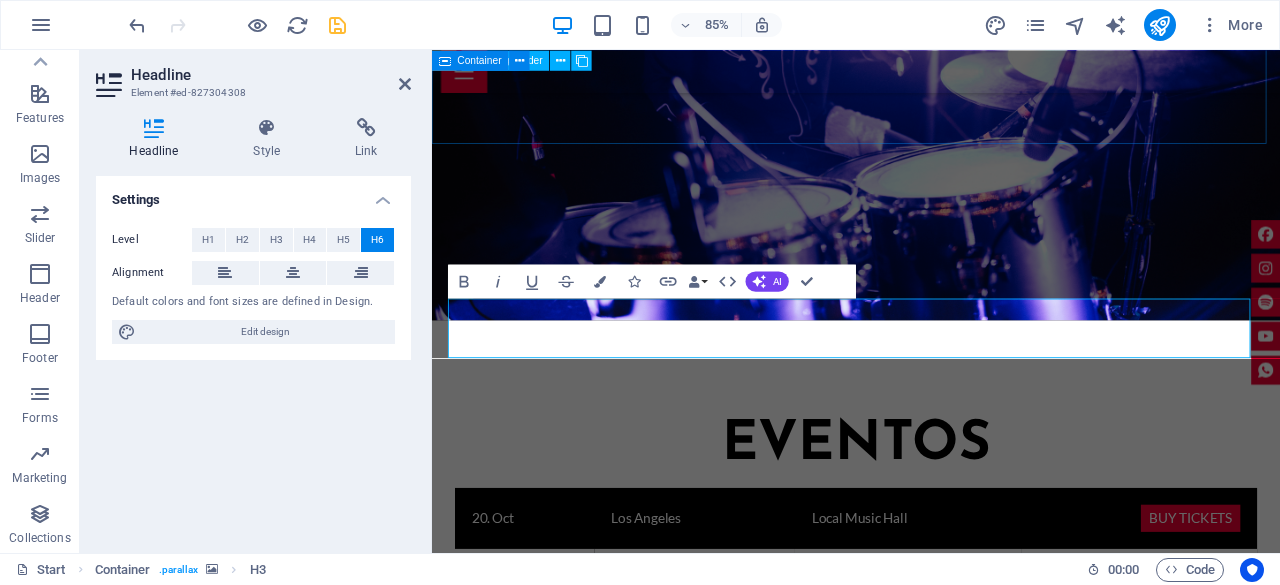 click on "eventos 20. Oct [CITY] Local Music Hall Buy tickets 24. Oct [CITY] Local Music Hall Buy tickets 08. Nov [CITY] Local Music Hall Buy tickets 30. Nov [CITY] Local Music Hall Sold out 12. Dec [CITY] Local Music Hall Buy tickets 22. Dec [CITY] Local Music Hall Buy tickets 04. Jan [CITY] Local Music Hall Sold out" at bounding box center (931, 757) 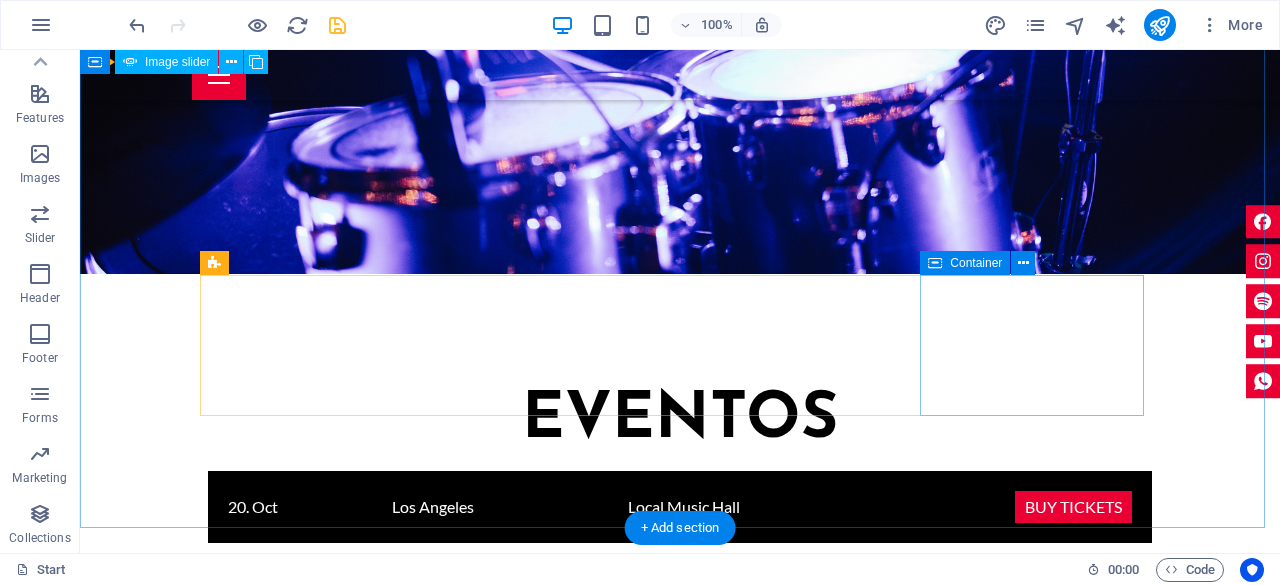 scroll, scrollTop: 3966, scrollLeft: 0, axis: vertical 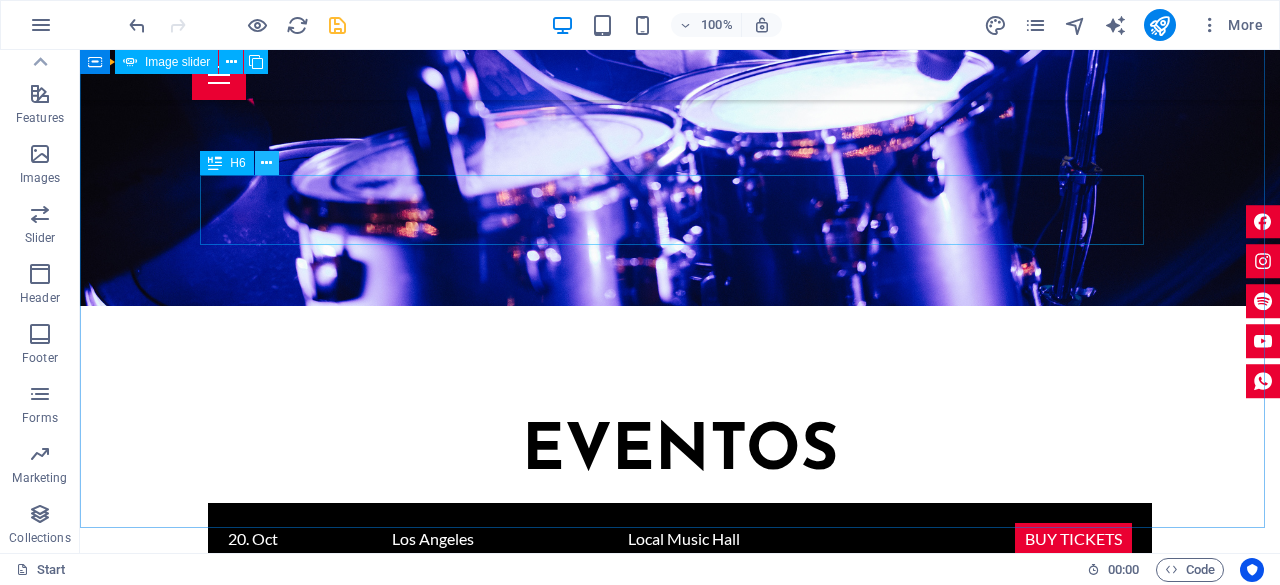 click at bounding box center (266, 163) 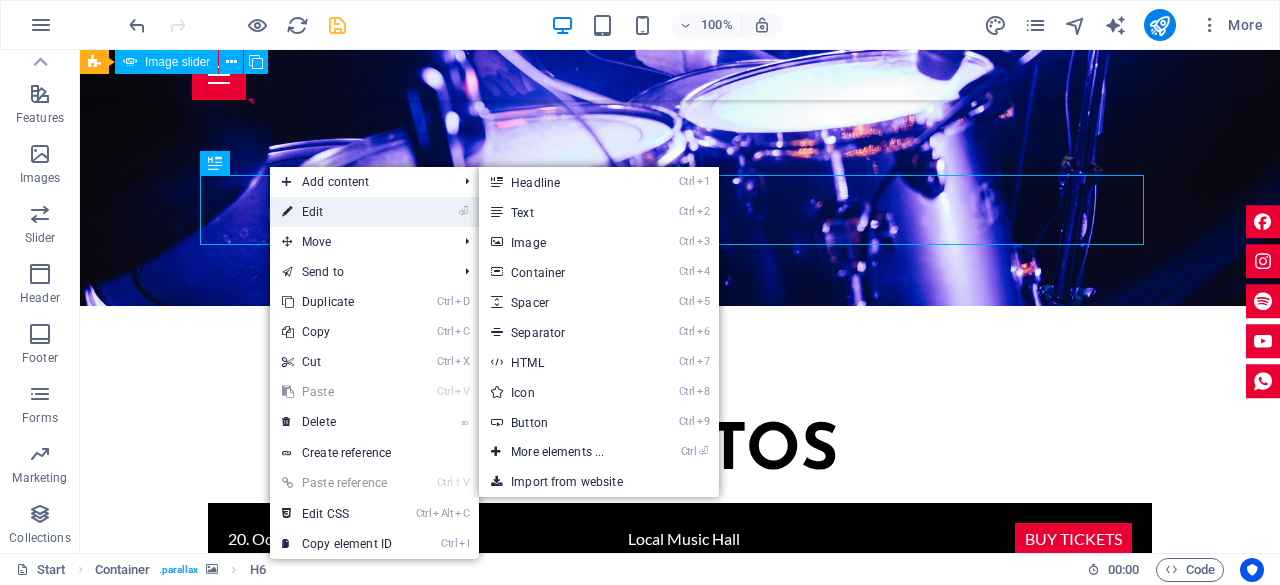 click on "⏎  Edit" at bounding box center [337, 212] 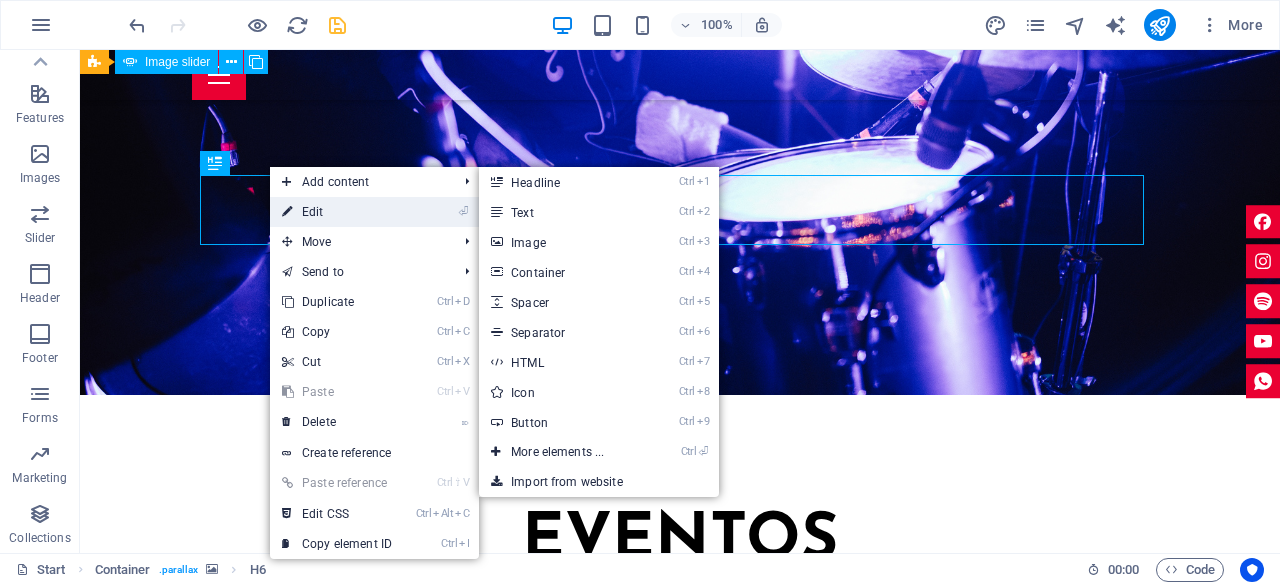 scroll, scrollTop: 3634, scrollLeft: 0, axis: vertical 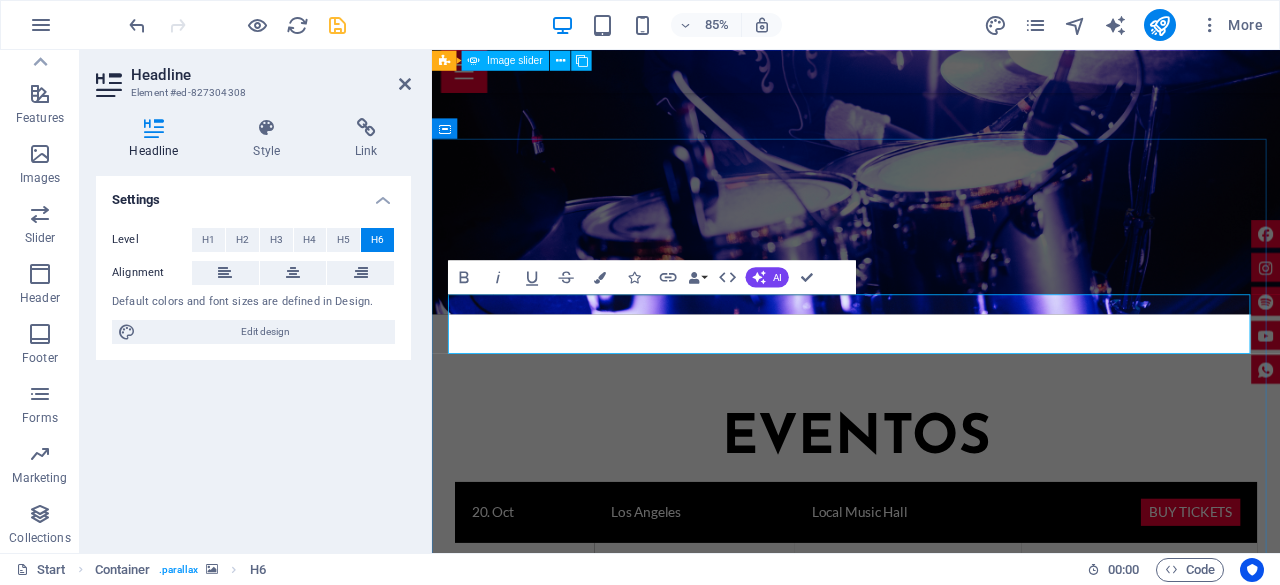 click on "Sociedad Mexicana de Parrilleros Santiago, Parque SMP Los invitamos este sábado 16 de [MONTH] al festival grill master heb estaremos tocando lo mejor de la música country especialmente para ti y tu familia." at bounding box center [931, 1944] 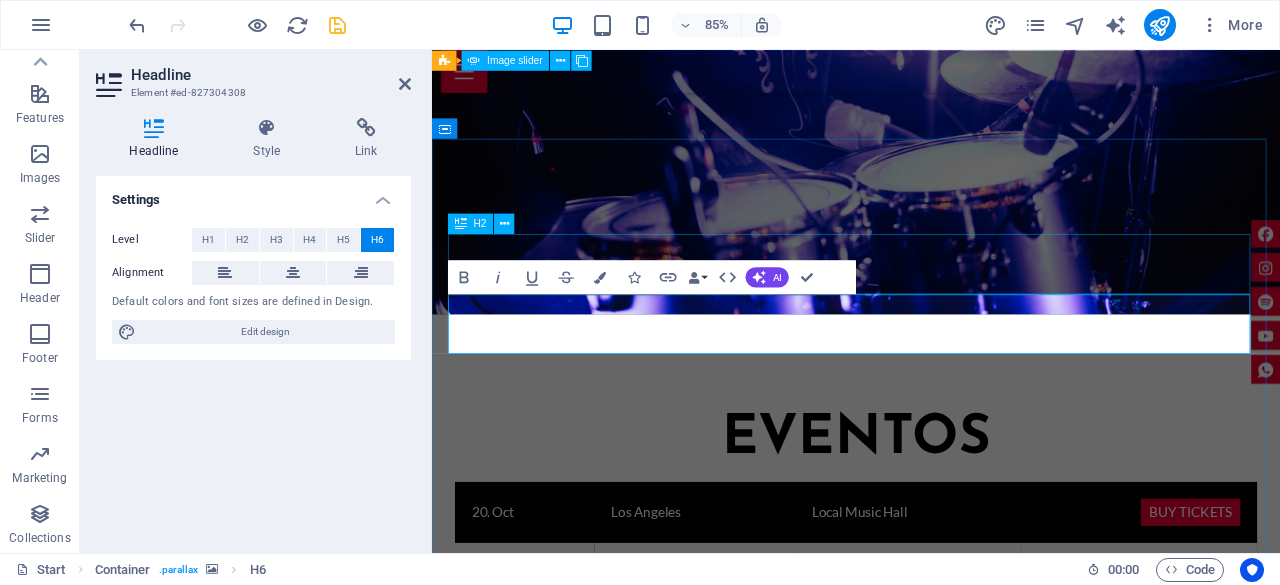 drag, startPoint x: 1215, startPoint y: 346, endPoint x: 1004, endPoint y: 332, distance: 211.46394 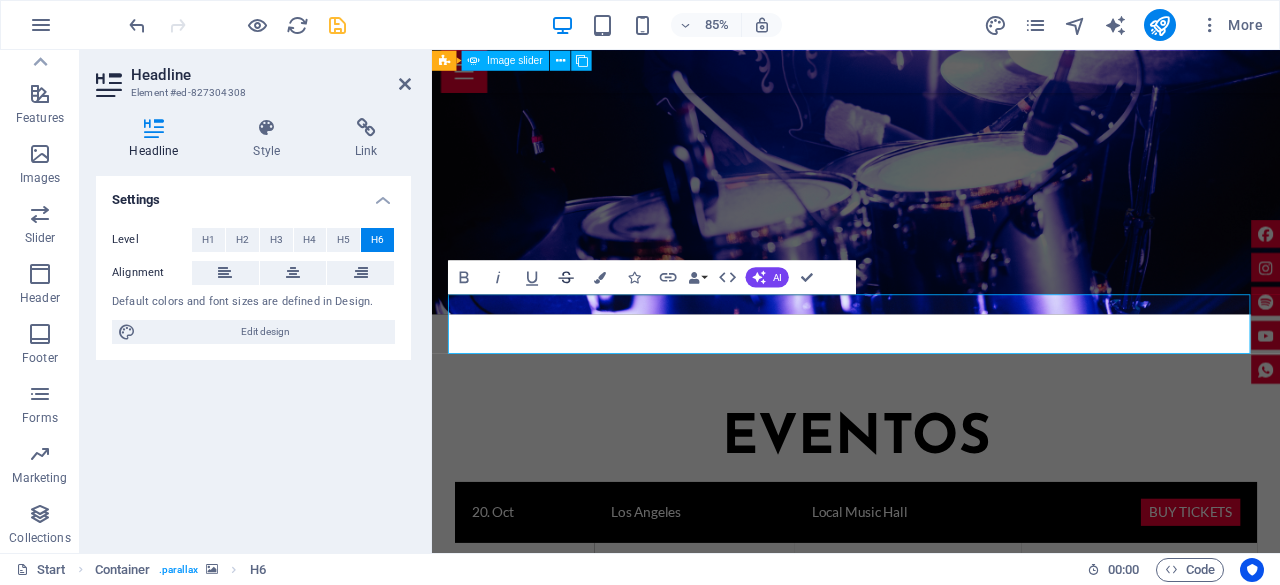 type 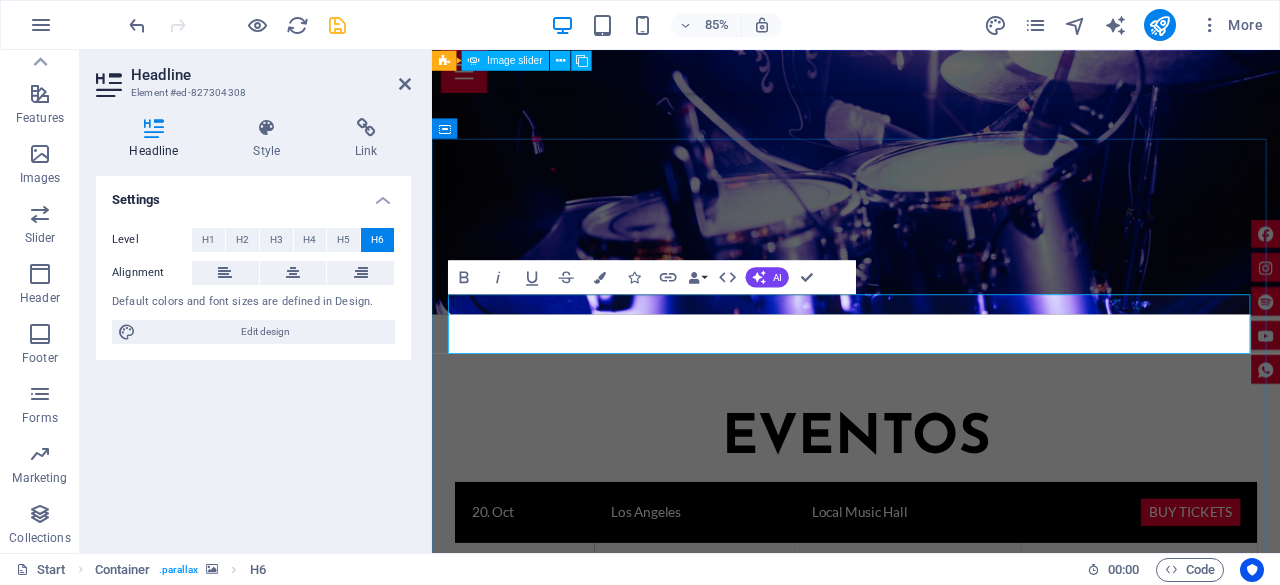 click on "Los invitamos este sábado 16 de Agosto al festival grill master heb estaremos tocando lo mejor de la música country especialmente para ti y tu familia." at bounding box center [931, 1944] 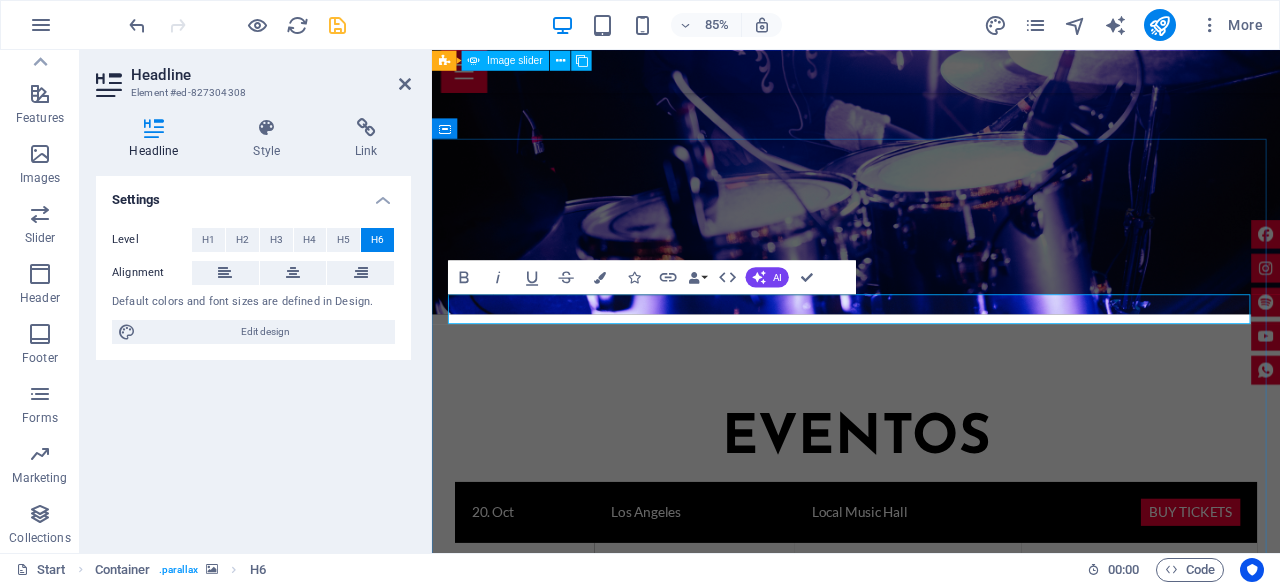 click on "Los invitamos este sábado 16 de Agosto al festival grill master heb estaremos tocando lo mejor de la música country especialmente para ti y tu familia." at bounding box center [931, 1921] 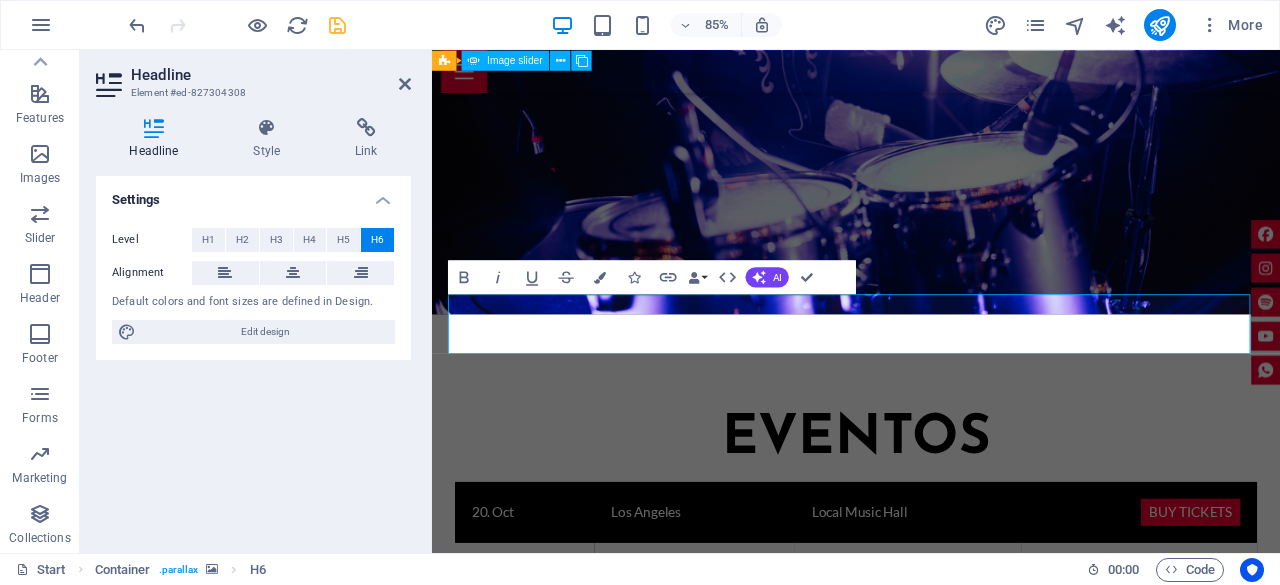 drag, startPoint x: 1205, startPoint y: 393, endPoint x: 395, endPoint y: 346, distance: 811.3624 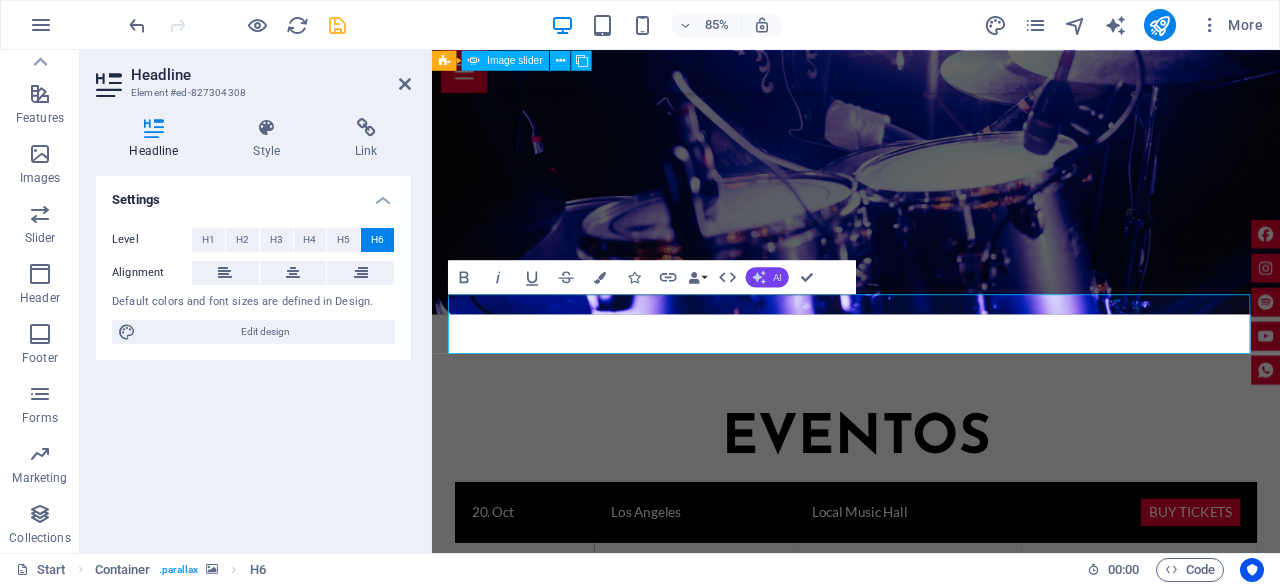 click 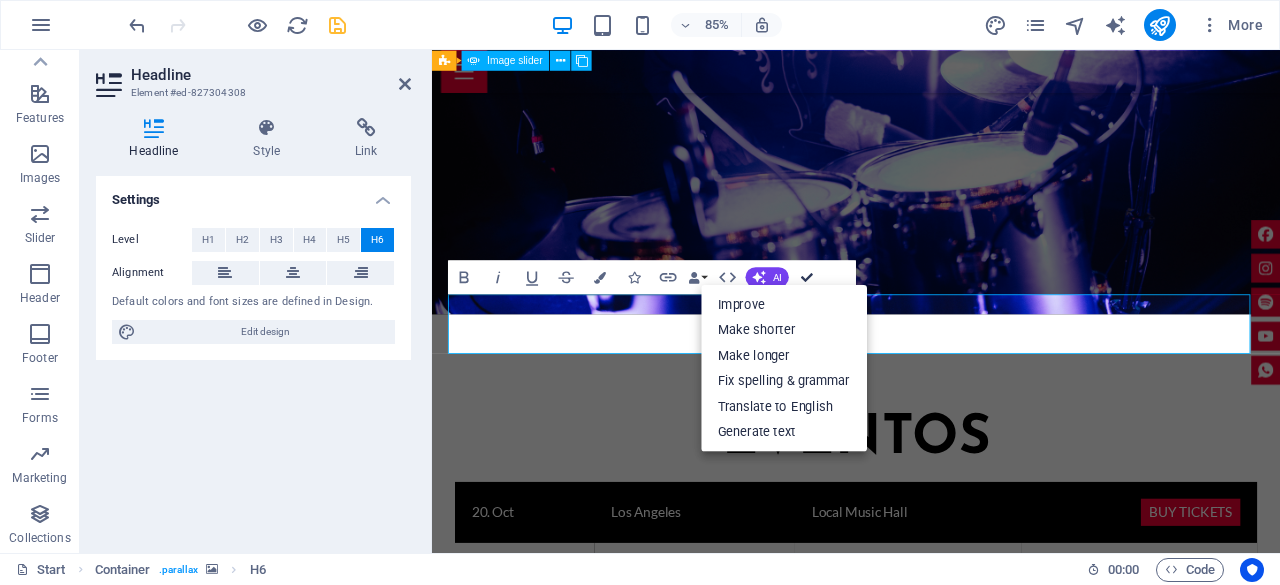 scroll, scrollTop: 3805, scrollLeft: 0, axis: vertical 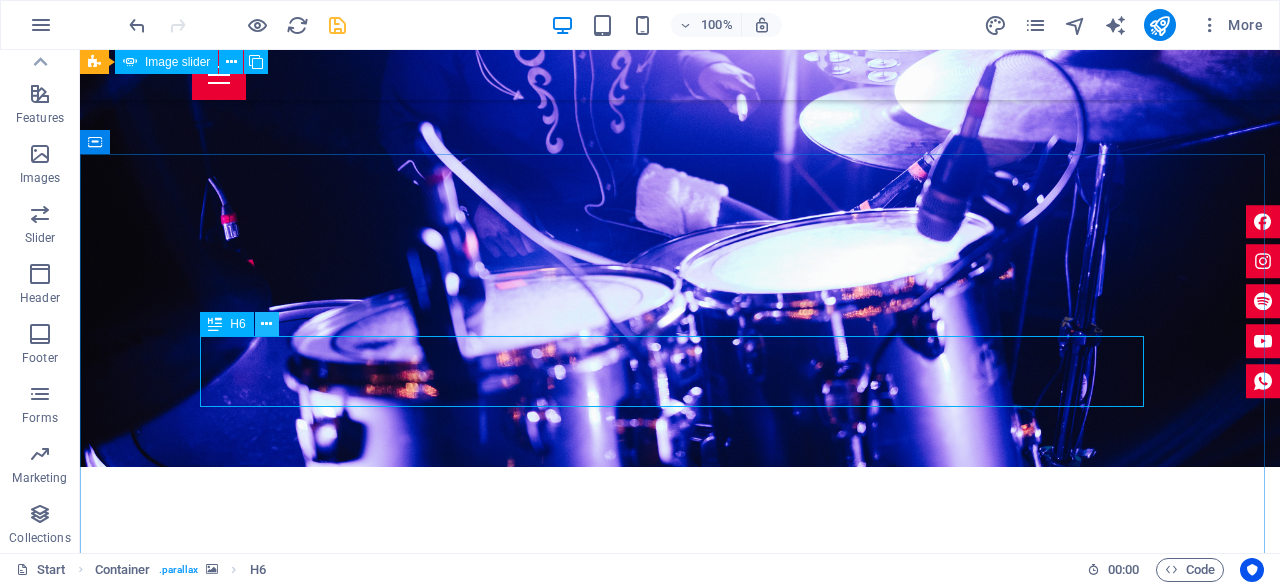 click at bounding box center (267, 324) 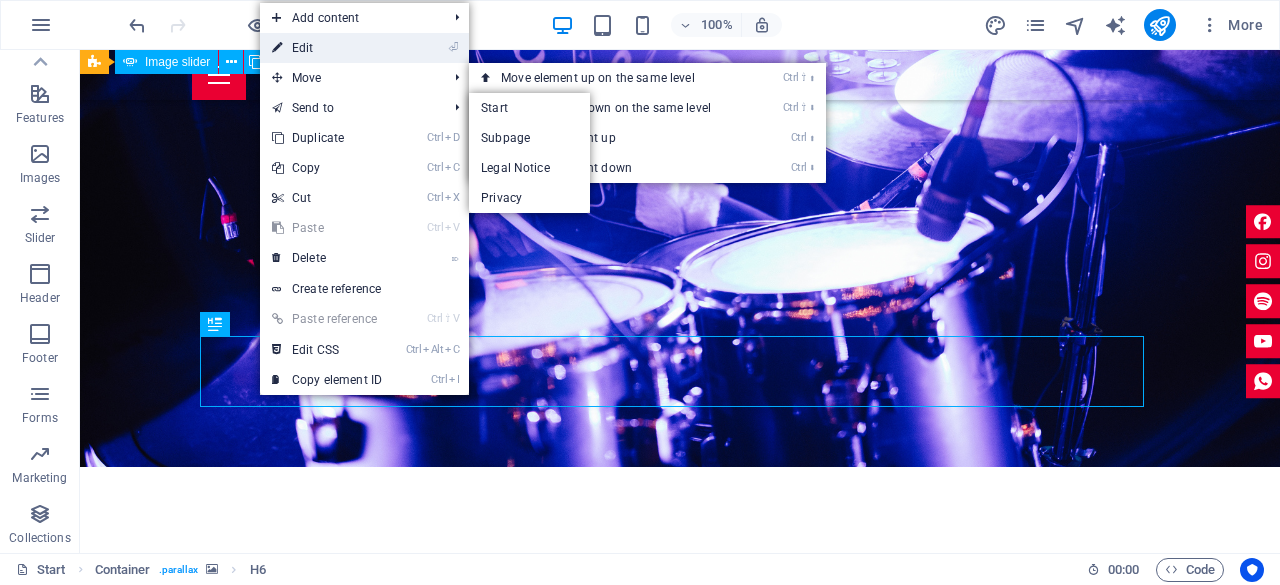 click on "⏎  Edit" at bounding box center [327, 48] 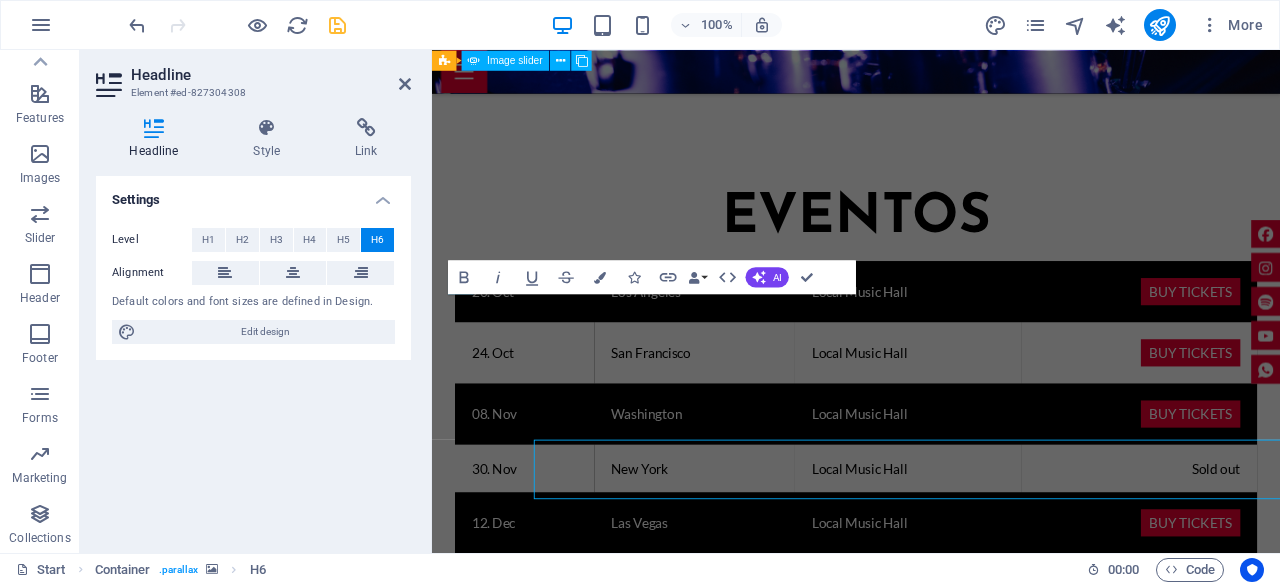 scroll, scrollTop: 3634, scrollLeft: 0, axis: vertical 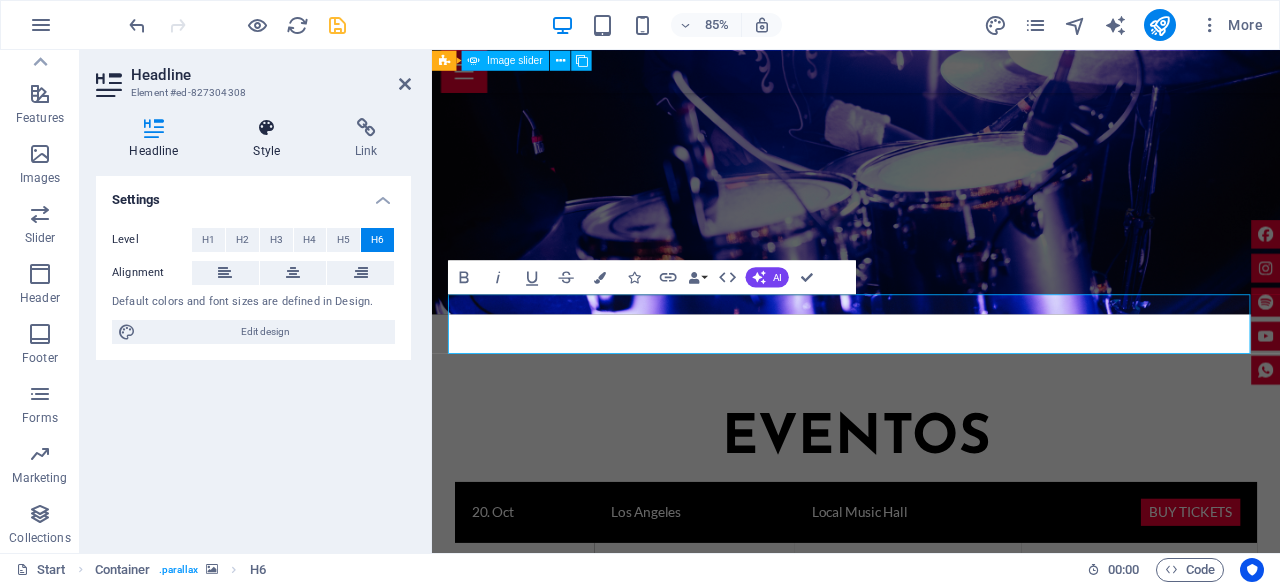 click on "Style" at bounding box center [271, 139] 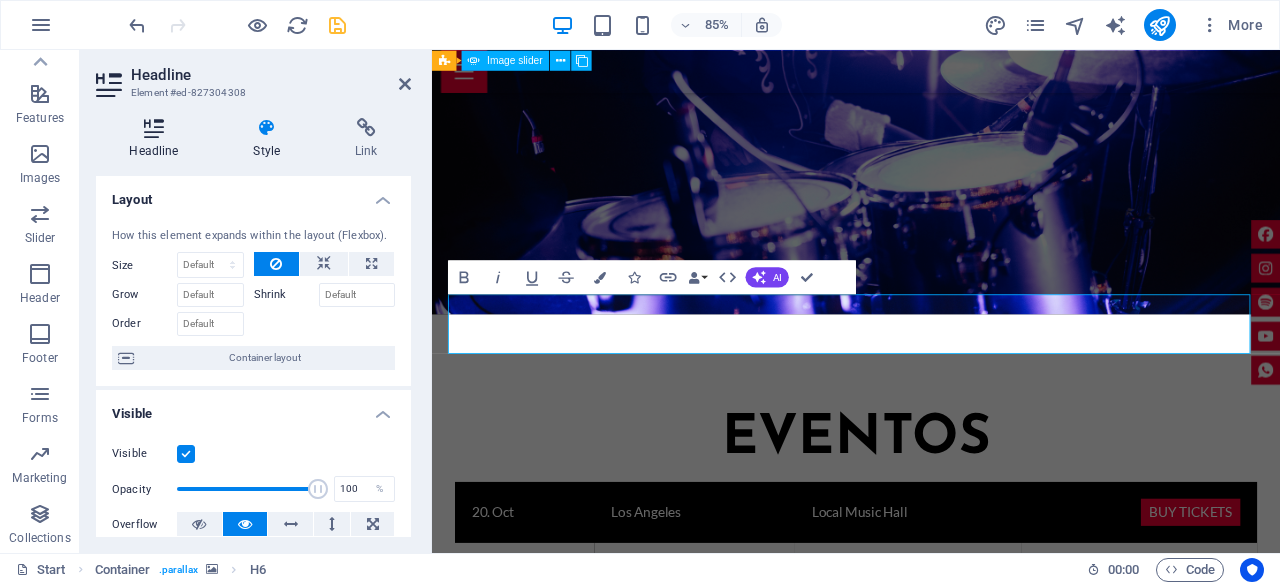 click on "Headline" at bounding box center [158, 139] 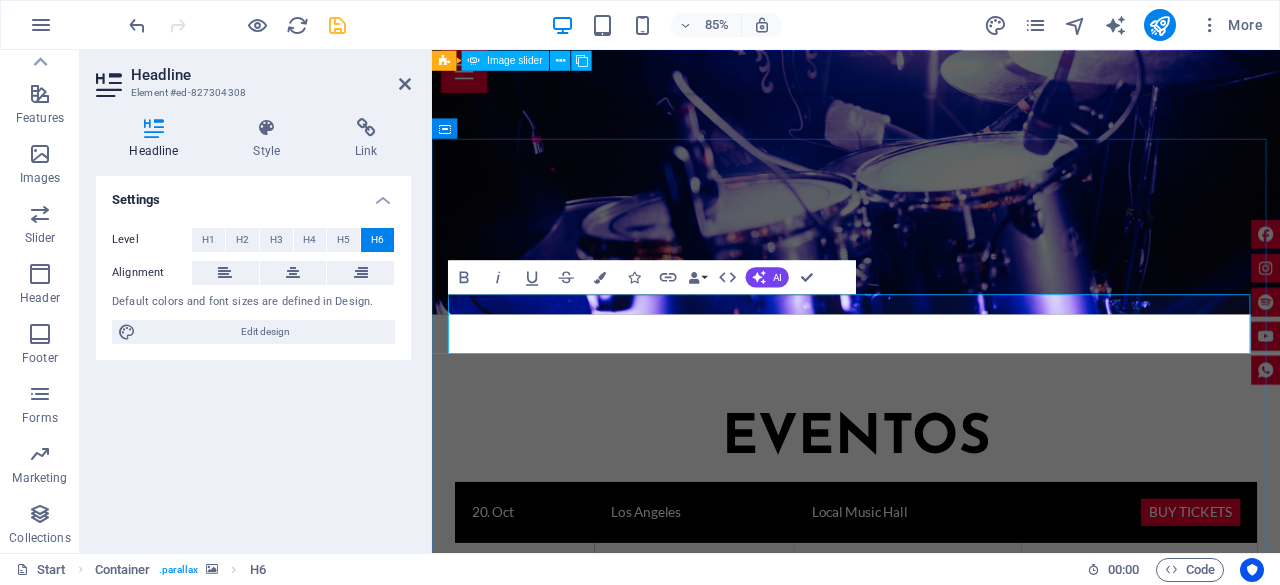 click on "Los invitamos este sábado 16 de [MONTH] al festival grill master heb estaremos tocando lo mejor de la música country especialmente para ti y tu familia. Sociedad Mexicana de Parrilleros Santiago, Parque SMP" at bounding box center [931, 1933] 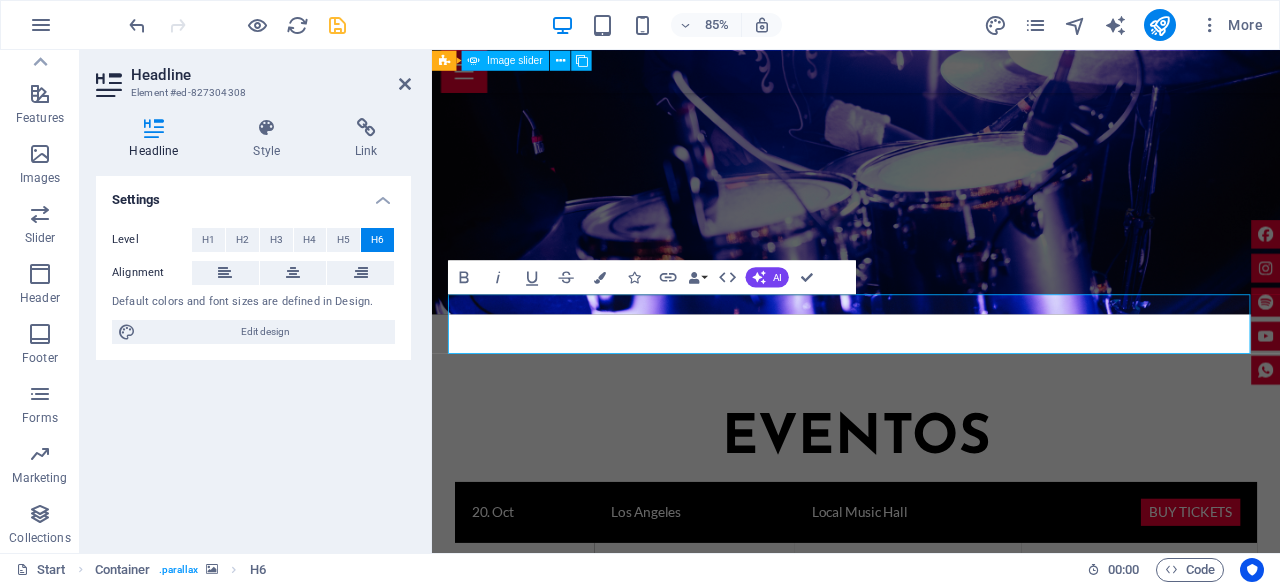 click at bounding box center (931, 1438) 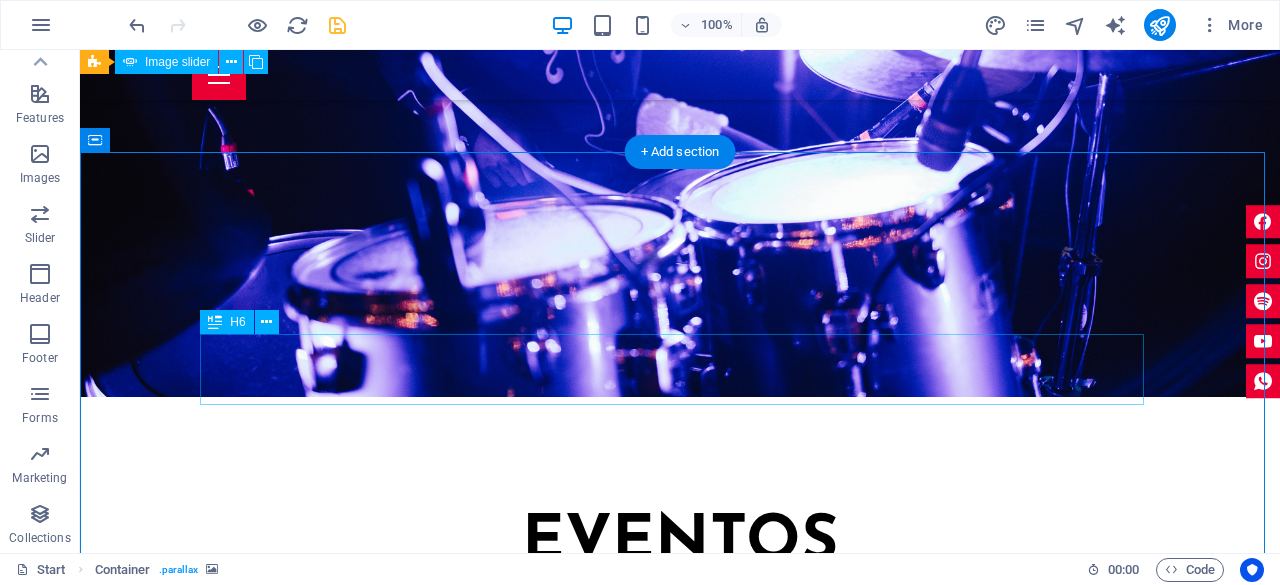 scroll, scrollTop: 3905, scrollLeft: 0, axis: vertical 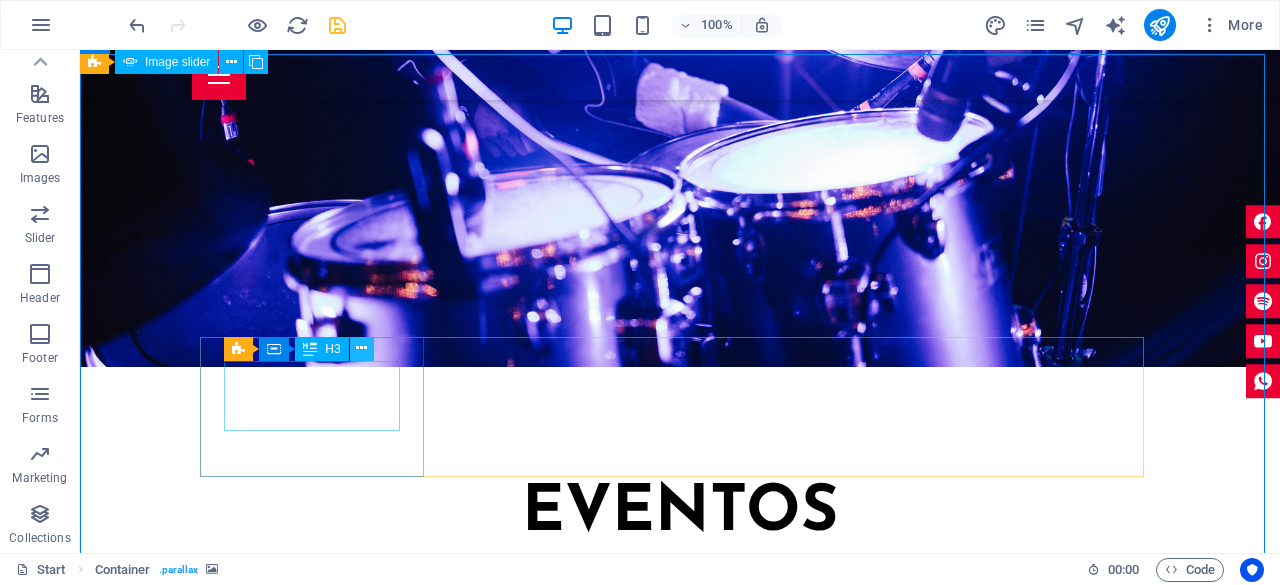 click at bounding box center [361, 348] 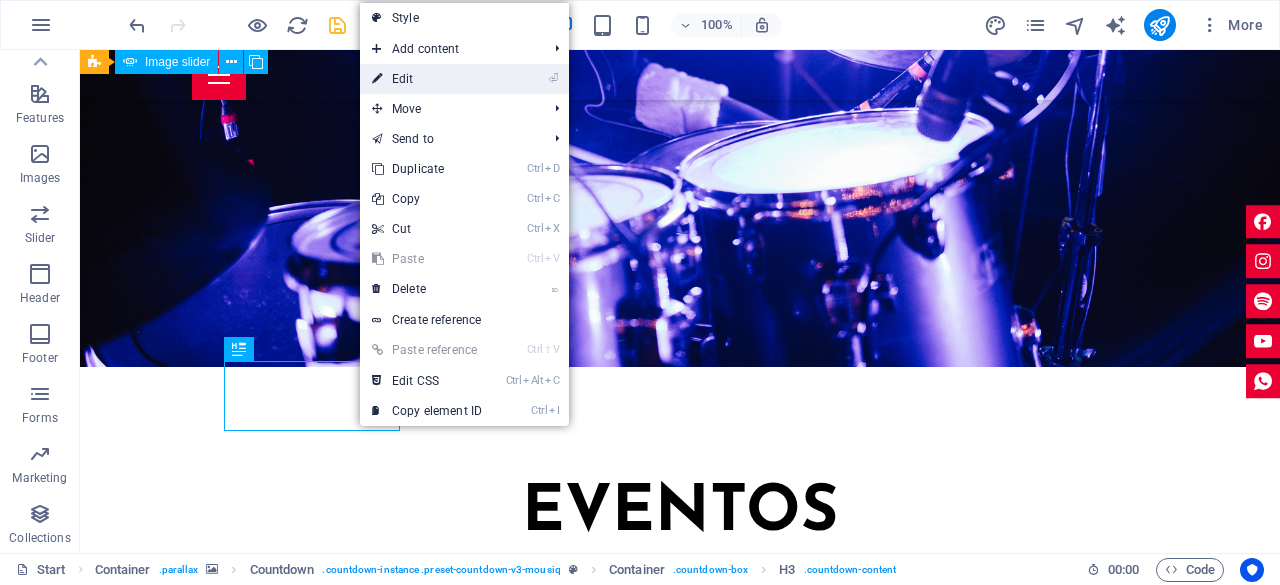 drag, startPoint x: 442, startPoint y: 76, endPoint x: 33, endPoint y: 52, distance: 409.70355 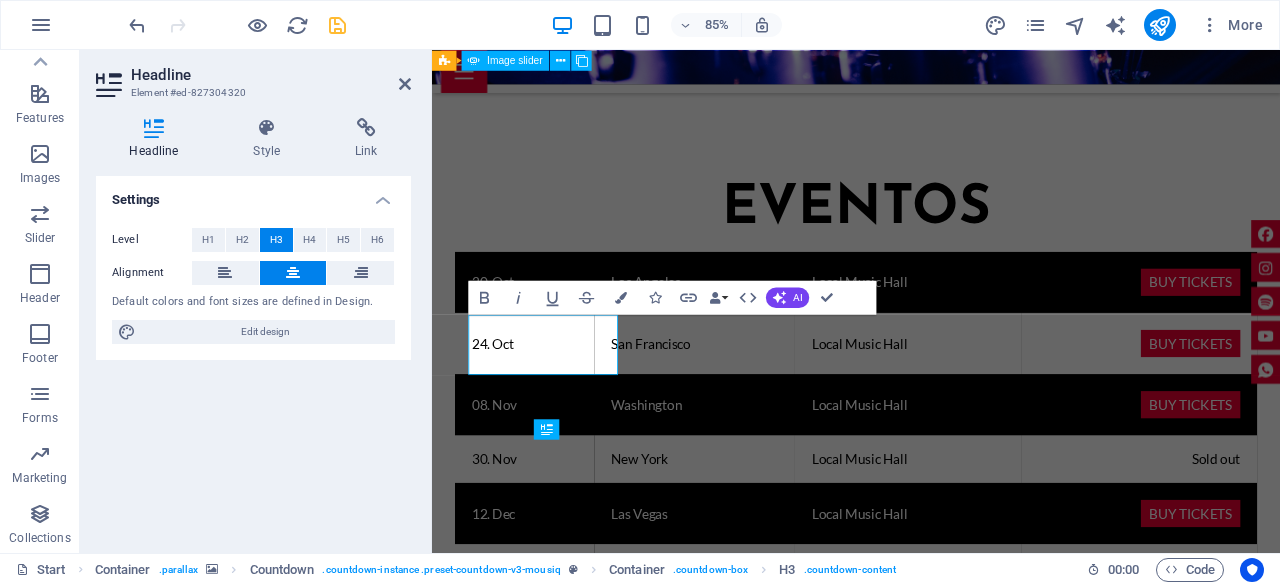 scroll, scrollTop: 3734, scrollLeft: 0, axis: vertical 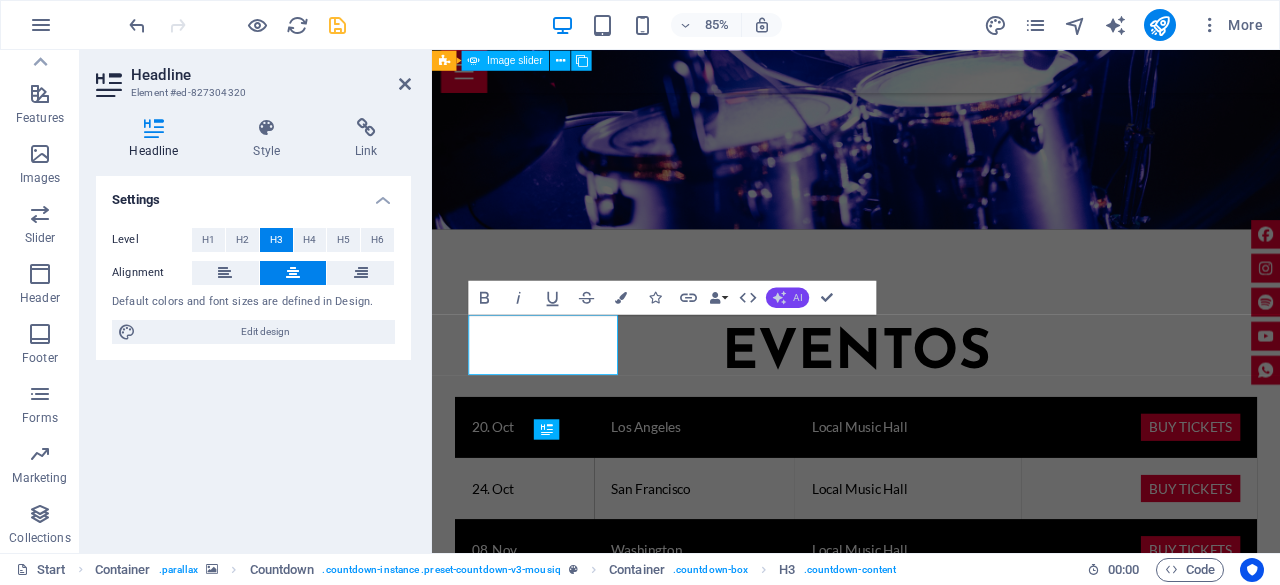 click on "AI" at bounding box center [787, 297] 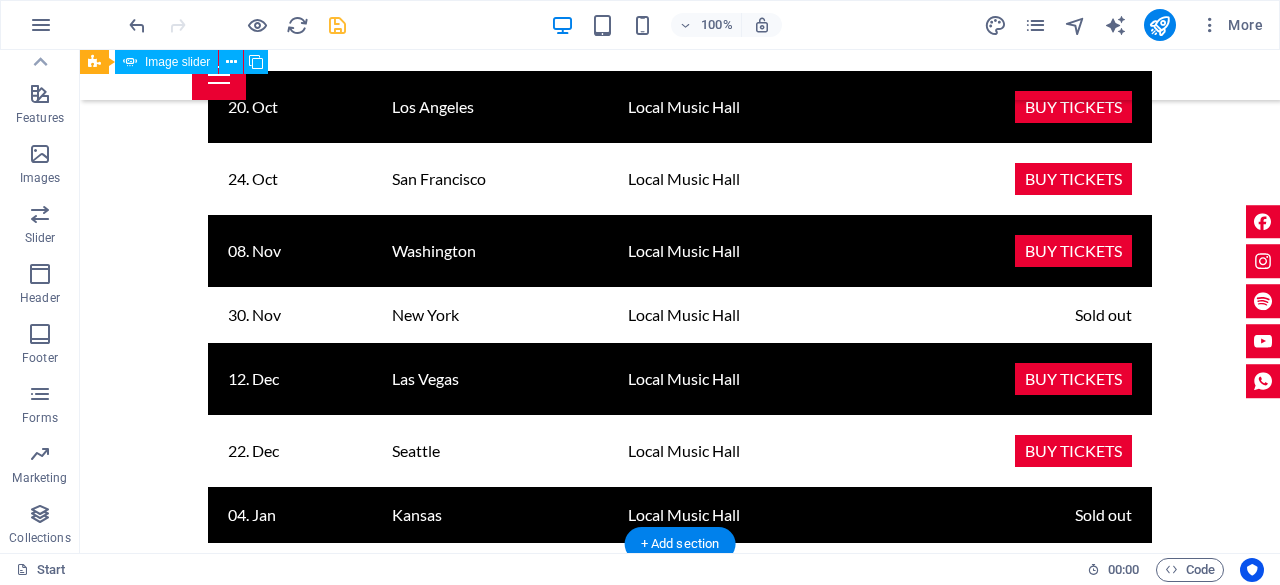scroll, scrollTop: 4304, scrollLeft: 0, axis: vertical 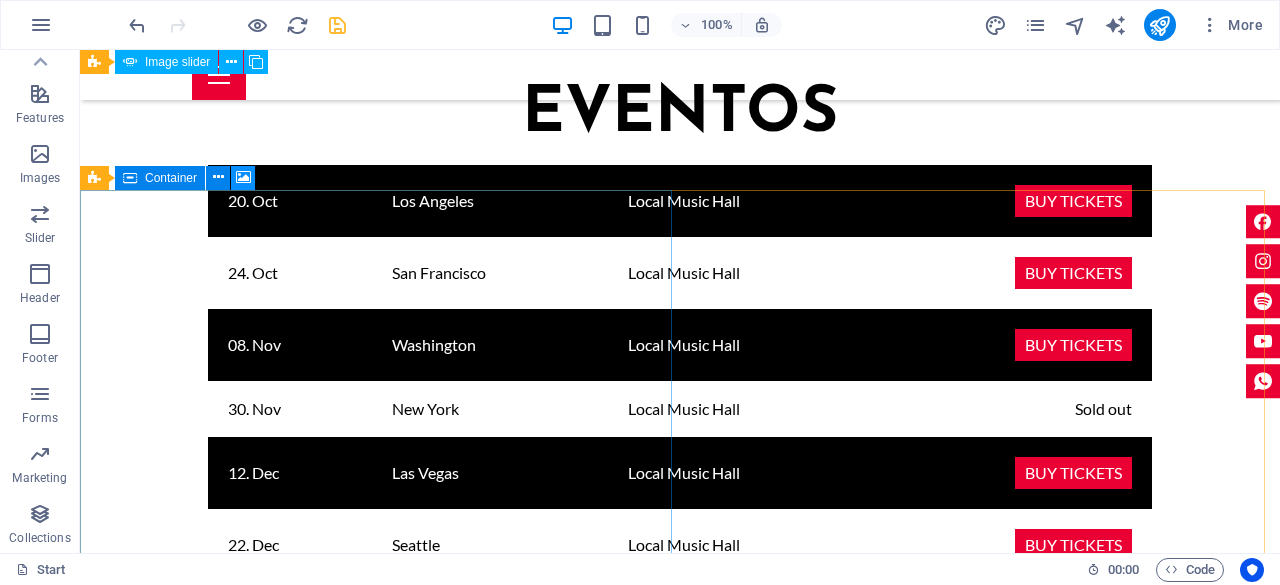 click at bounding box center [243, 177] 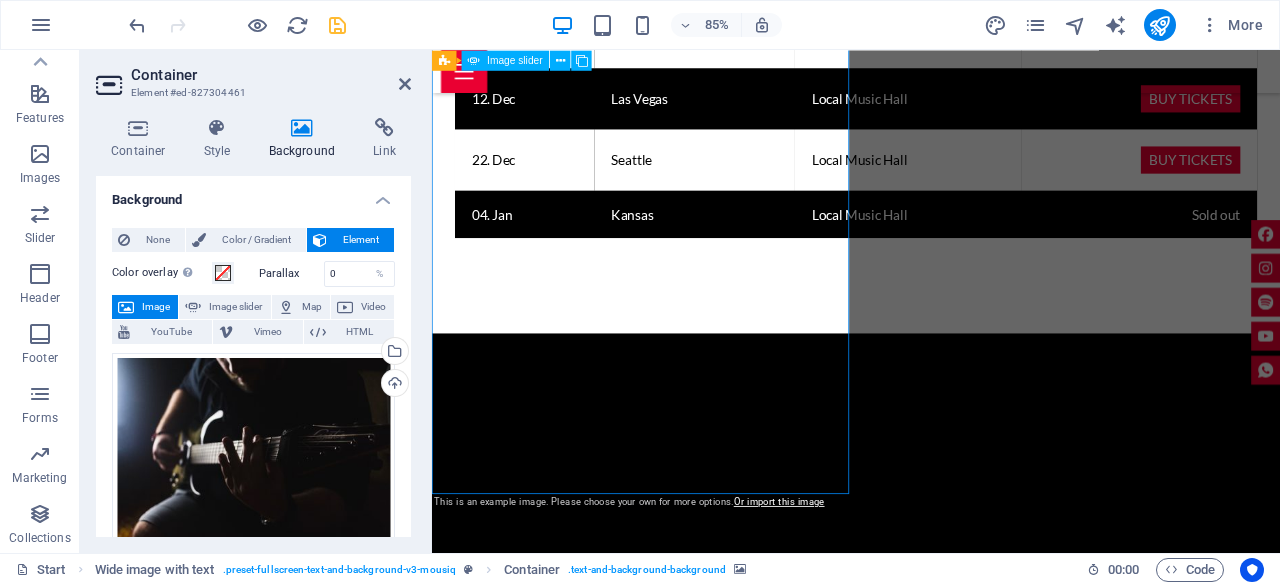 scroll, scrollTop: 100, scrollLeft: 0, axis: vertical 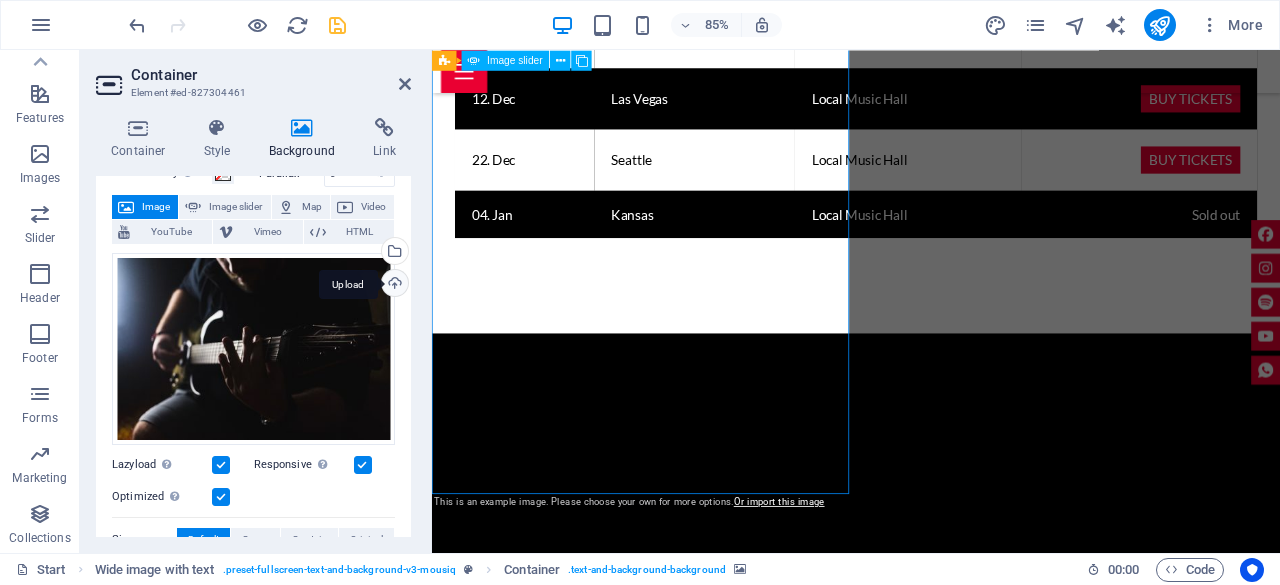 click on "Upload" at bounding box center (393, 285) 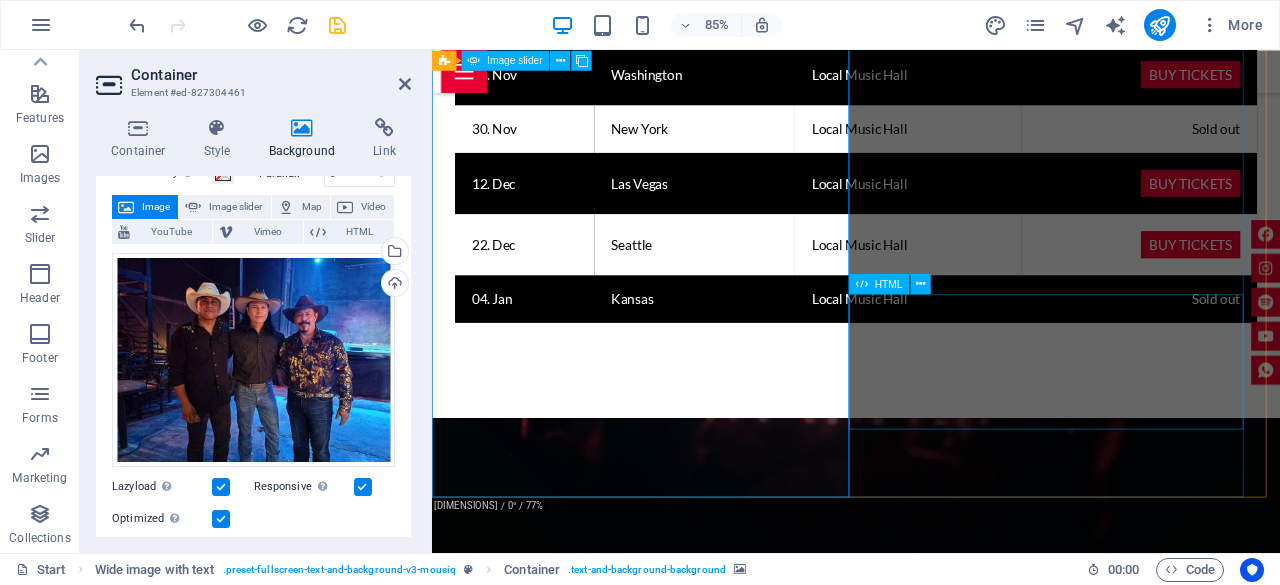 scroll, scrollTop: 4304, scrollLeft: 0, axis: vertical 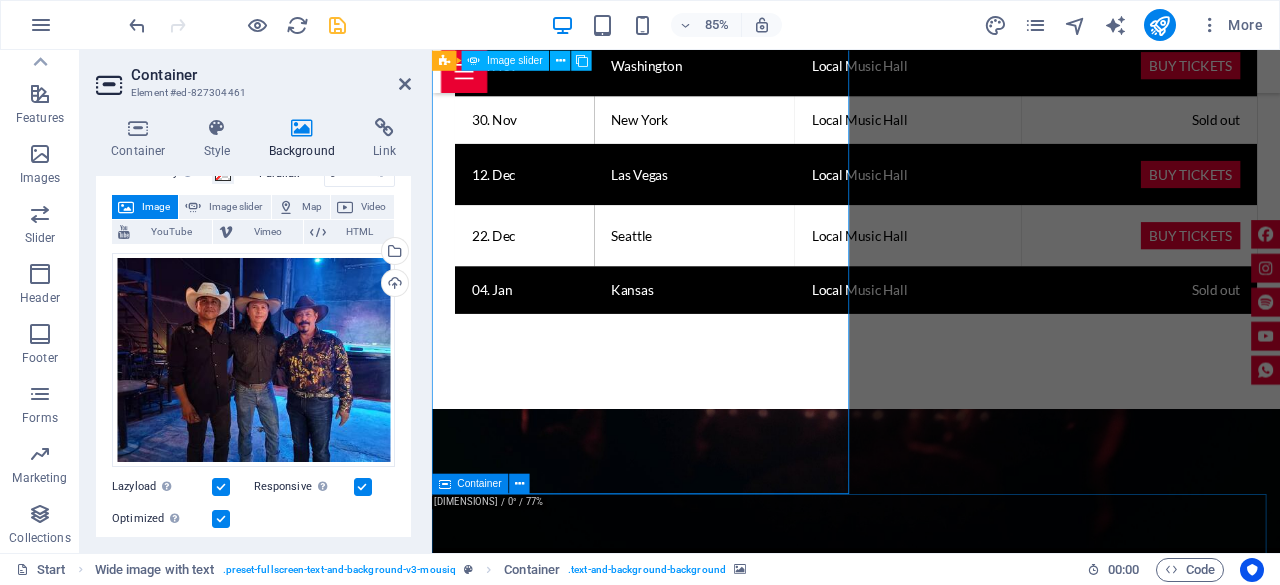 click on "galería" at bounding box center (931, 3791) 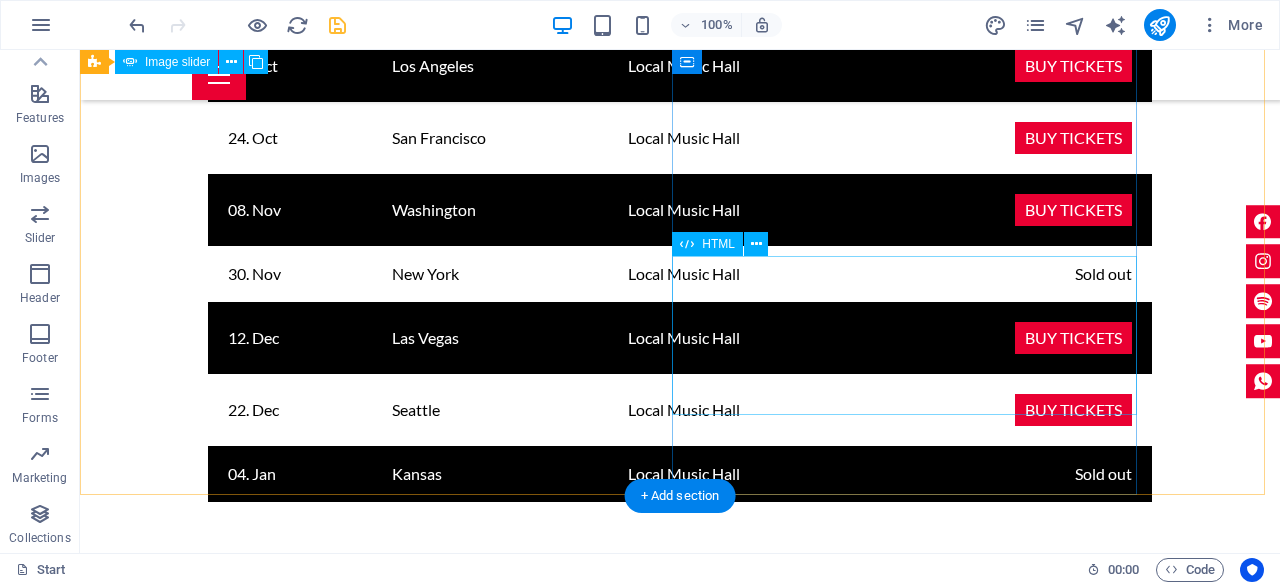 scroll, scrollTop: 4352, scrollLeft: 0, axis: vertical 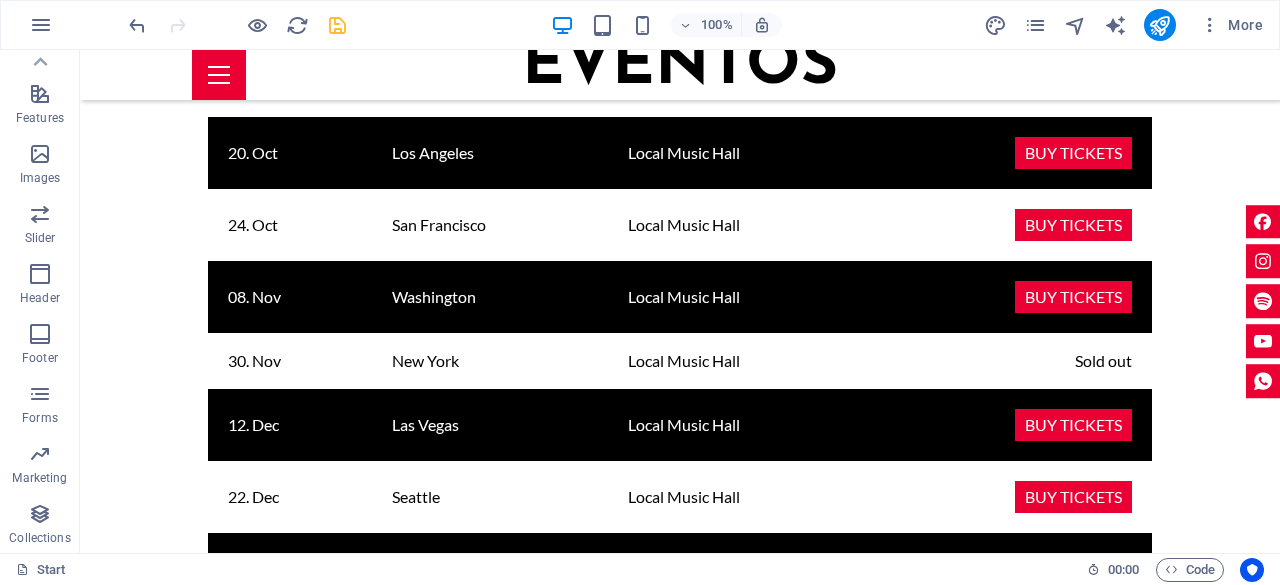 click at bounding box center (337, 25) 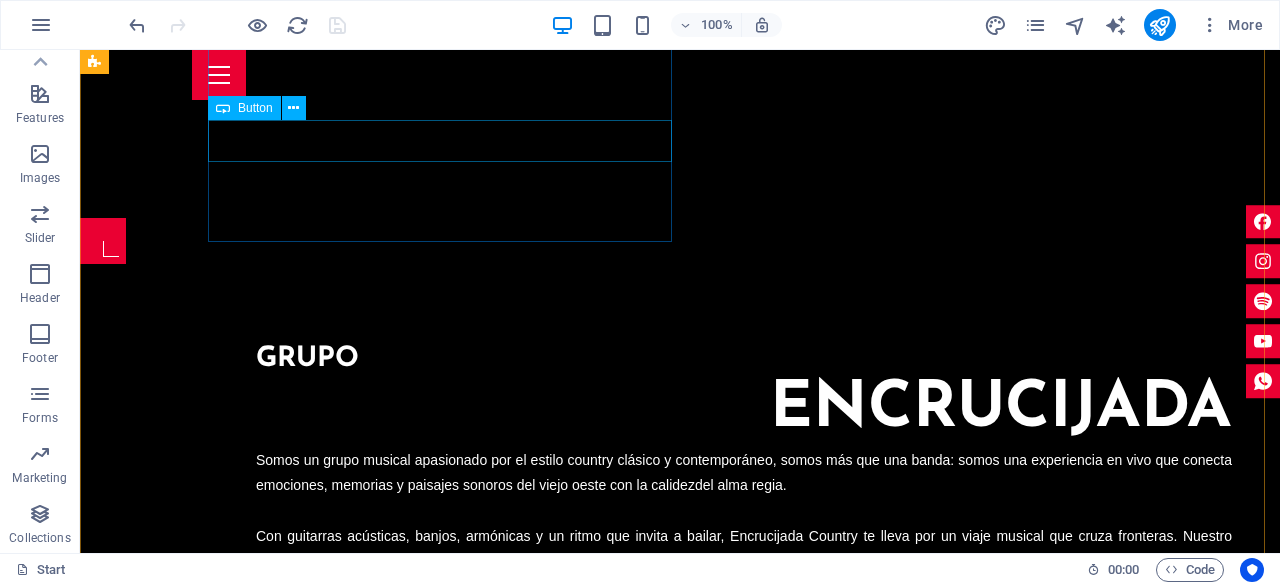 scroll, scrollTop: 1952, scrollLeft: 0, axis: vertical 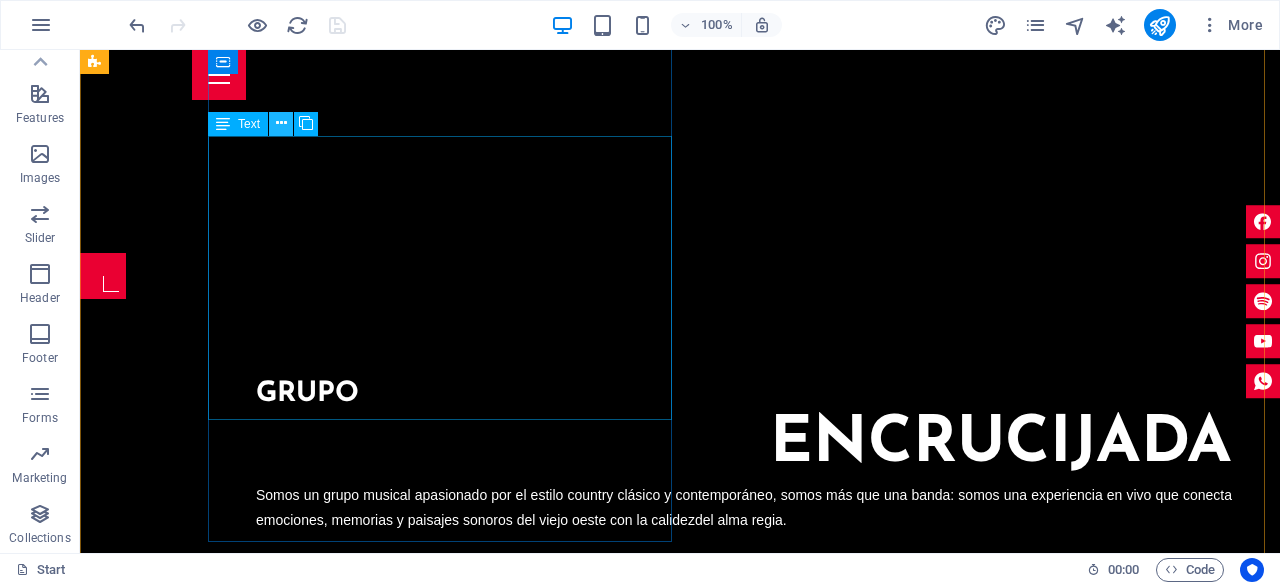click at bounding box center [281, 123] 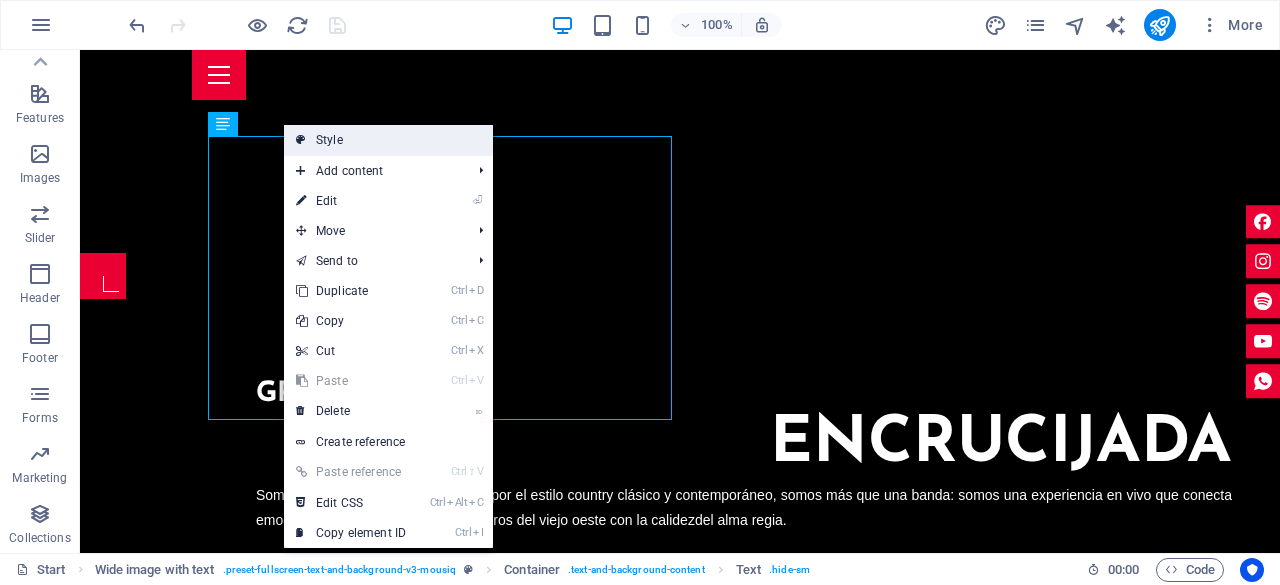 click on "Style" at bounding box center [388, 140] 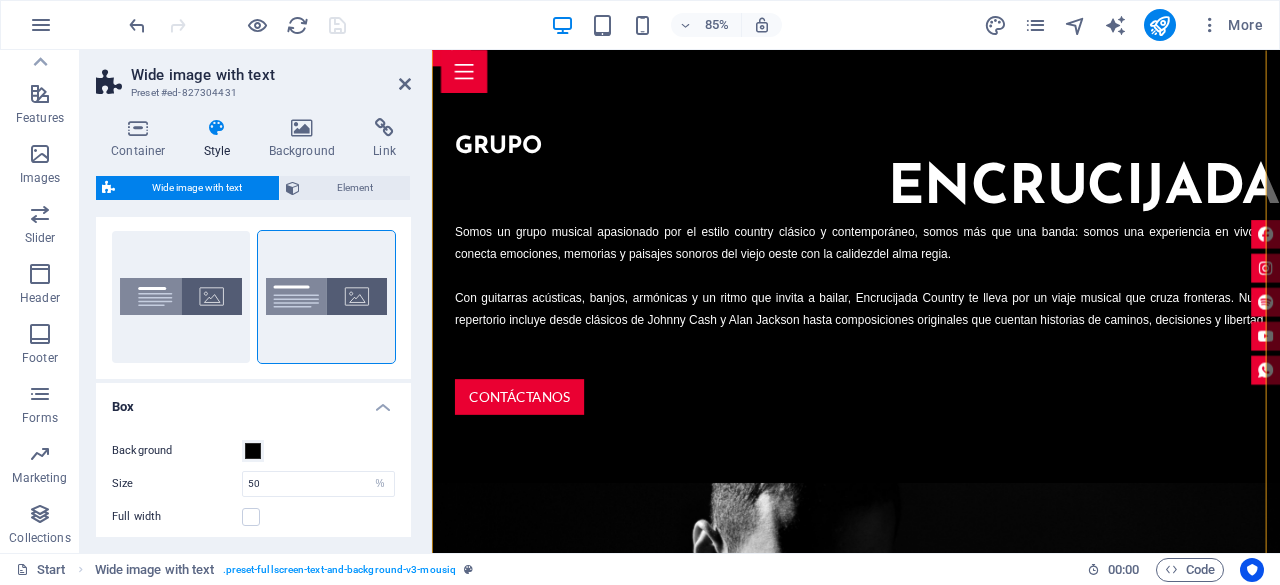 scroll, scrollTop: 0, scrollLeft: 0, axis: both 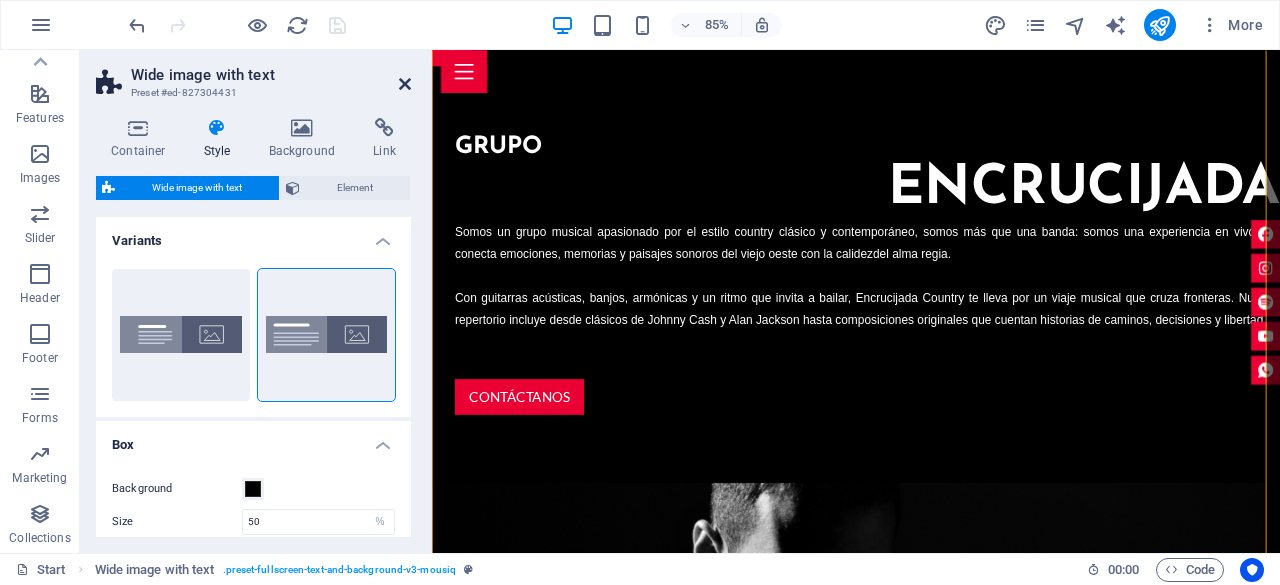 click at bounding box center [405, 84] 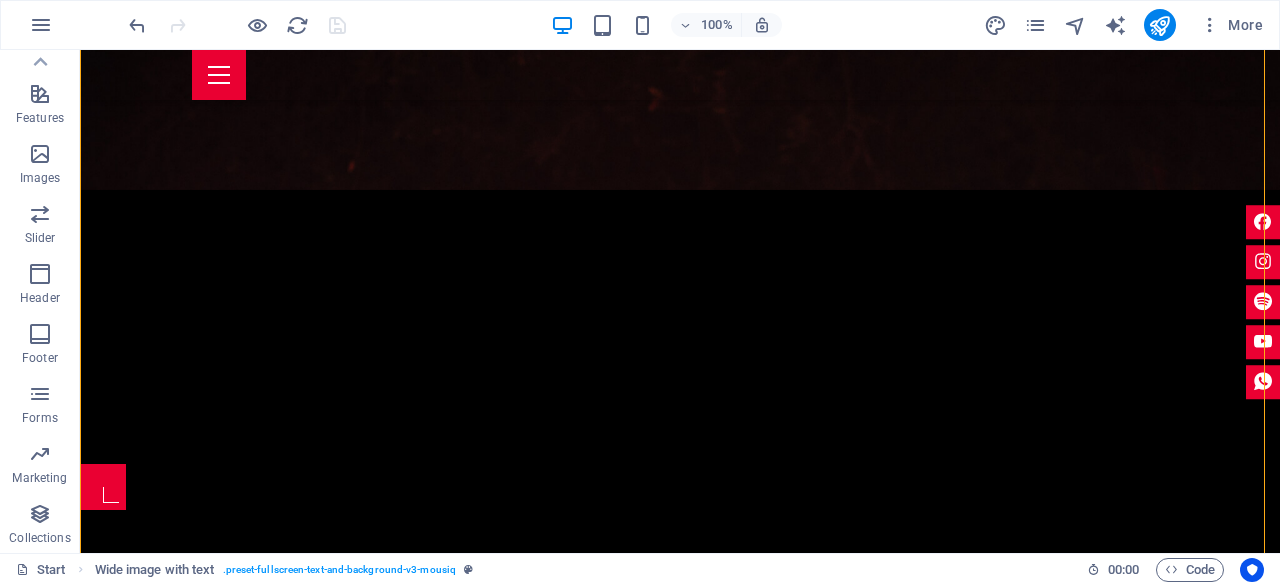 scroll, scrollTop: 1552, scrollLeft: 0, axis: vertical 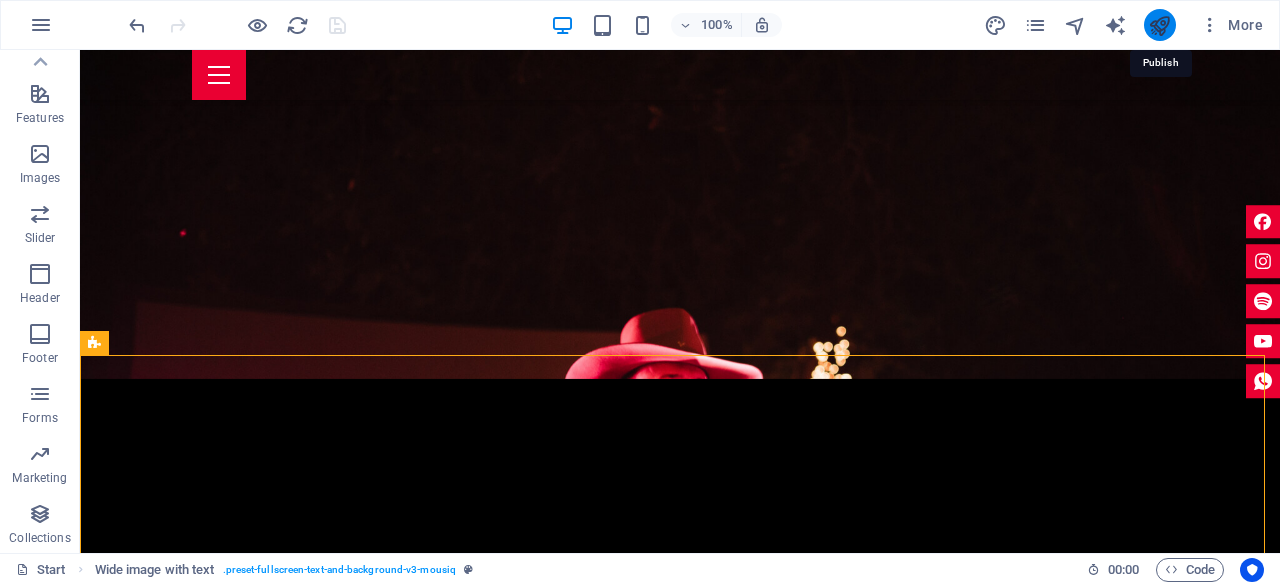 click at bounding box center [1159, 25] 